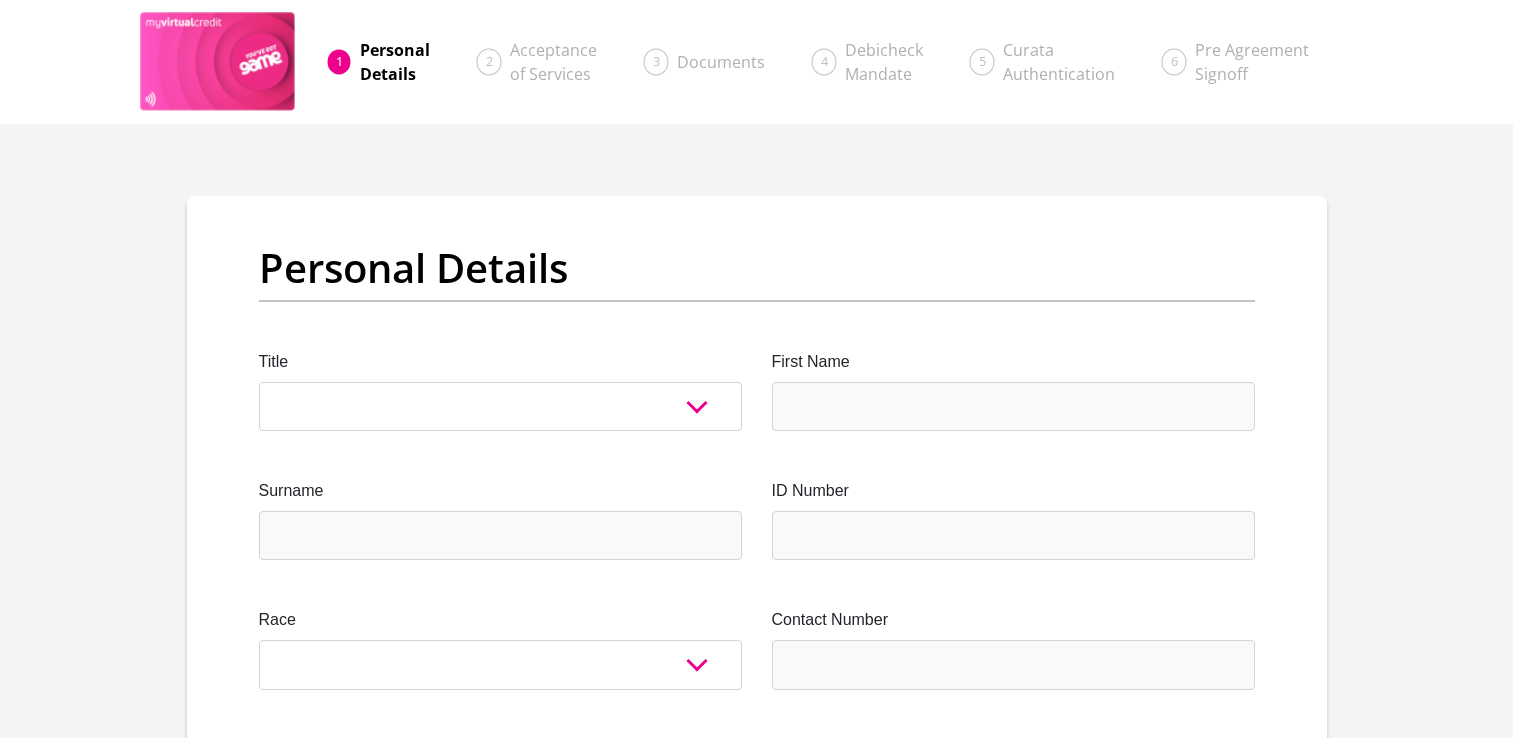 scroll, scrollTop: 0, scrollLeft: 0, axis: both 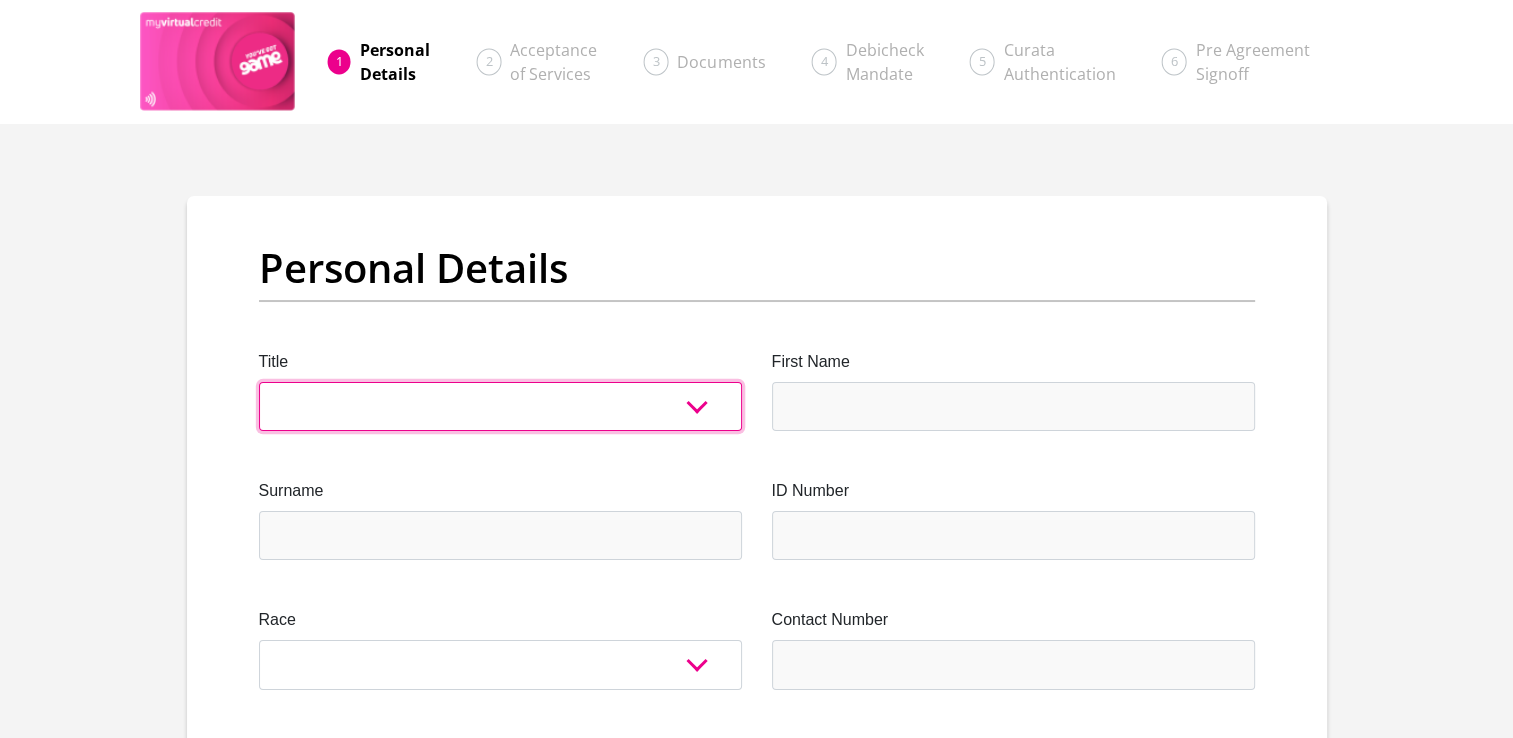 click on "Mr
Ms
Mrs
Dr
Other" at bounding box center (500, 406) 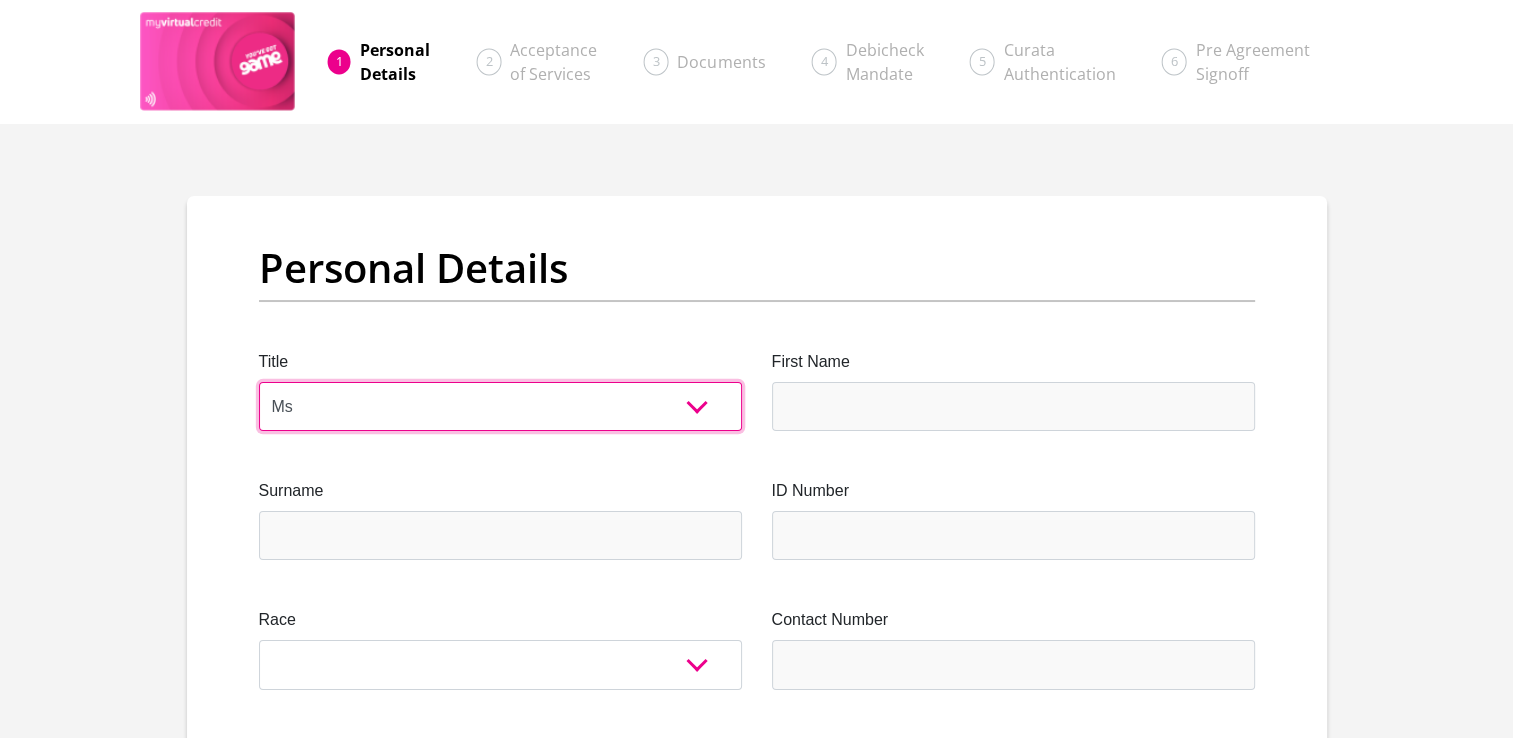 click on "Mr
Ms
Mrs
Dr
Other" at bounding box center [500, 406] 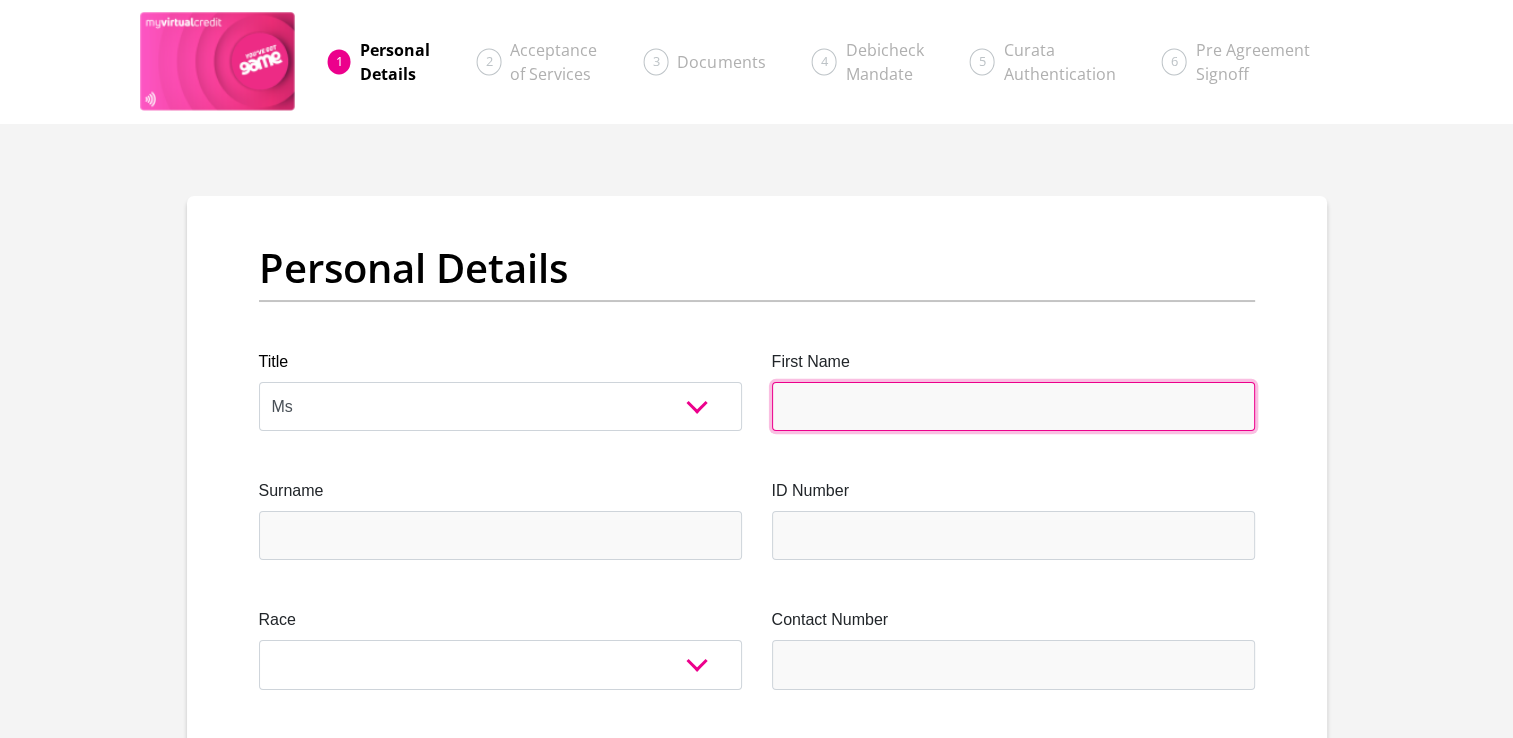 click on "First Name" at bounding box center (1013, 406) 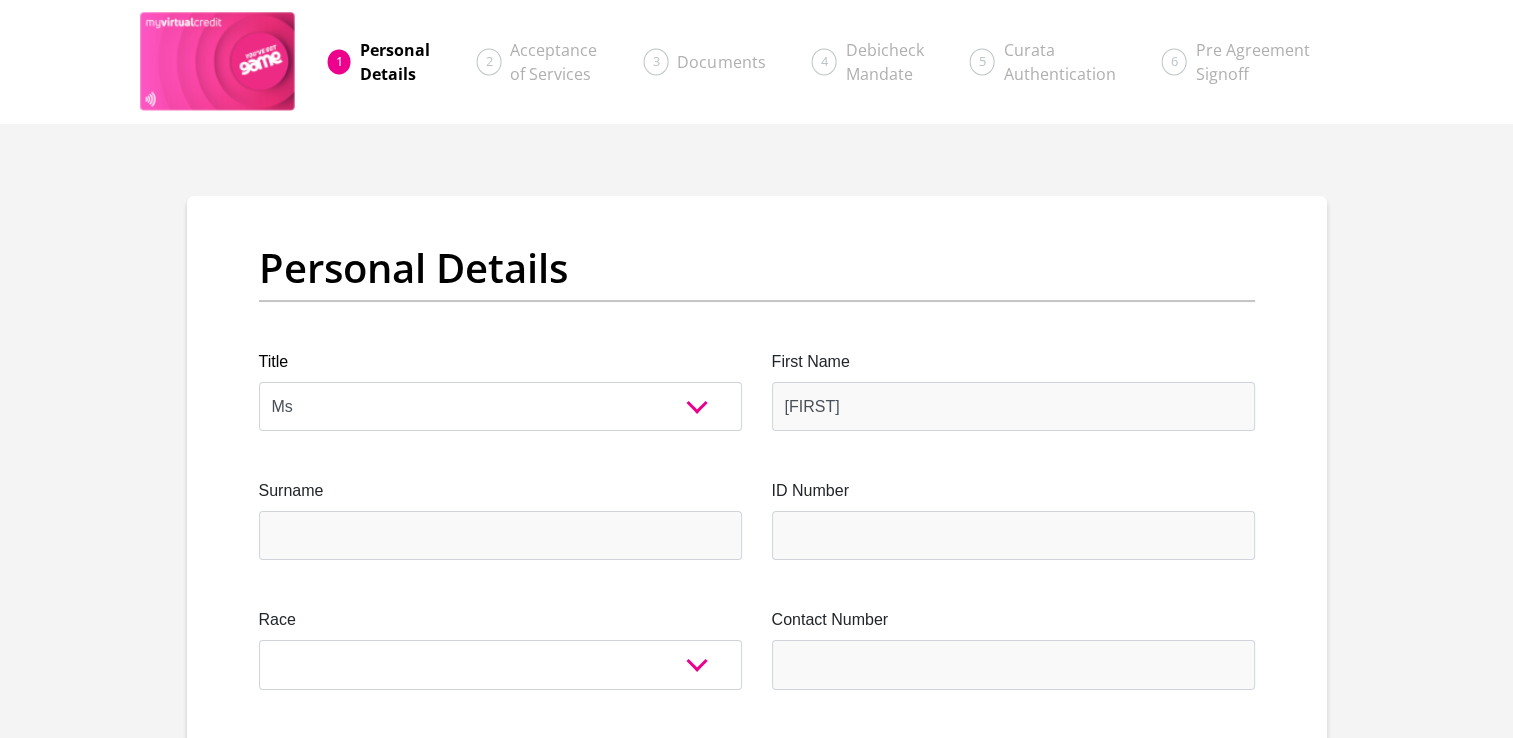 type on "ludlow" 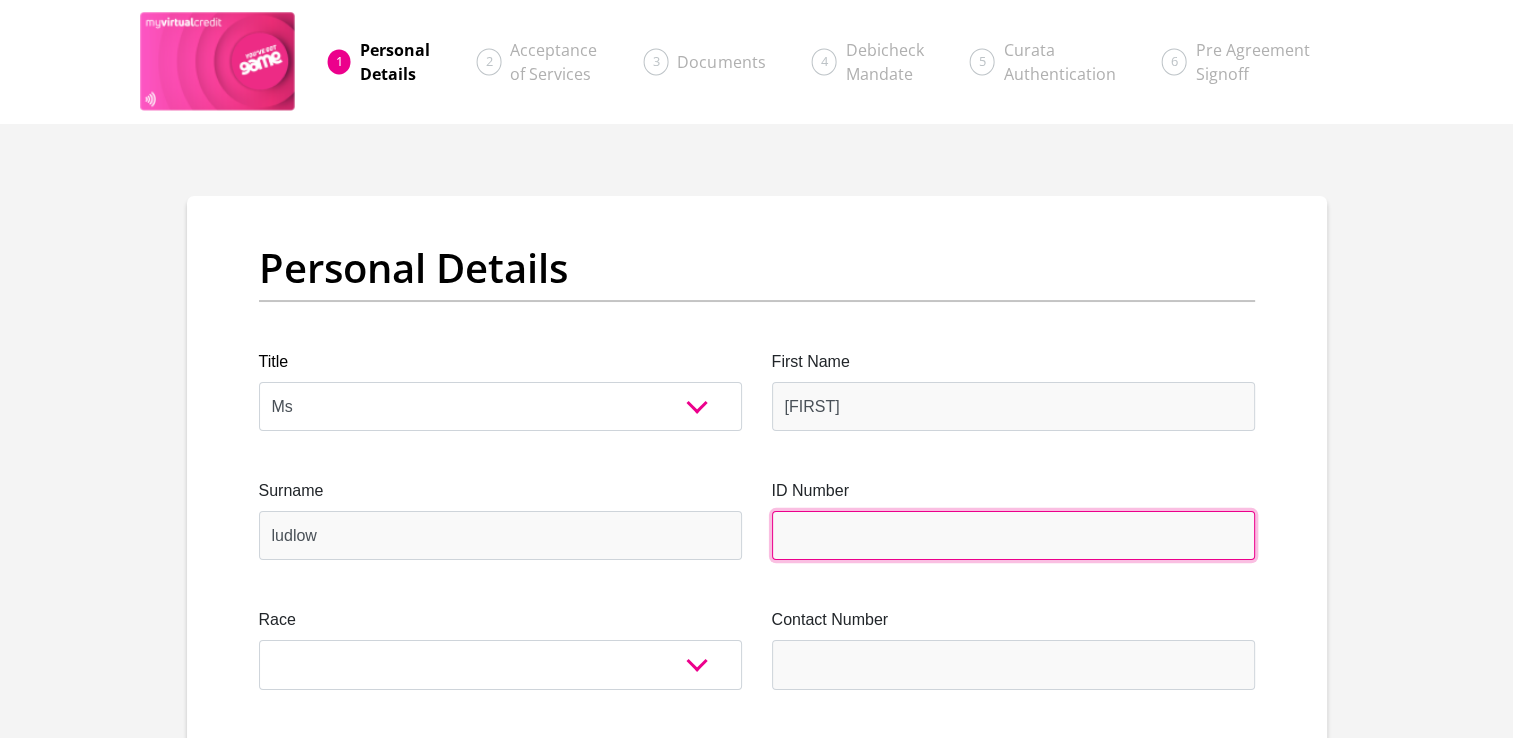 type on "[ID_NUMBER]" 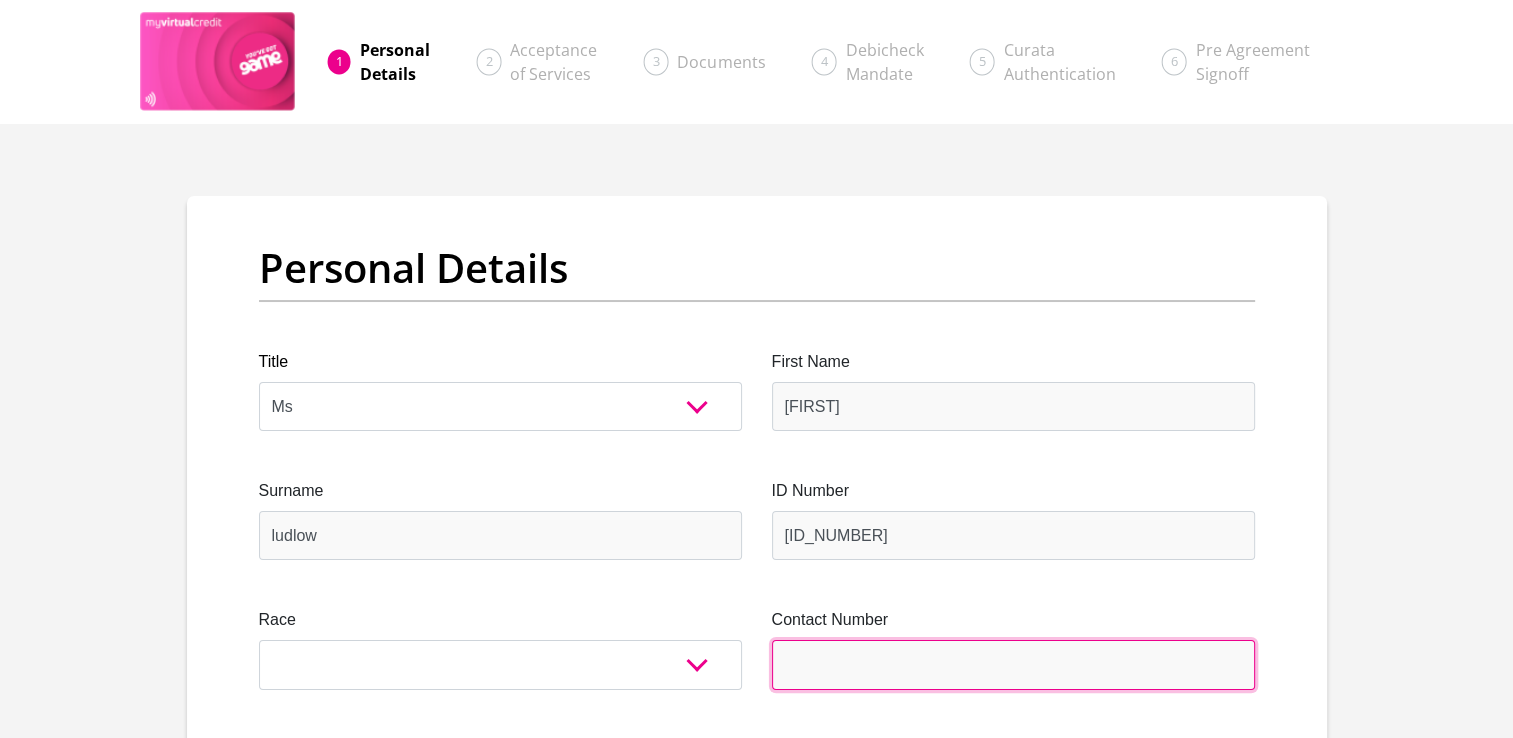 type on "[PHONE]" 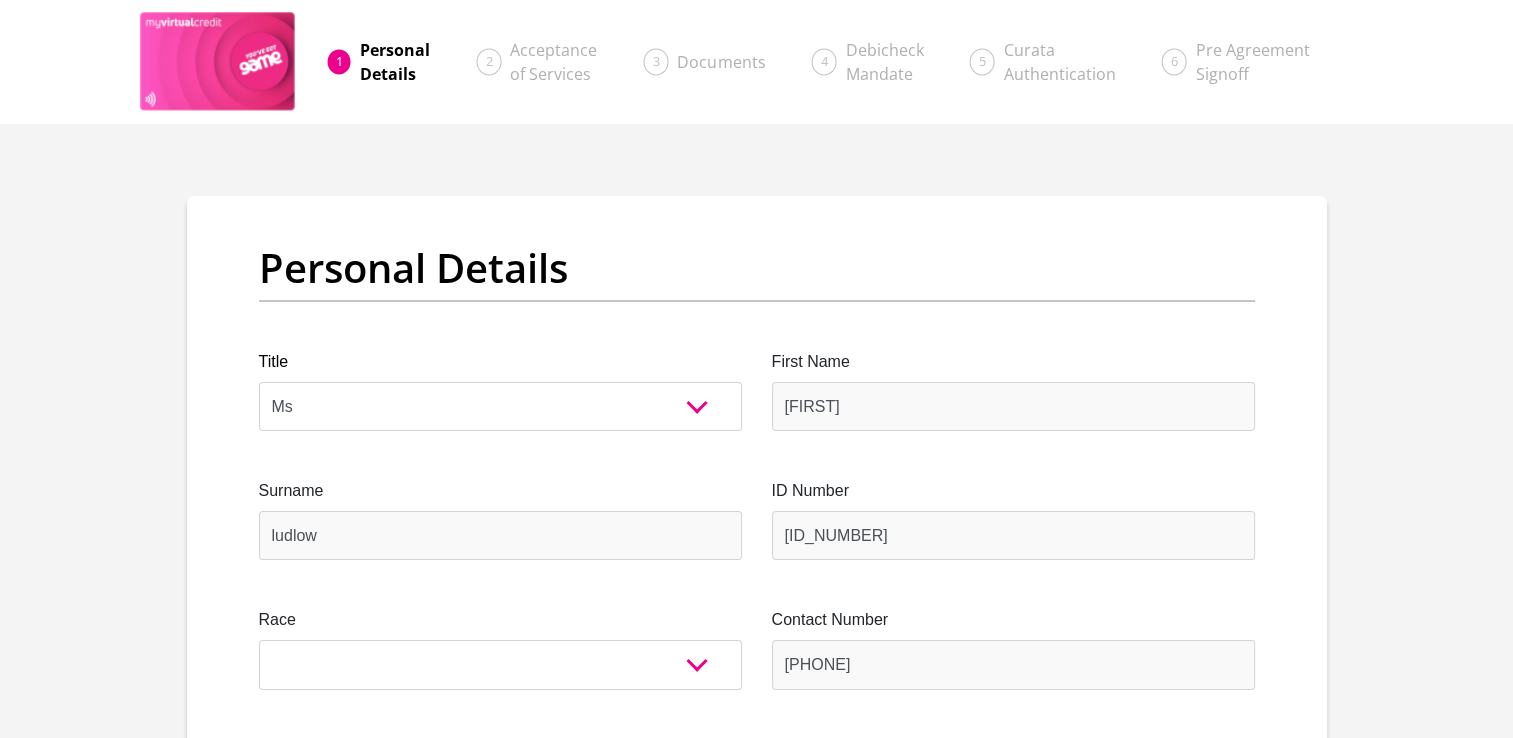 select on "ZAF" 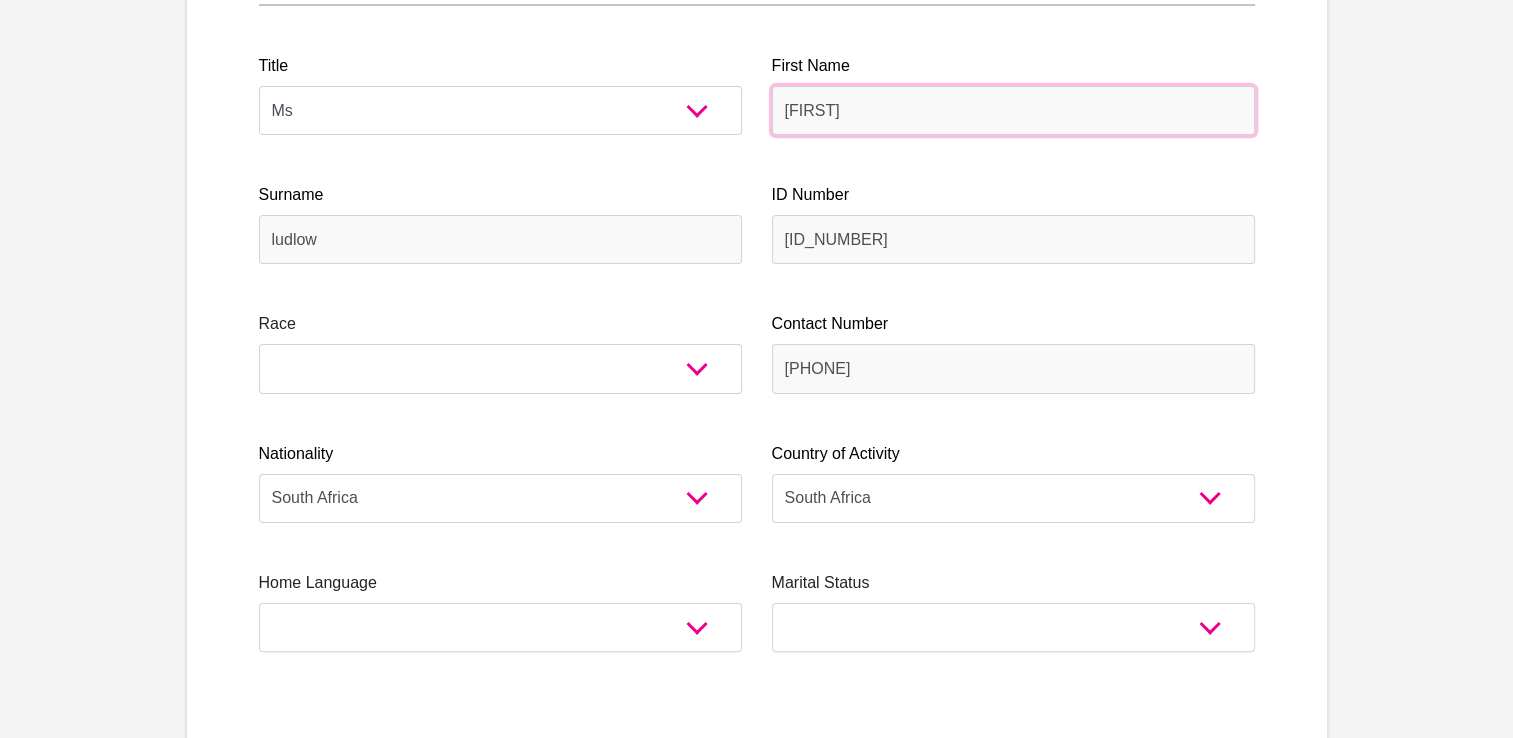 scroll, scrollTop: 300, scrollLeft: 0, axis: vertical 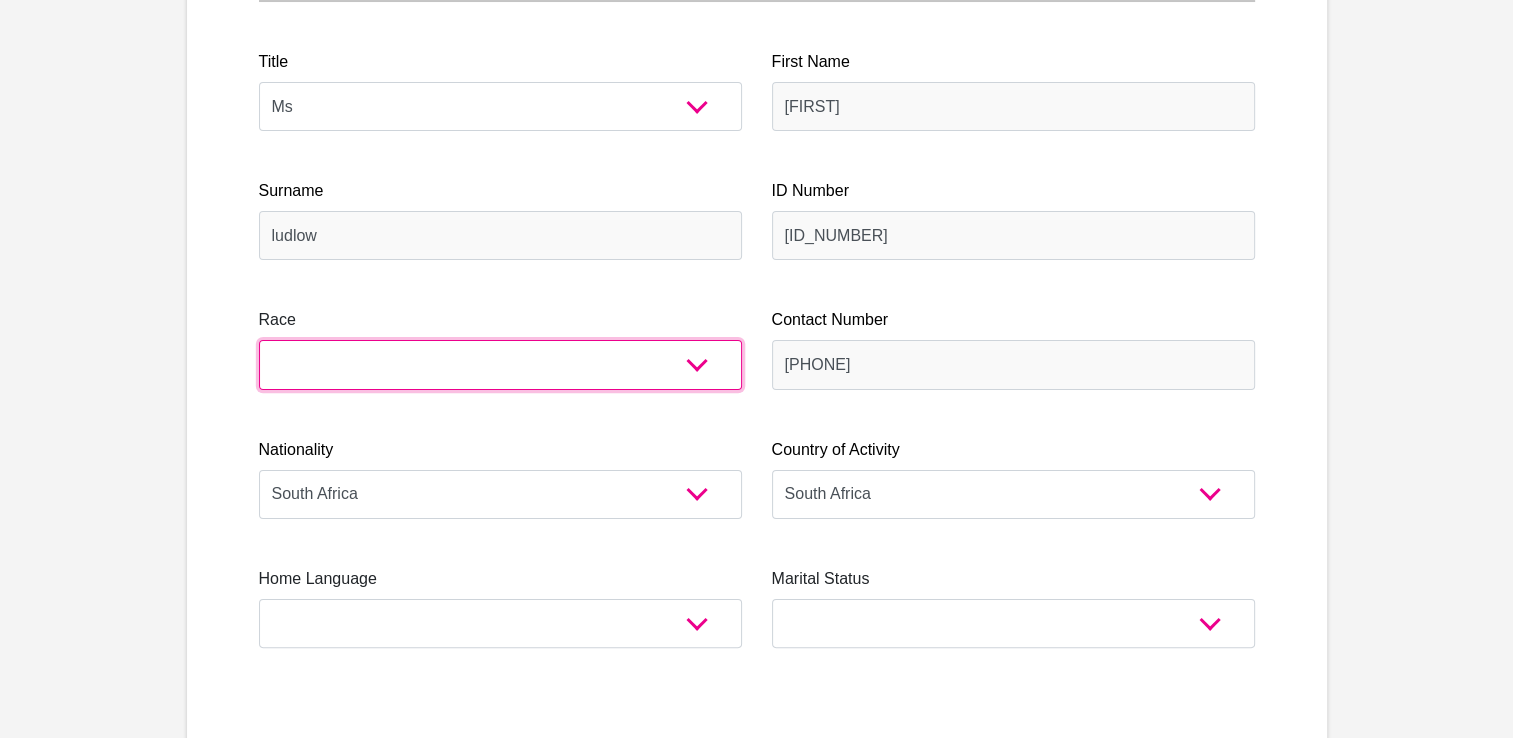 click on "Black
Coloured
Indian
White
Other" at bounding box center (500, 364) 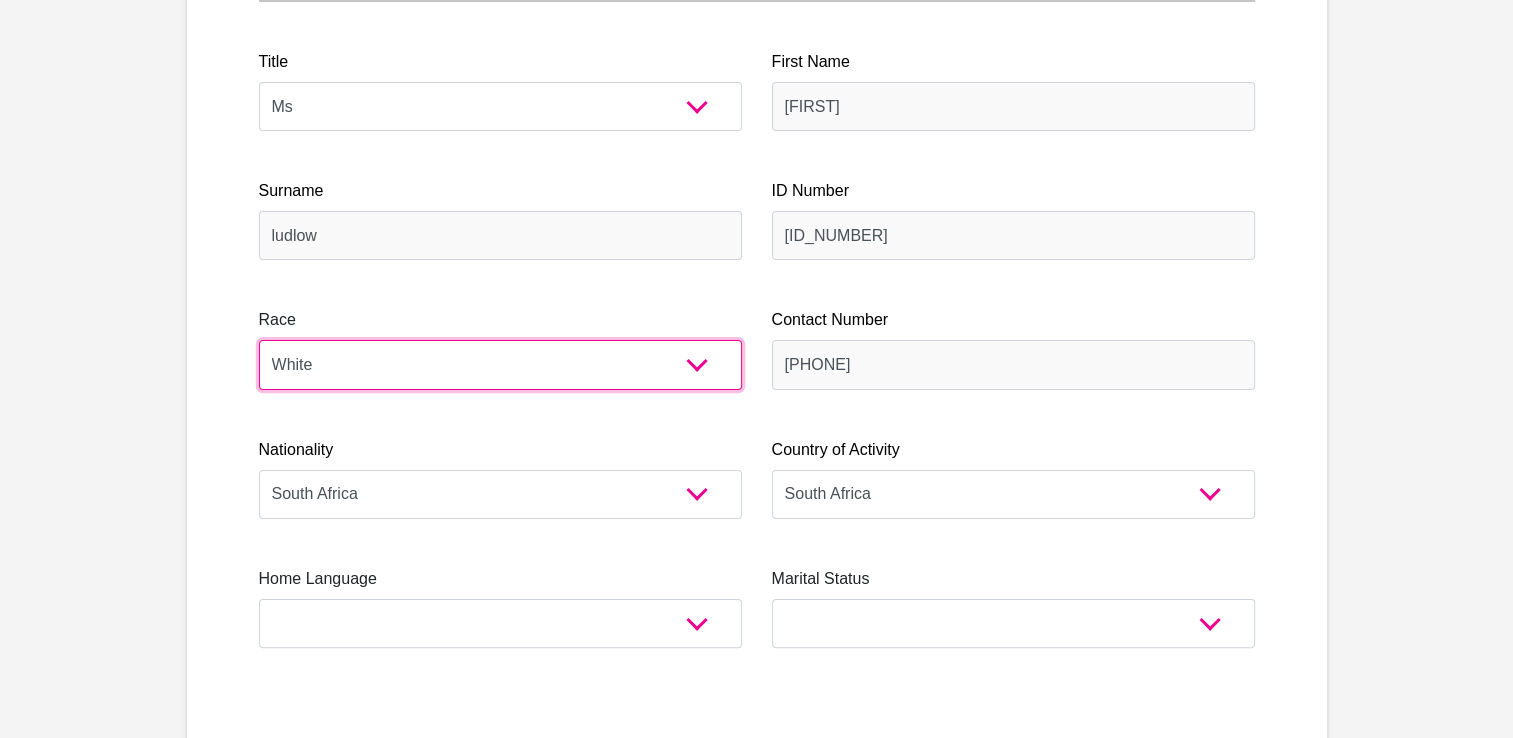 click on "Black
Coloured
Indian
White
Other" at bounding box center (500, 364) 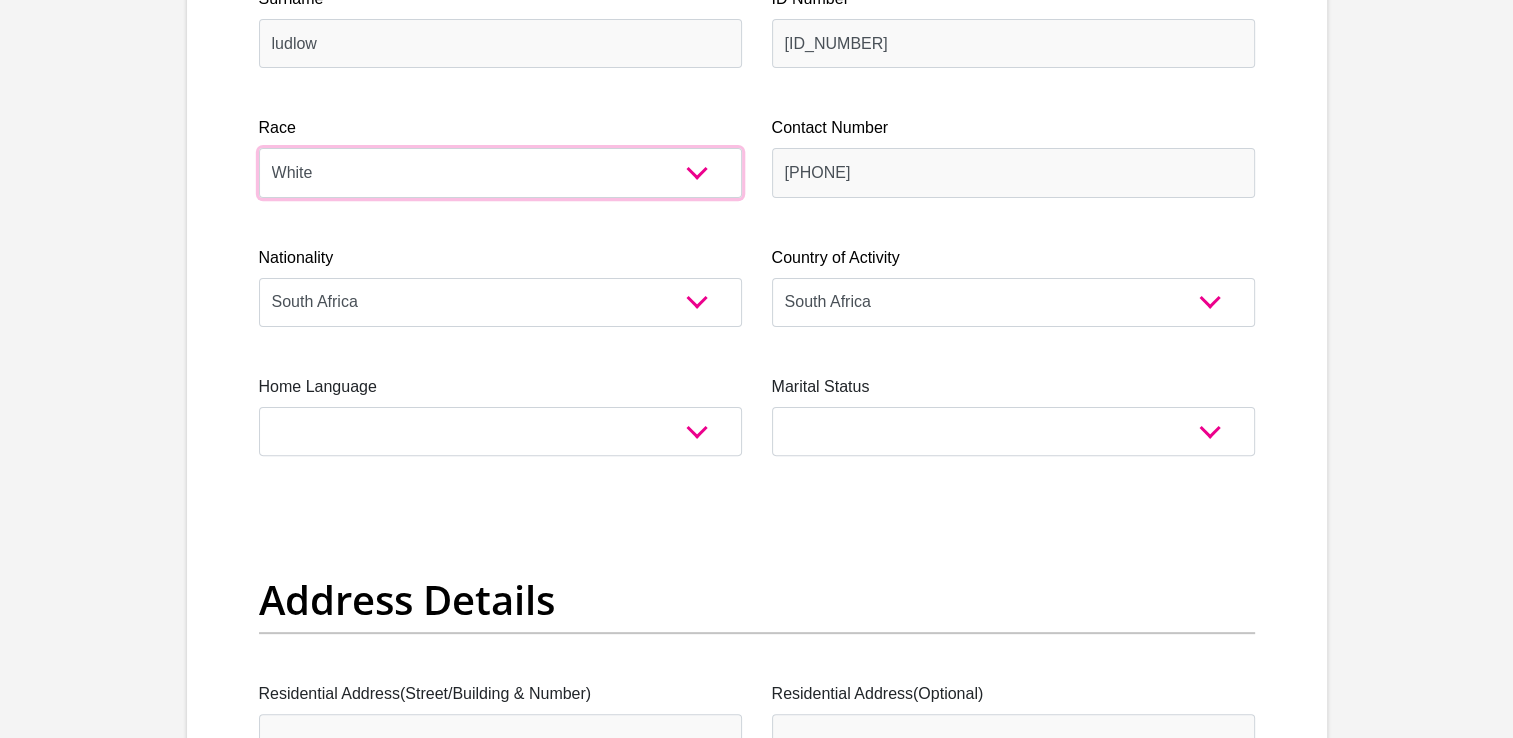 scroll, scrollTop: 500, scrollLeft: 0, axis: vertical 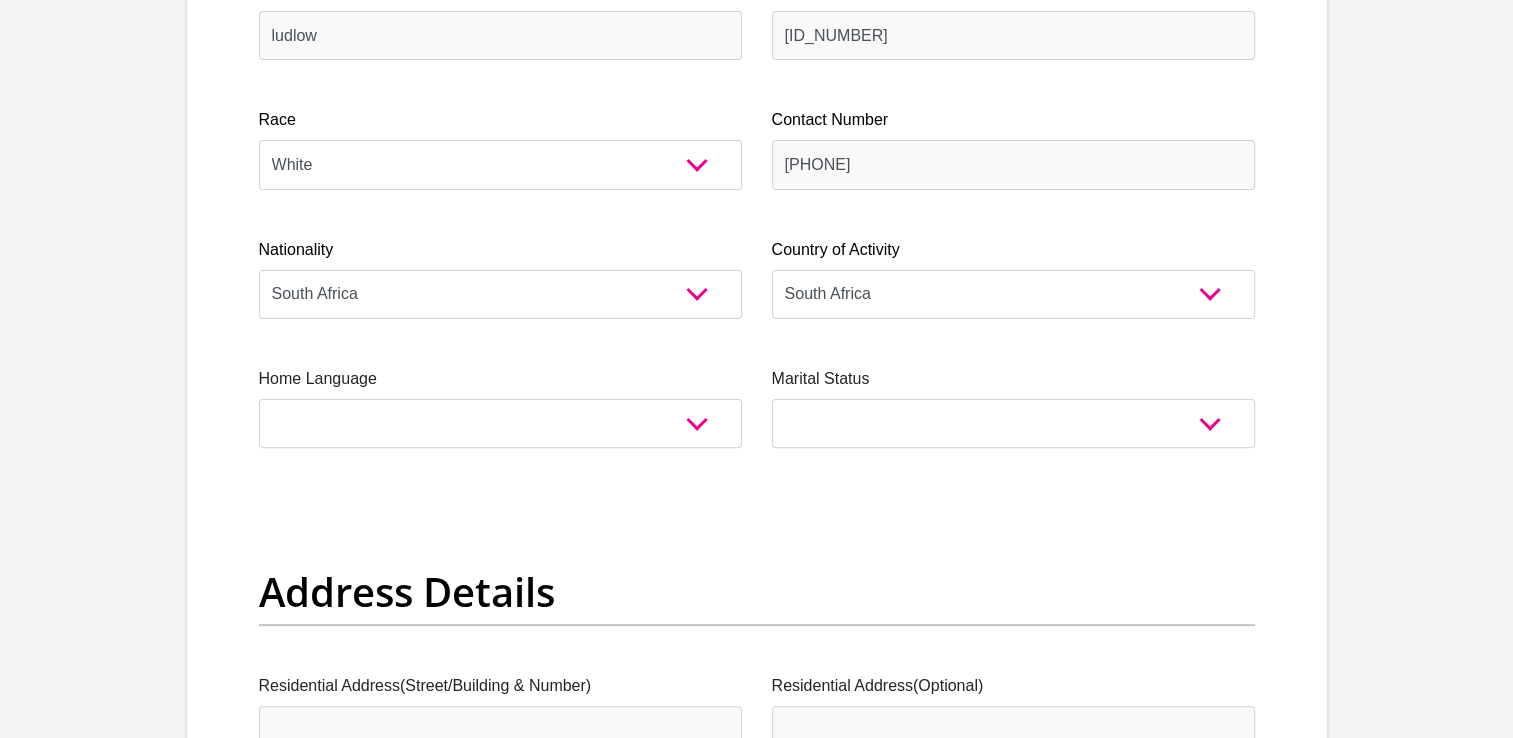 click on "Home Language
Afrikaans
English
Sepedi
South Ndebele
Southern Sotho
Swati
Tsonga
Tswana
Venda
Xhosa
Zulu
Other" at bounding box center (500, 407) 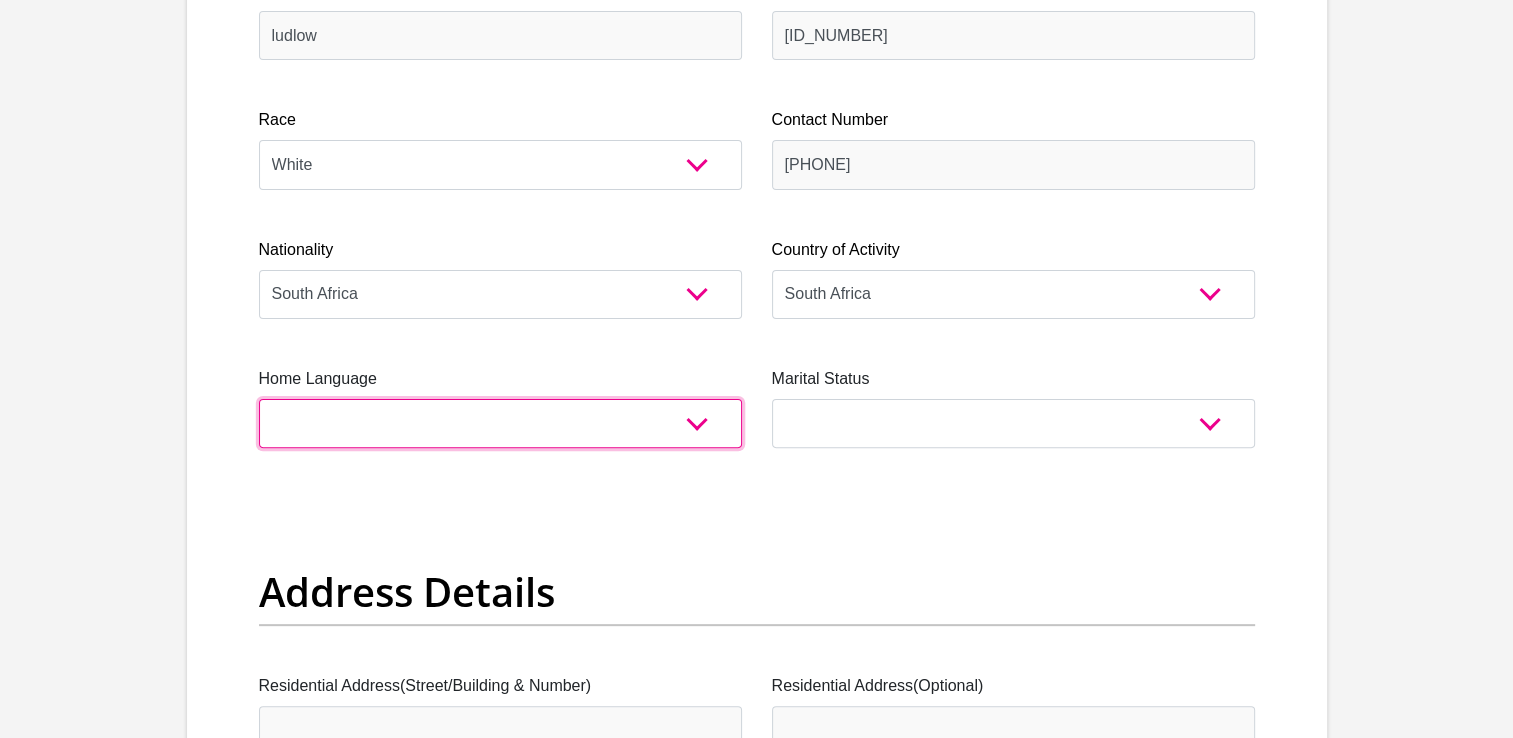 click on "Afrikaans
English
Sepedi
South Ndebele
Southern Sotho
Swati
Tsonga
Tswana
Venda
Xhosa
Zulu
Other" at bounding box center [500, 423] 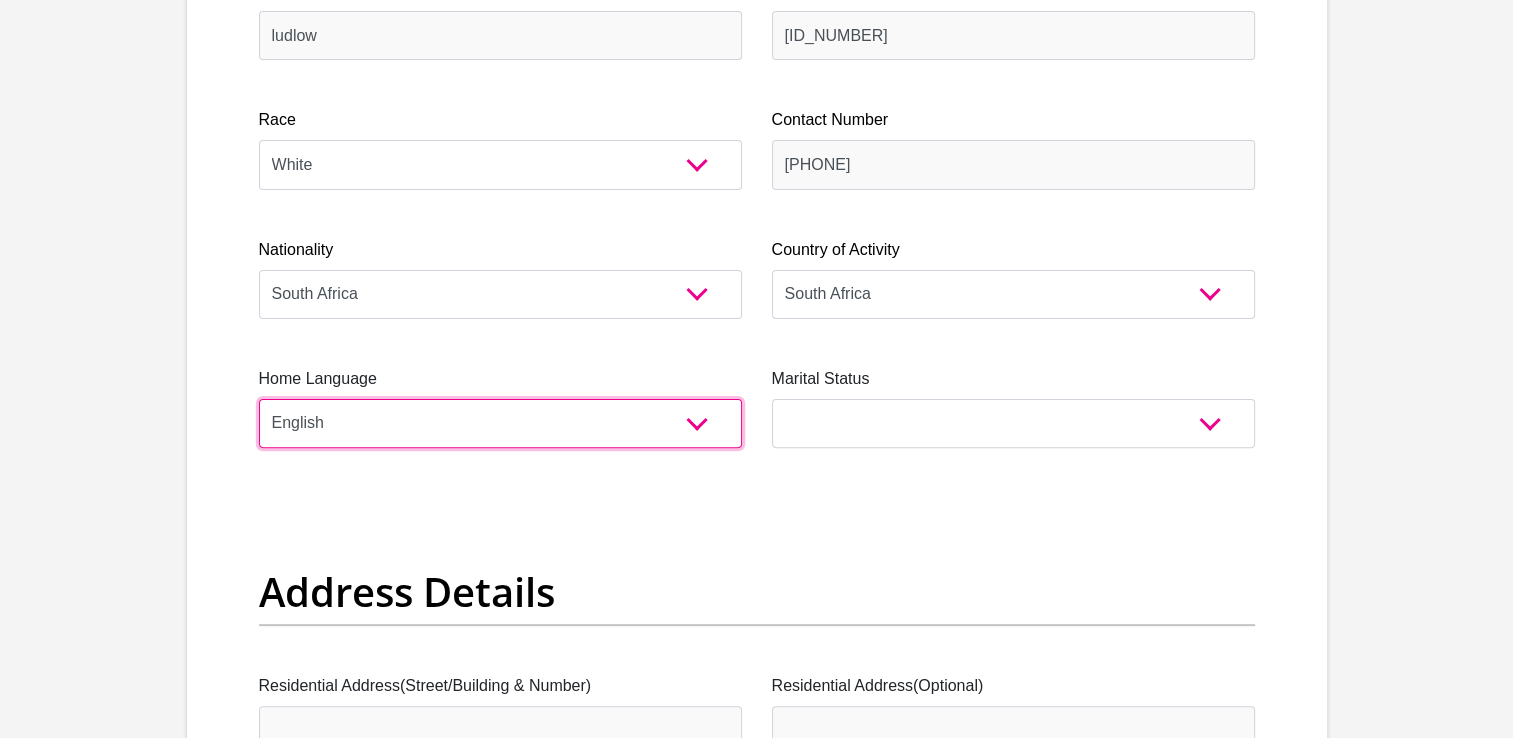 click on "Afrikaans
English
Sepedi
South Ndebele
Southern Sotho
Swati
Tsonga
Tswana
Venda
Xhosa
Zulu
Other" at bounding box center (500, 423) 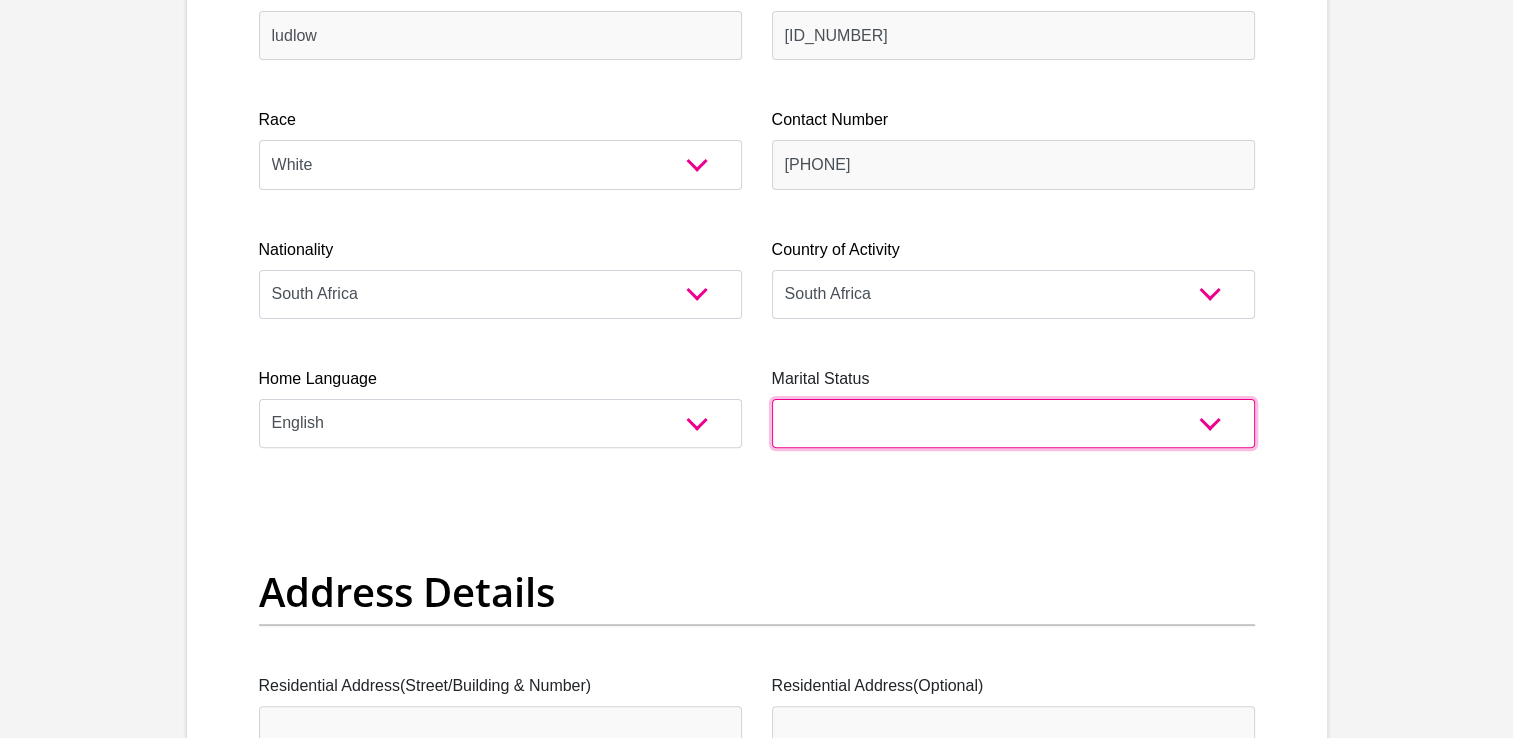 click on "Married ANC
Single
Divorced
Widowed
Married COP or Customary Law" at bounding box center [1013, 423] 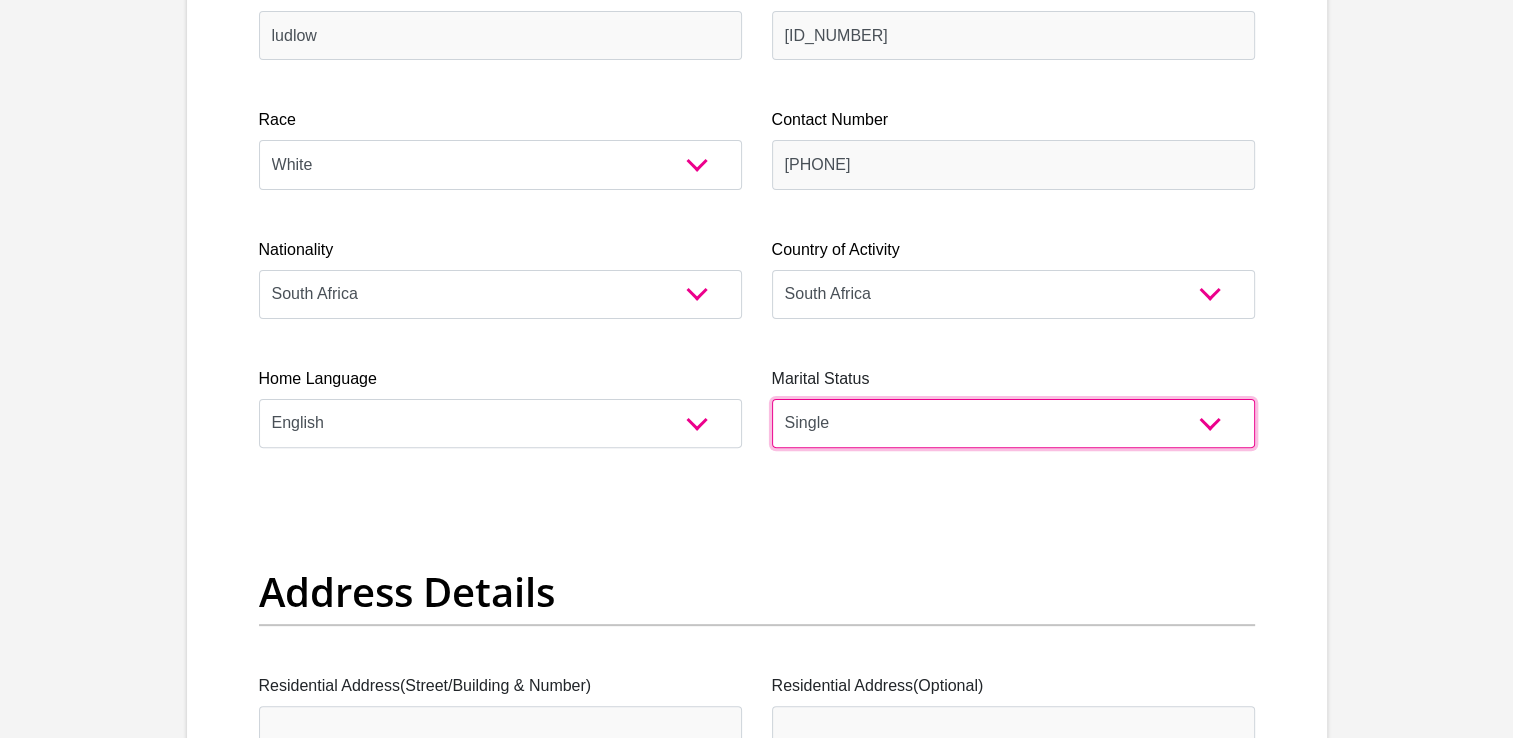 click on "Married ANC
Single
Divorced
Widowed
Married COP or Customary Law" at bounding box center (1013, 423) 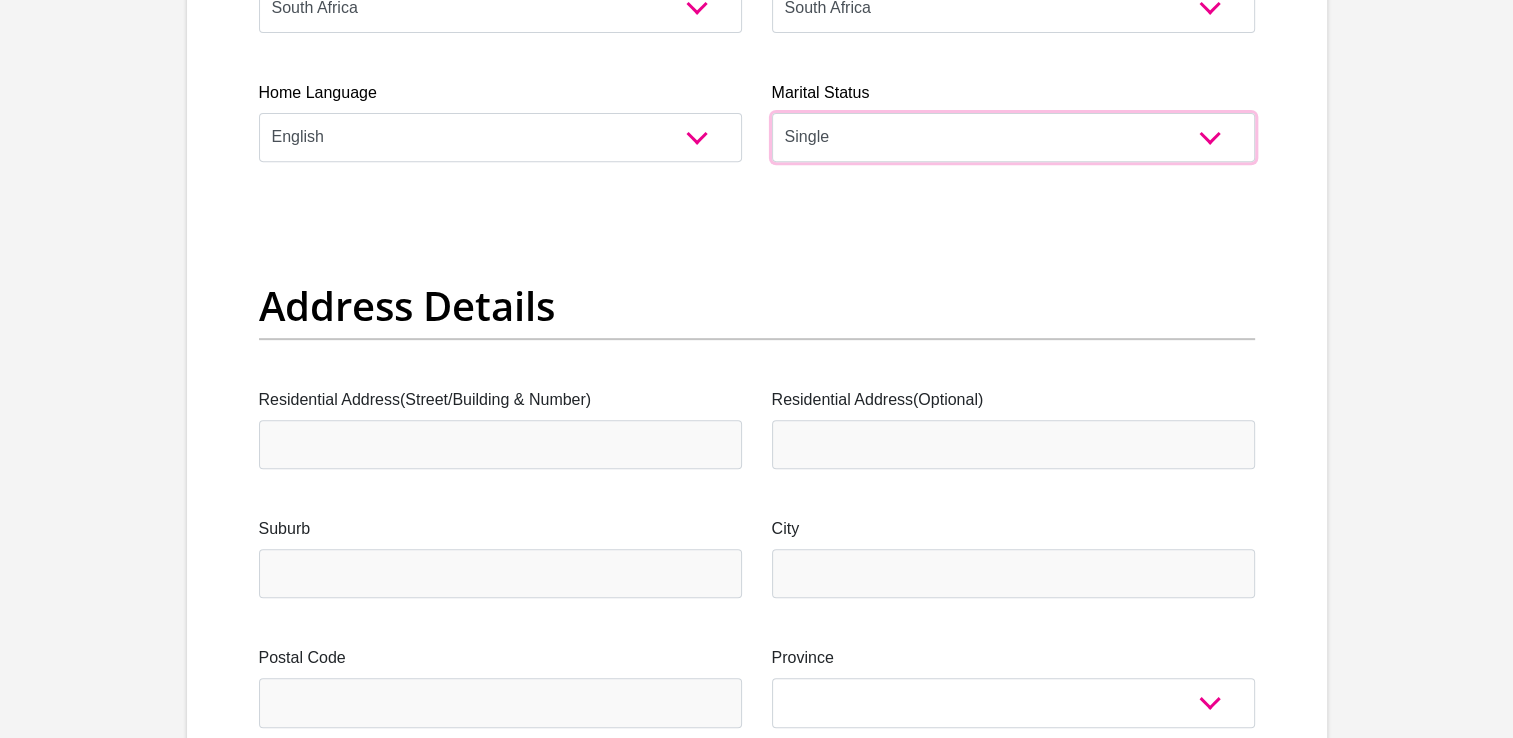 scroll, scrollTop: 800, scrollLeft: 0, axis: vertical 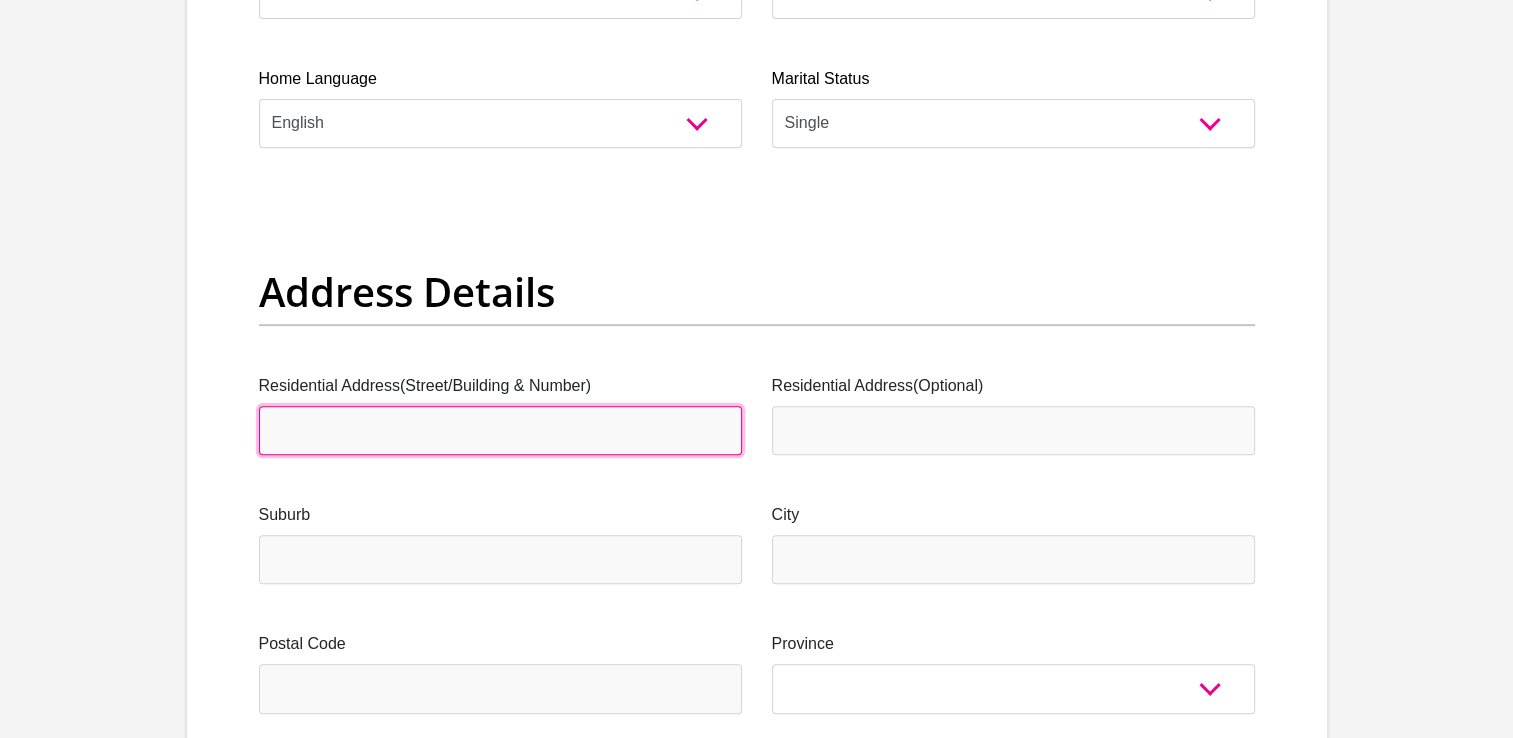 click on "Residential Address(Street/Building & Number)" at bounding box center (500, 430) 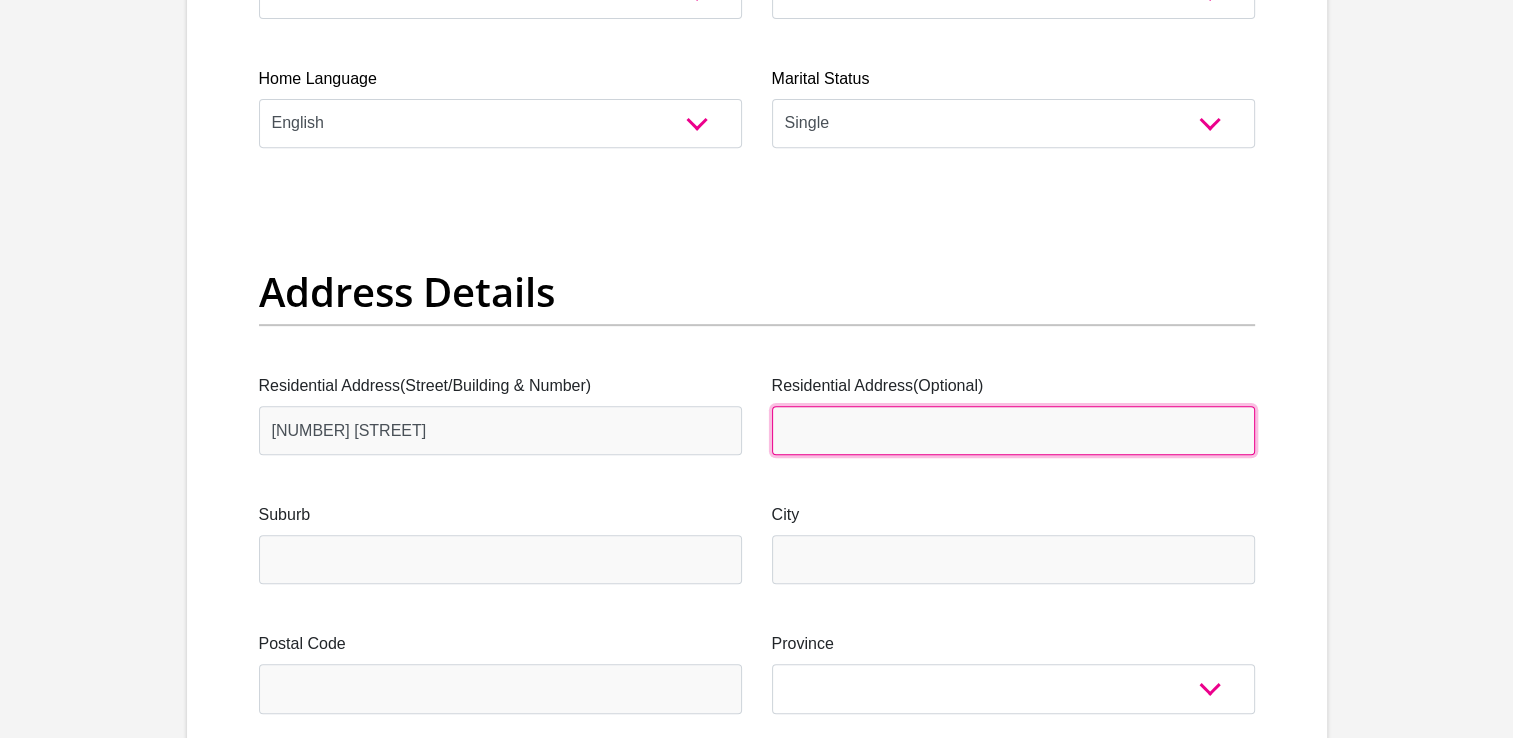 type on "[NUMBER] [STREET]" 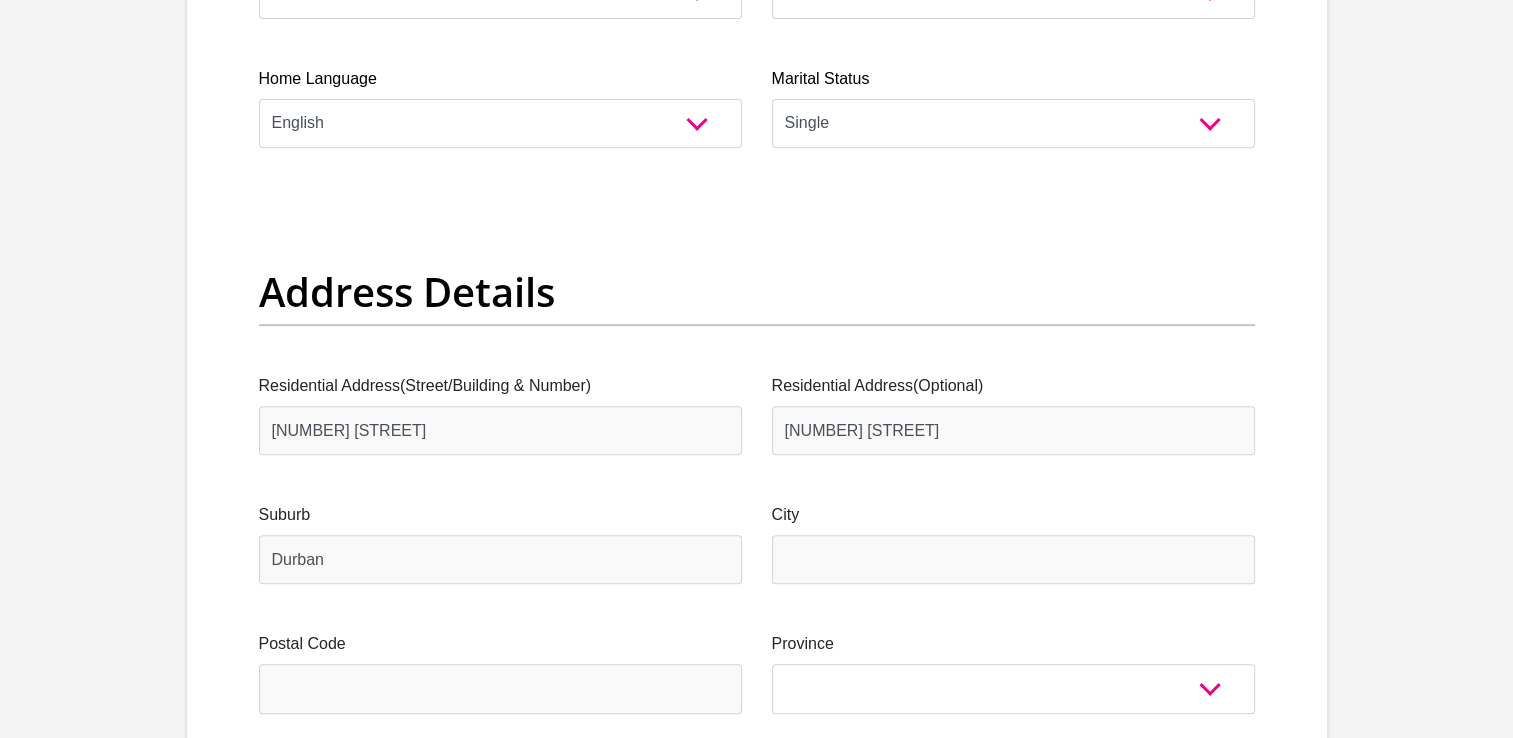 type on "Durban" 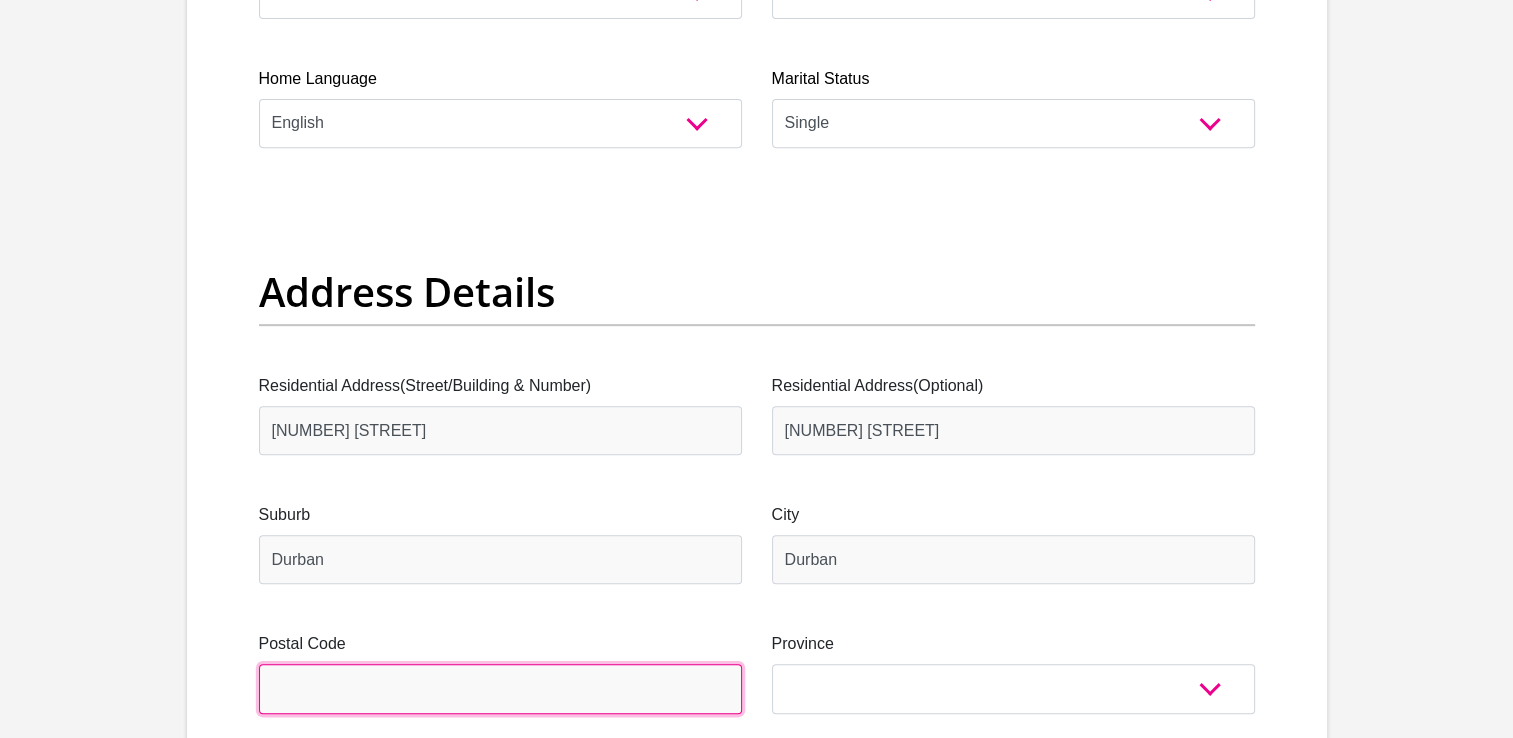type on "4001" 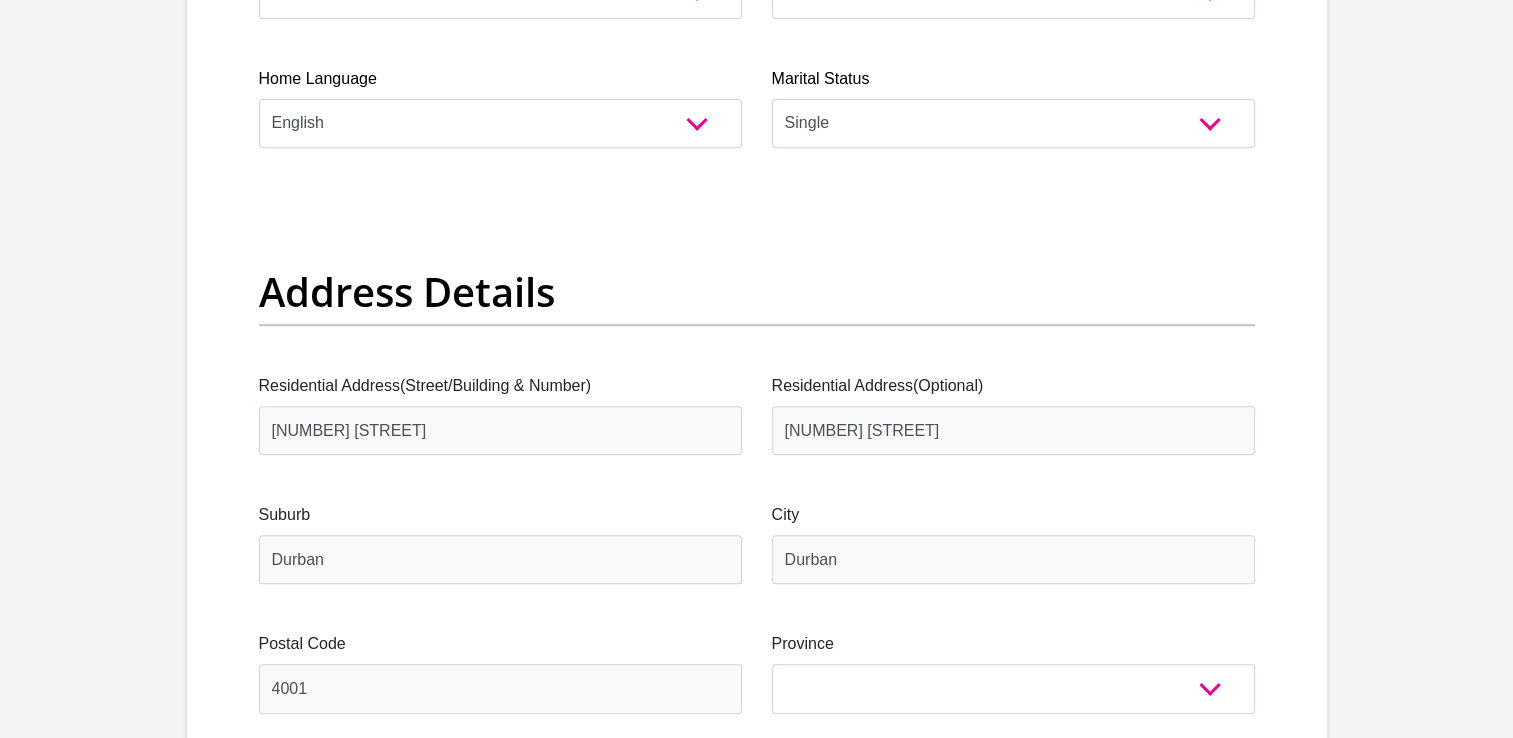 type on "[USERNAME]@[DOMAIN]" 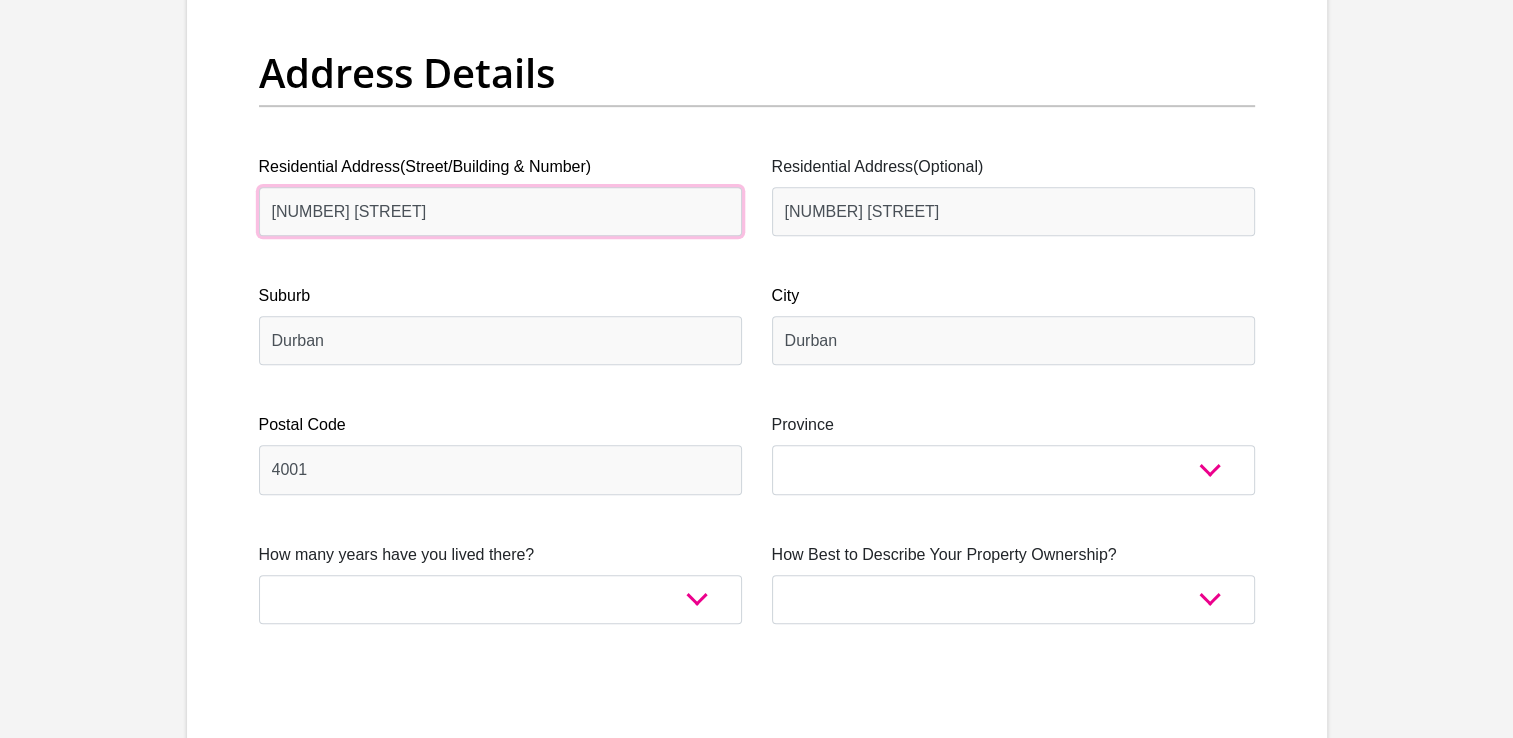 scroll, scrollTop: 1100, scrollLeft: 0, axis: vertical 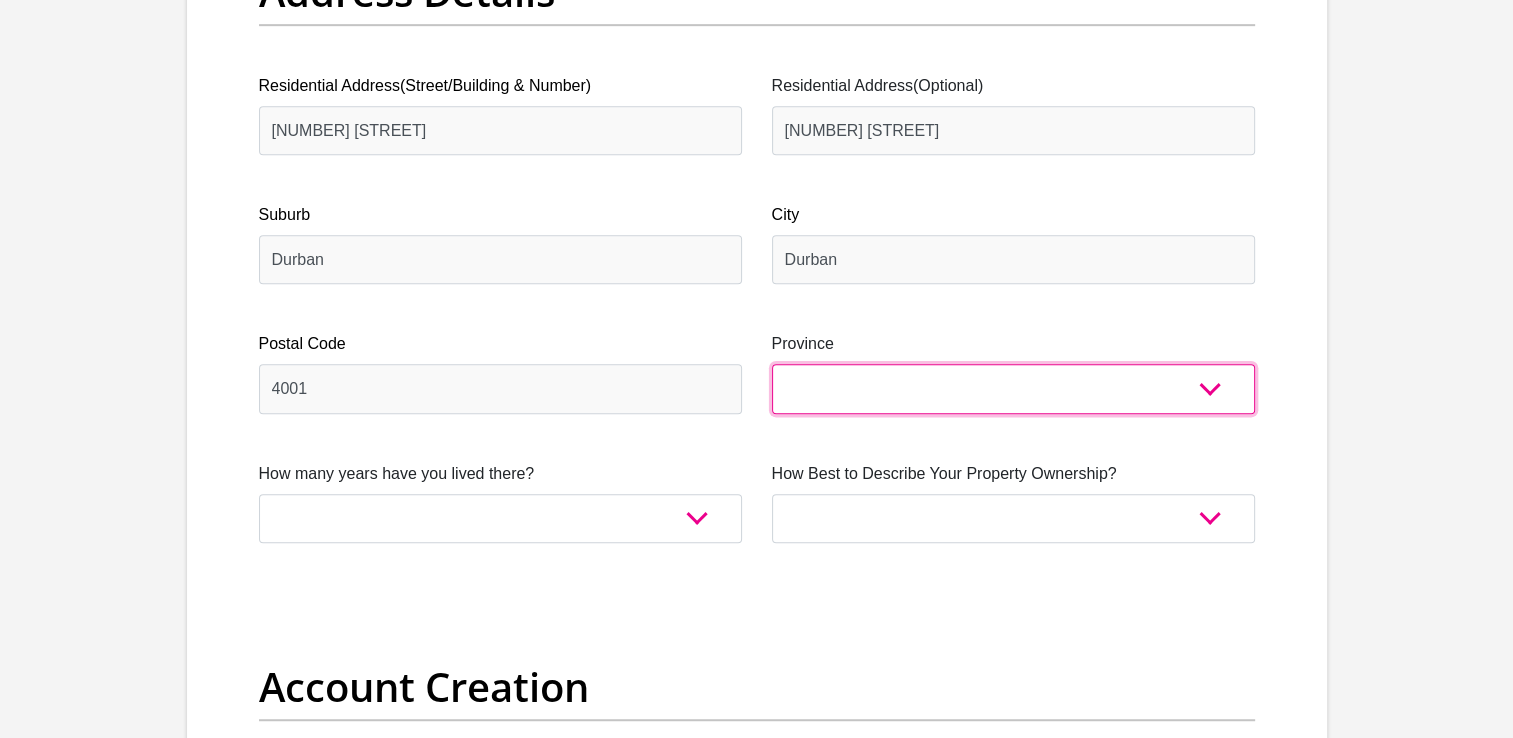 click on "Eastern Cape
Free State
Gauteng
KwaZulu-Natal
Limpopo
Mpumalanga
Northern Cape
North West
Western Cape" at bounding box center [1013, 388] 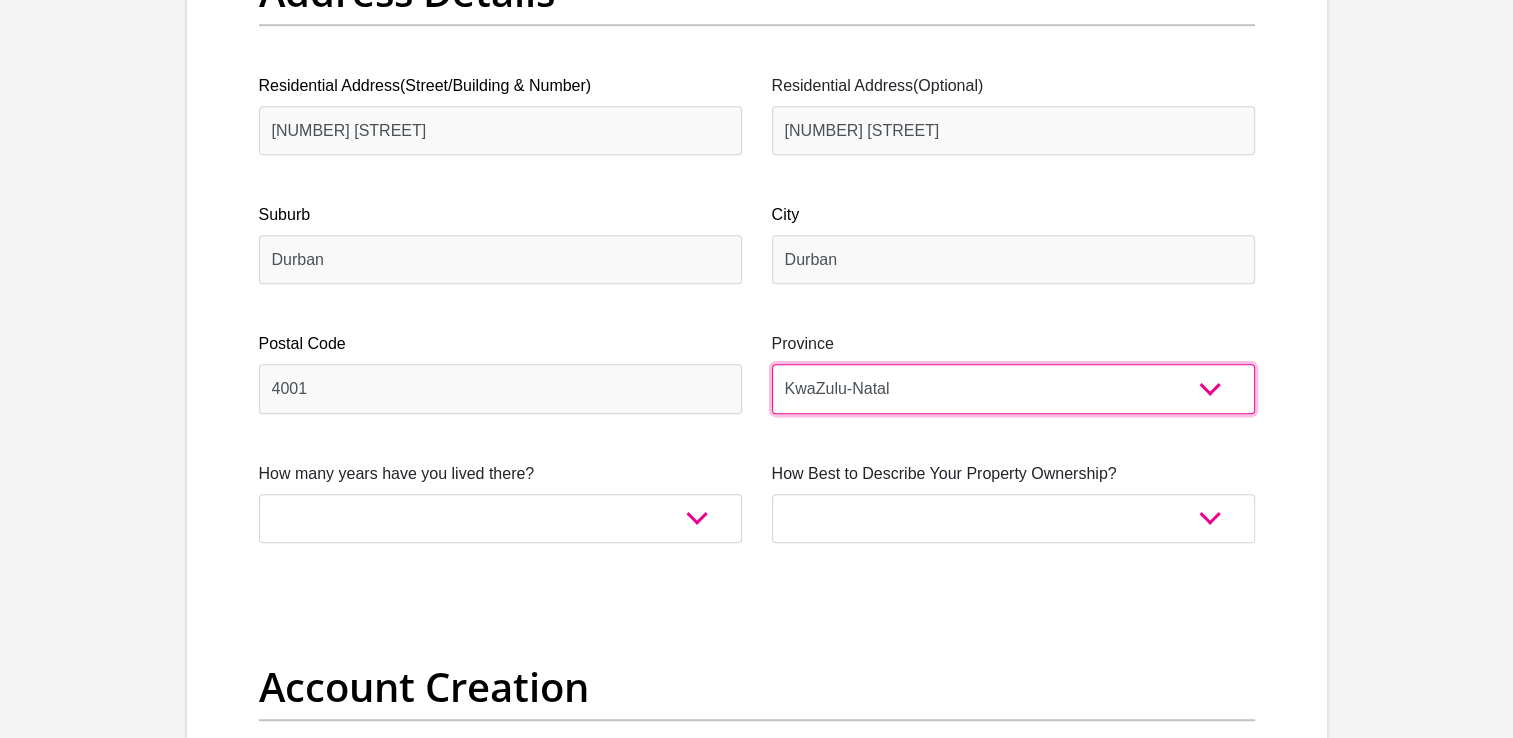 click on "Eastern Cape
Free State
Gauteng
KwaZulu-Natal
Limpopo
Mpumalanga
Northern Cape
North West
Western Cape" at bounding box center [1013, 388] 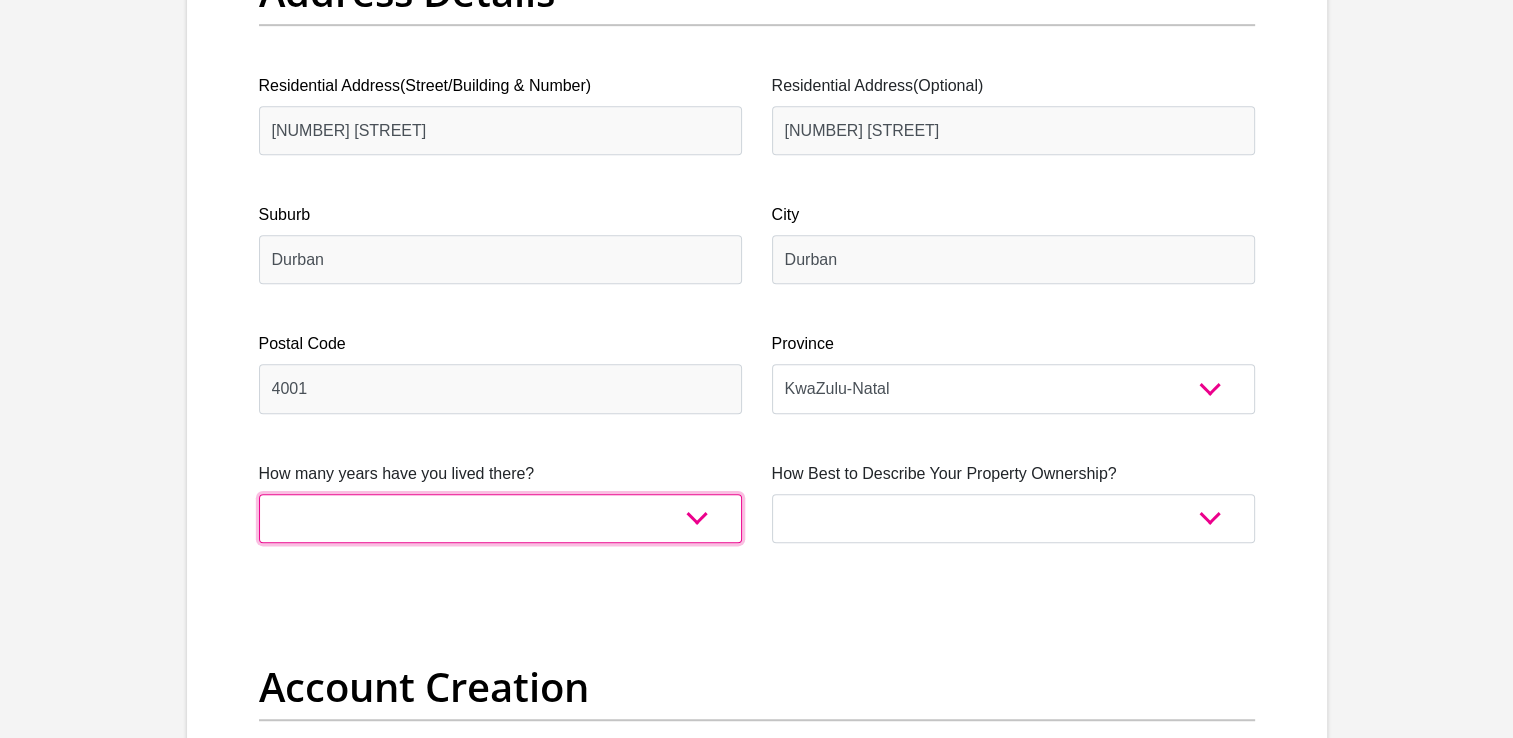 click on "less than 1 year
1-3 years
3-5 years
5+ years" at bounding box center (500, 518) 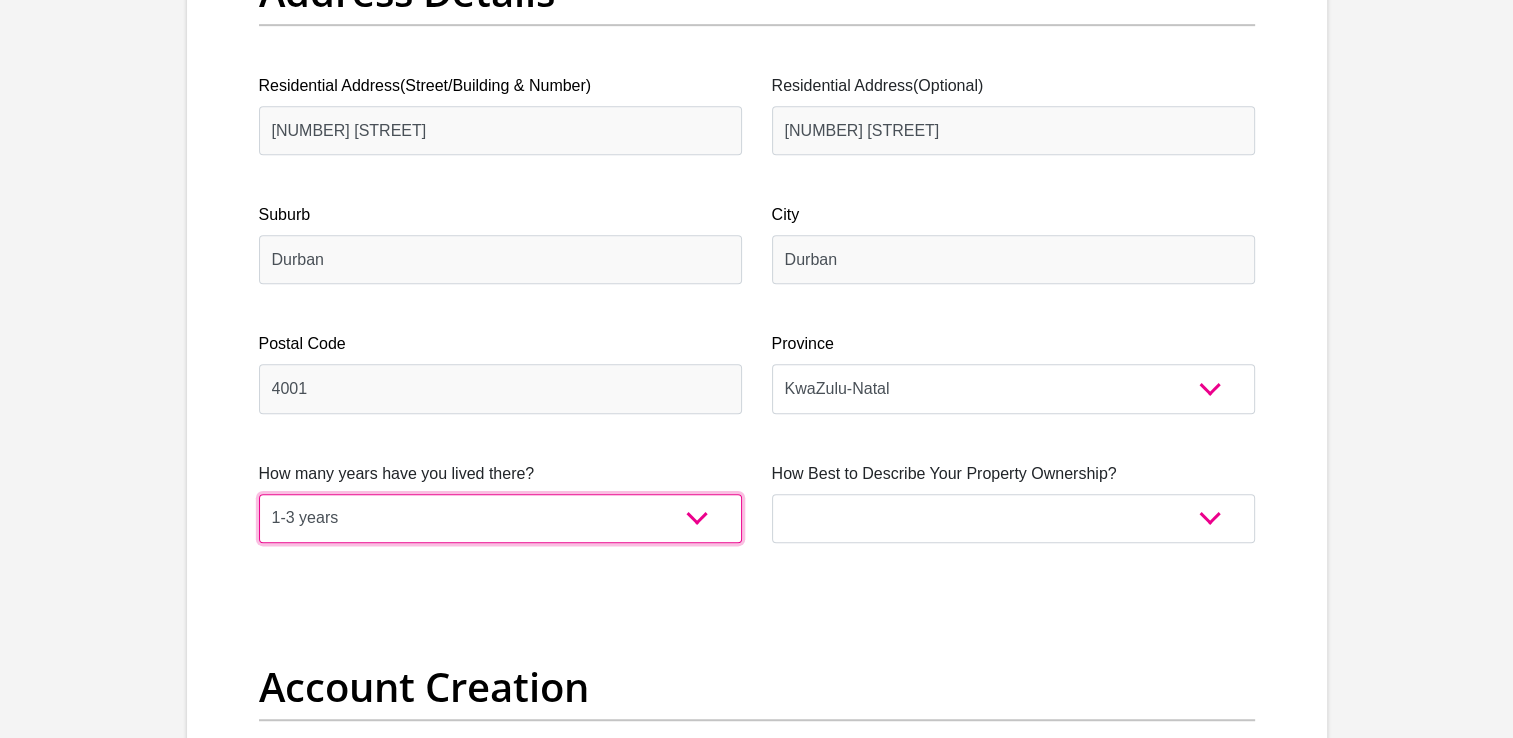 click on "less than 1 year
1-3 years
3-5 years
5+ years" at bounding box center (500, 518) 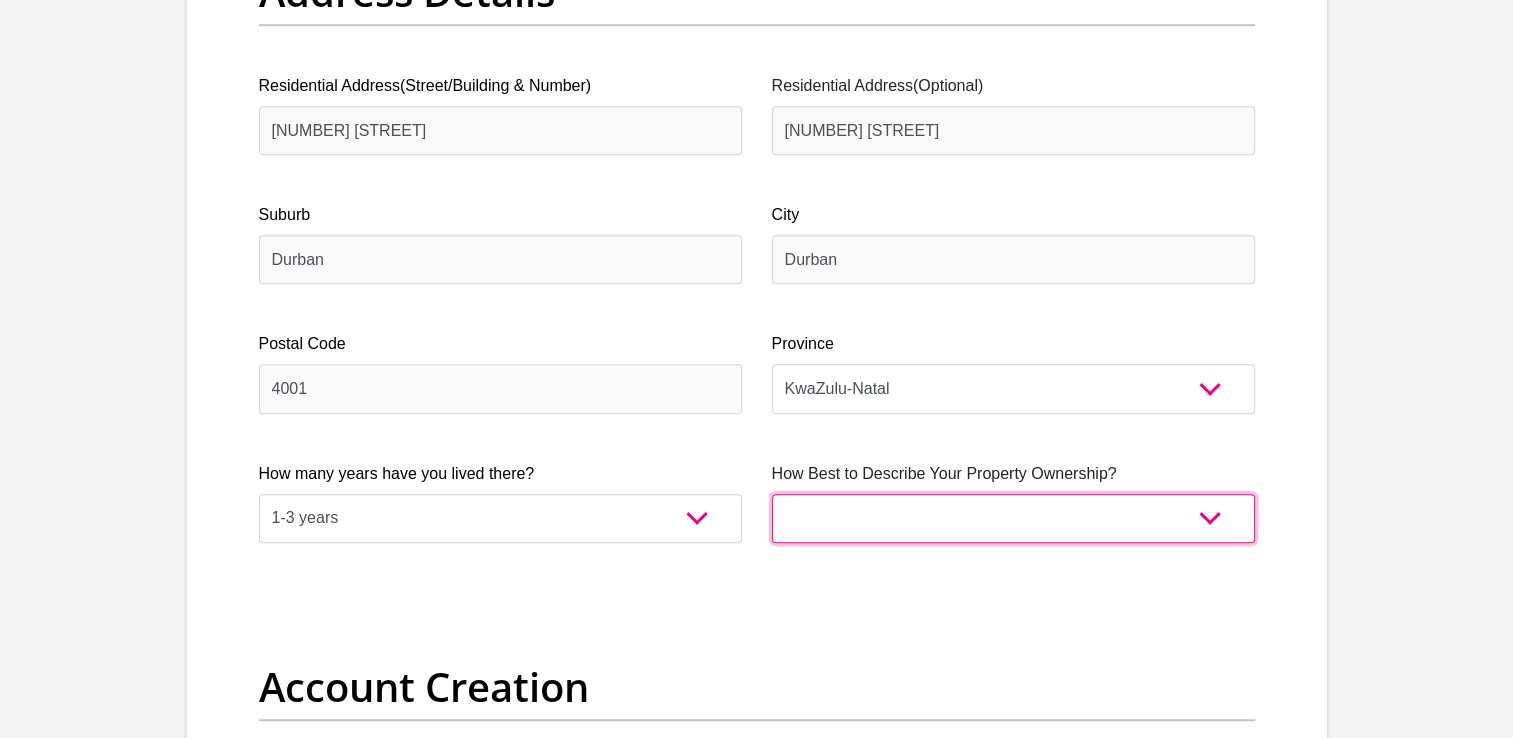 click on "Owned
Rented
Family Owned
Company Dwelling" at bounding box center (1013, 518) 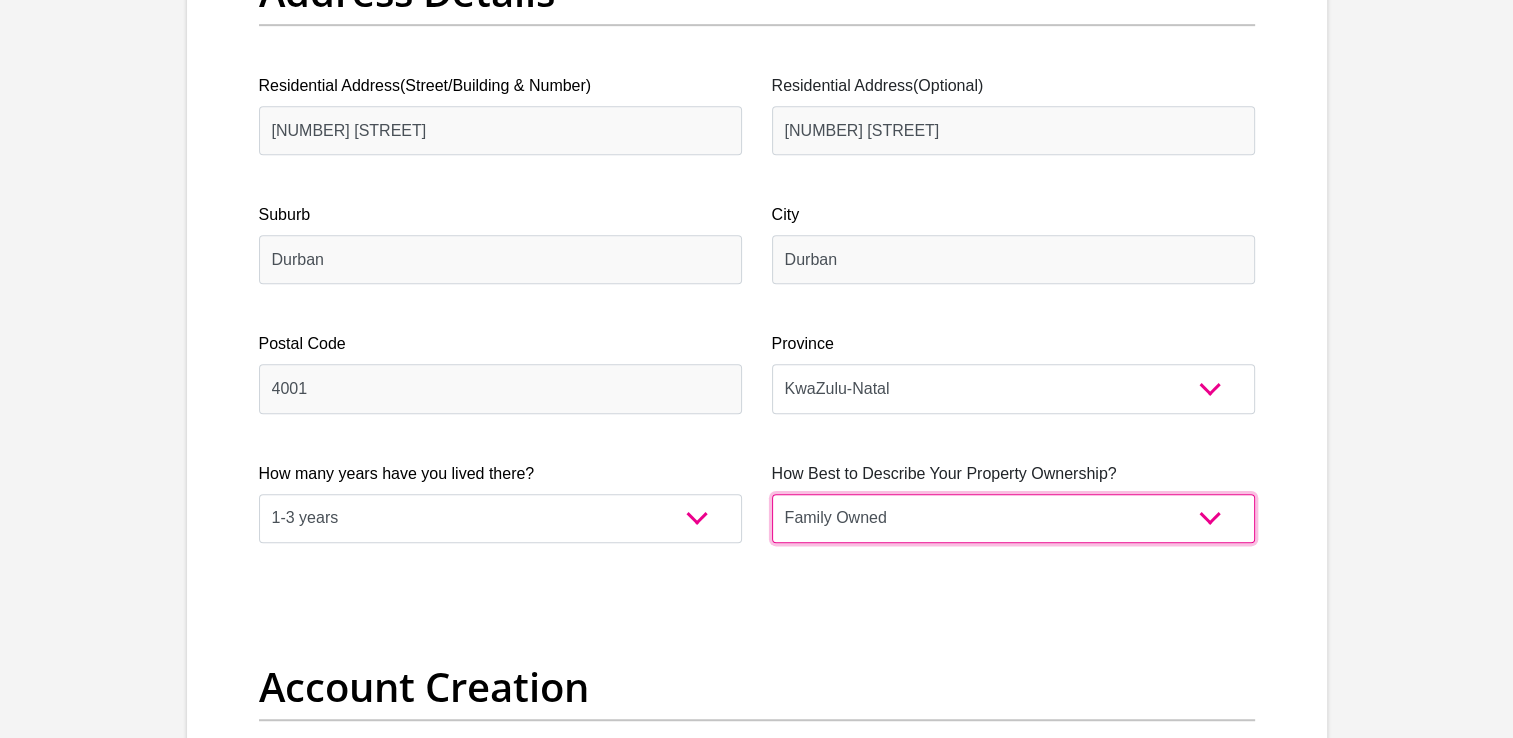 click on "Owned
Rented
Family Owned
Company Dwelling" at bounding box center (1013, 518) 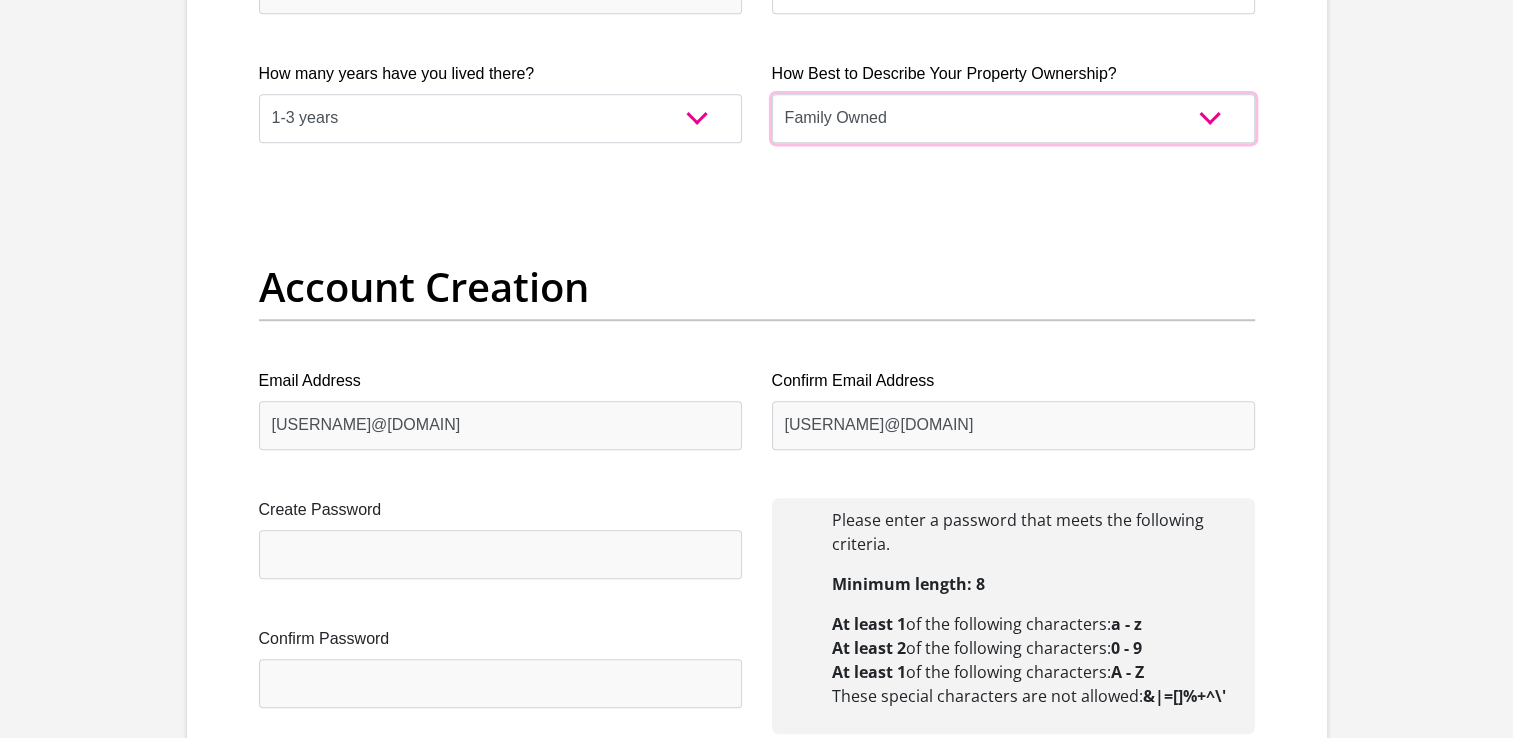 scroll, scrollTop: 1600, scrollLeft: 0, axis: vertical 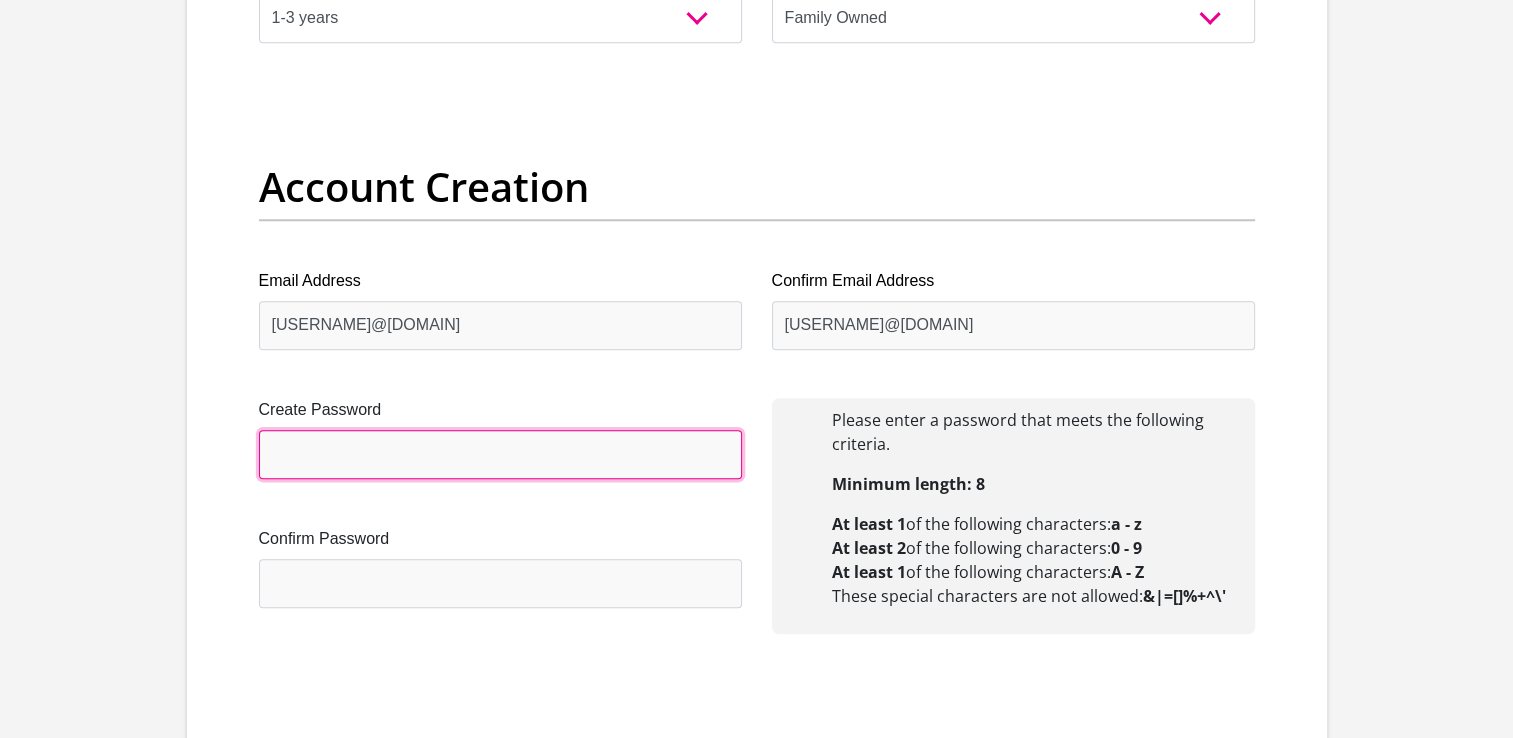 click on "Create Password" at bounding box center (500, 454) 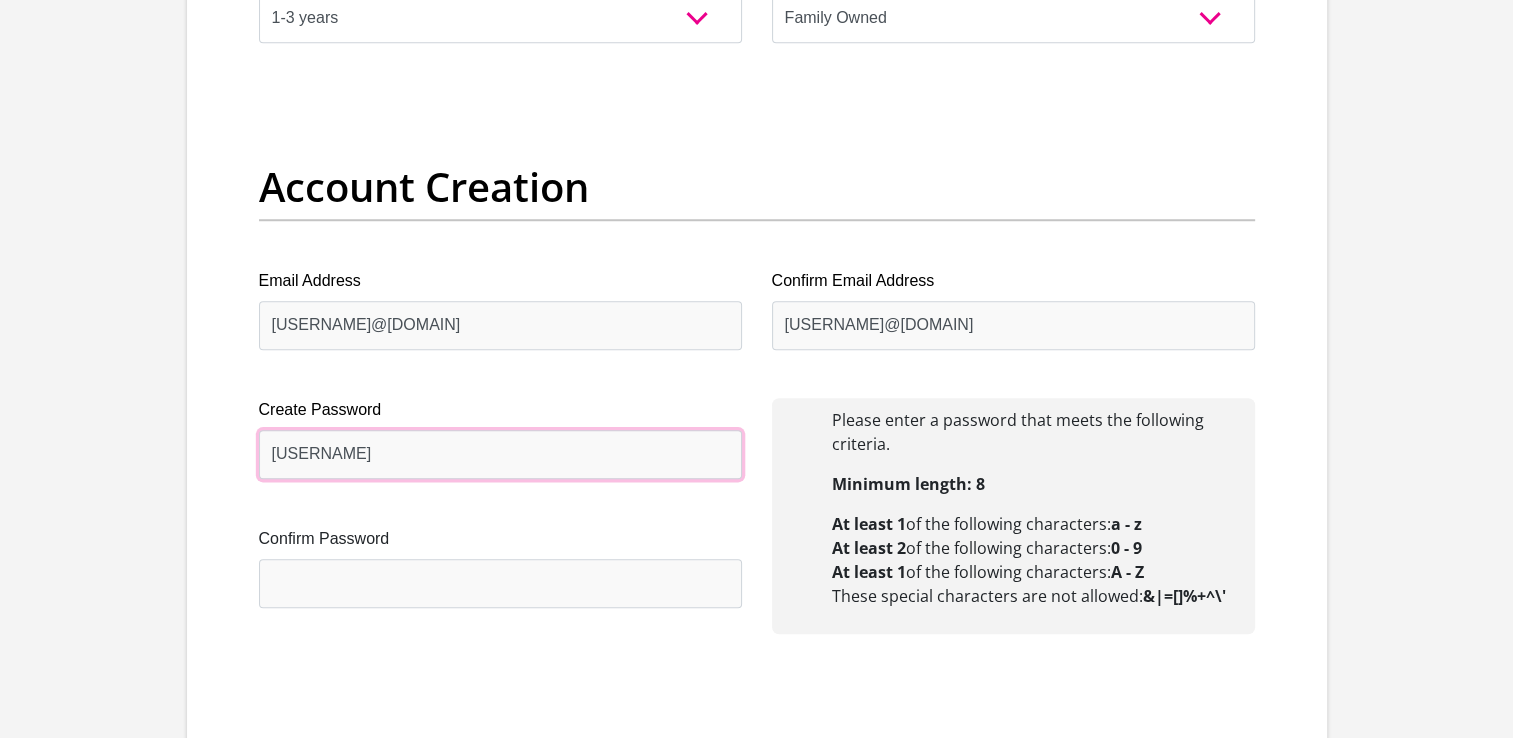 type on "[USERNAME]" 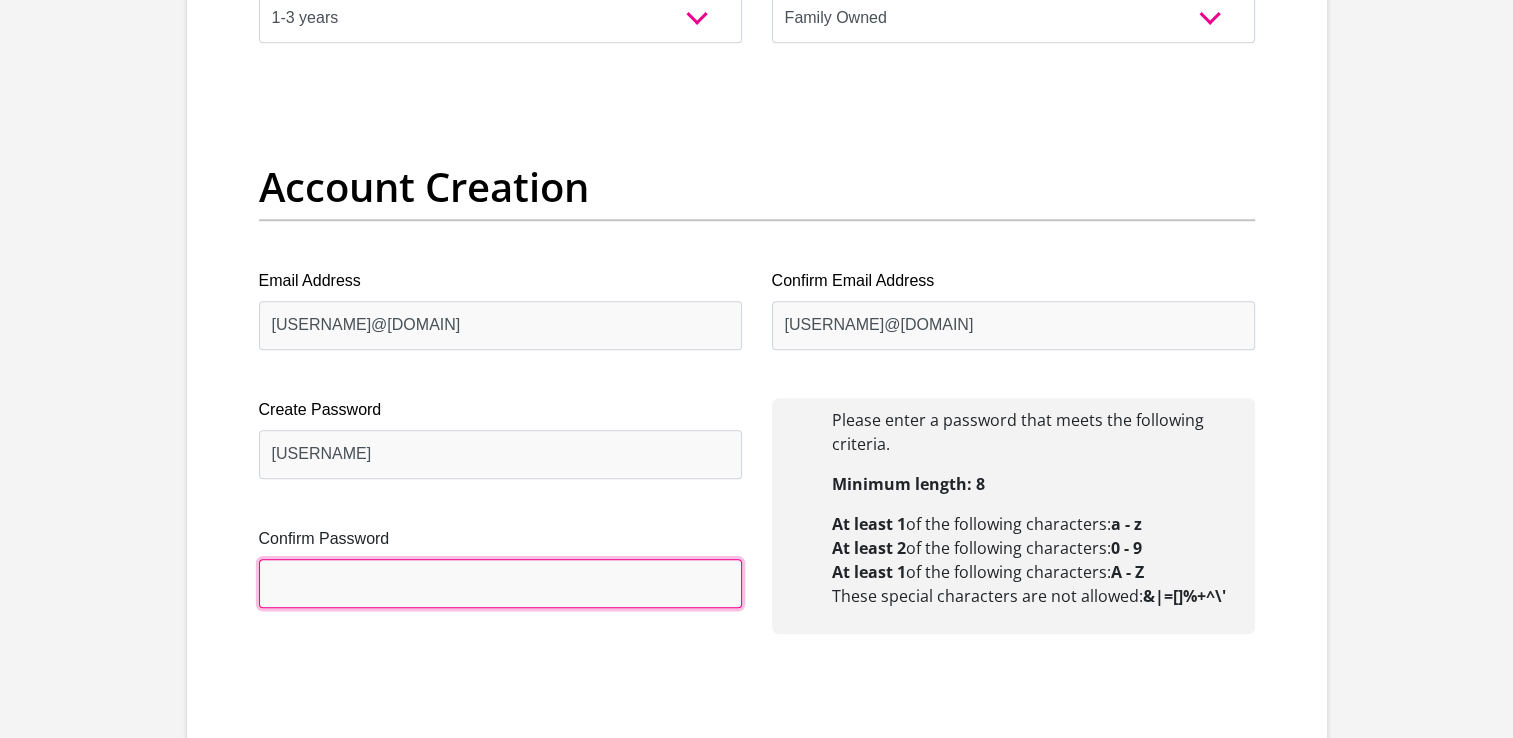click on "Confirm Password" at bounding box center (500, 583) 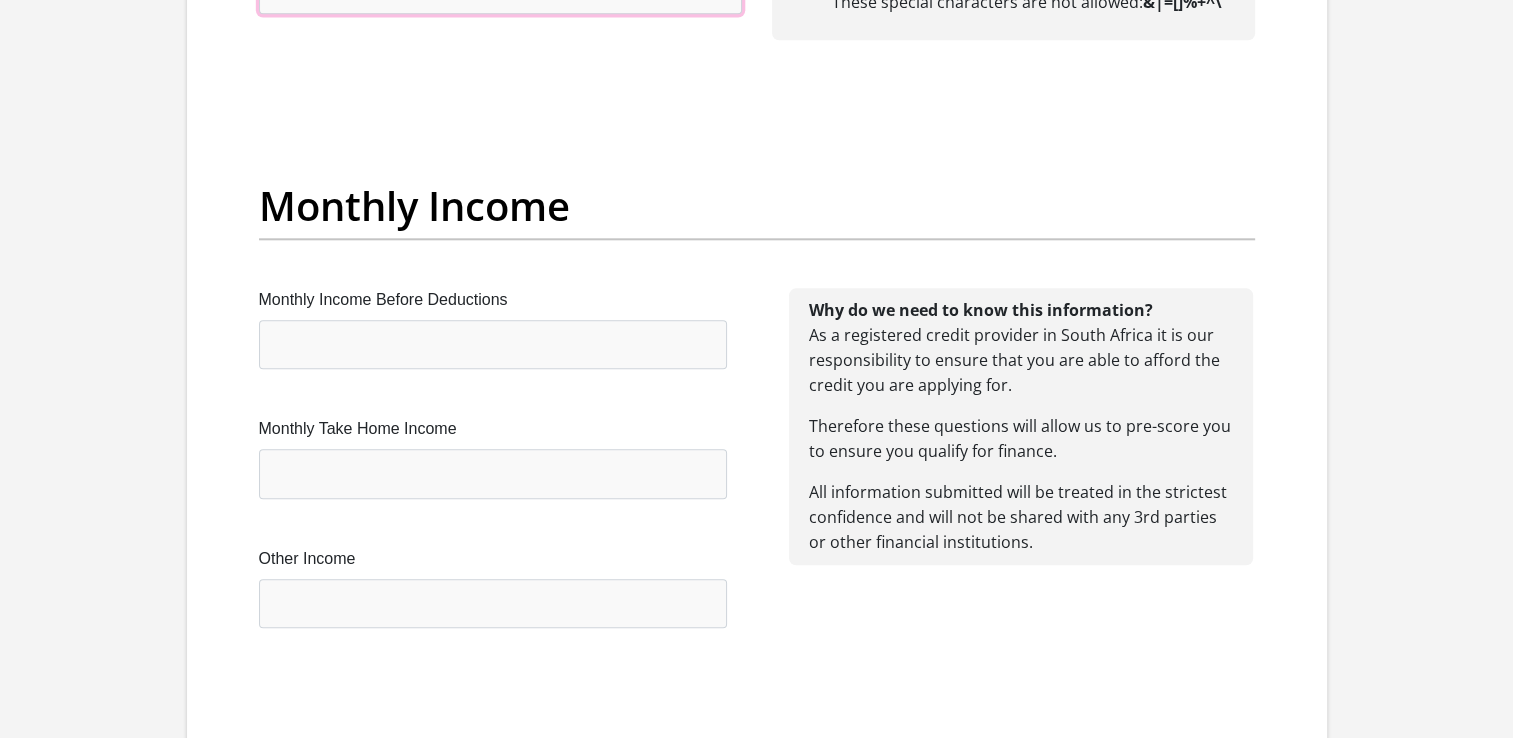 scroll, scrollTop: 2200, scrollLeft: 0, axis: vertical 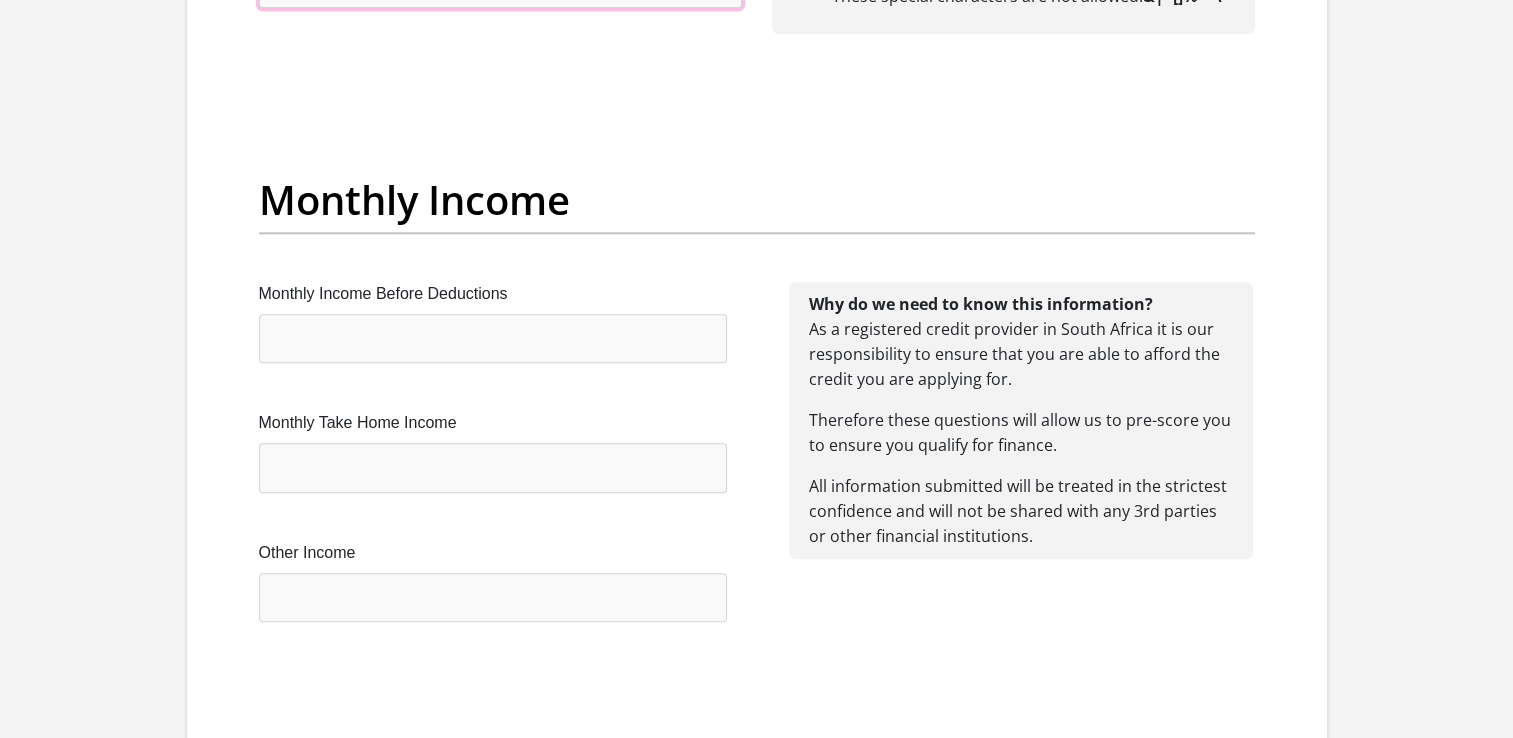 type on "[USERNAME]" 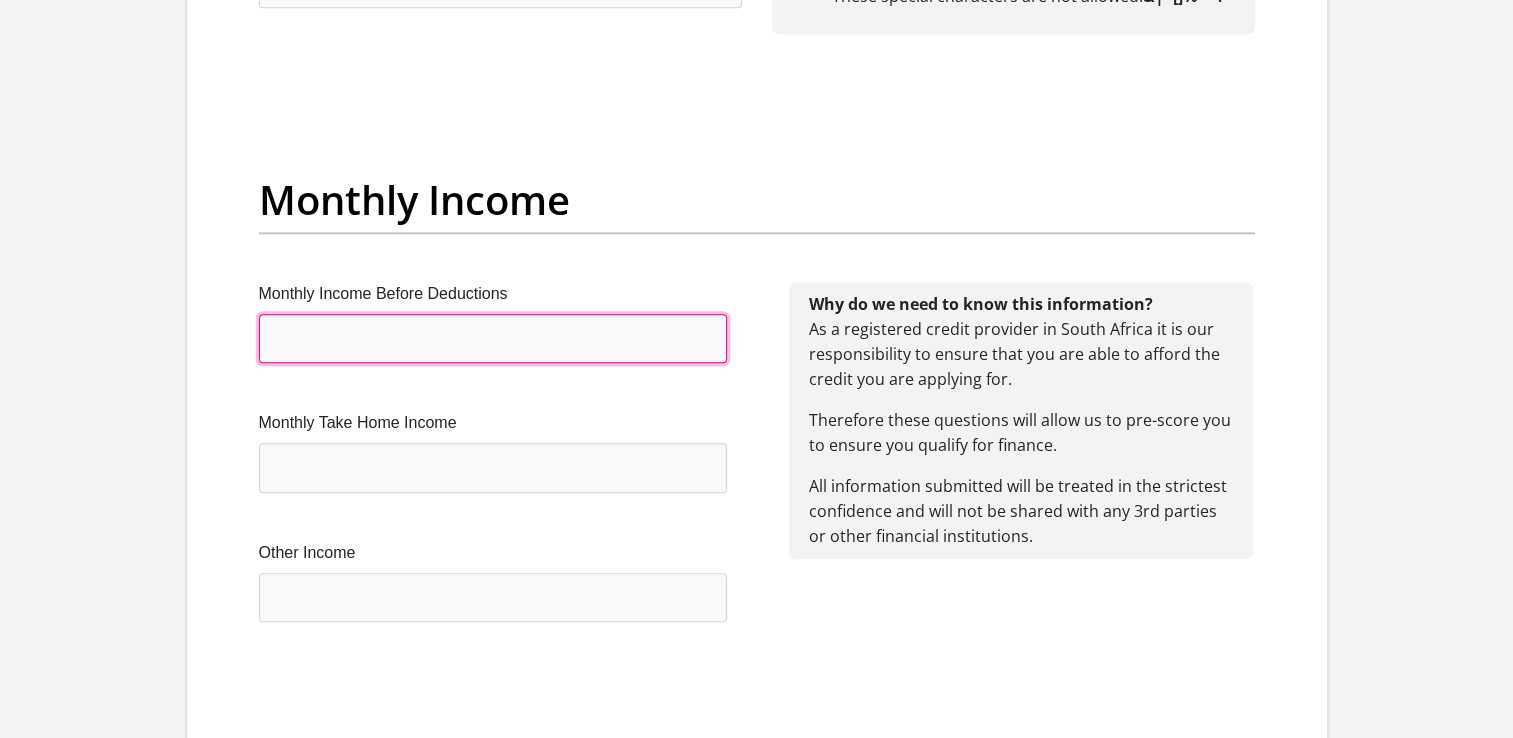 click on "Monthly Income Before Deductions" at bounding box center (493, 338) 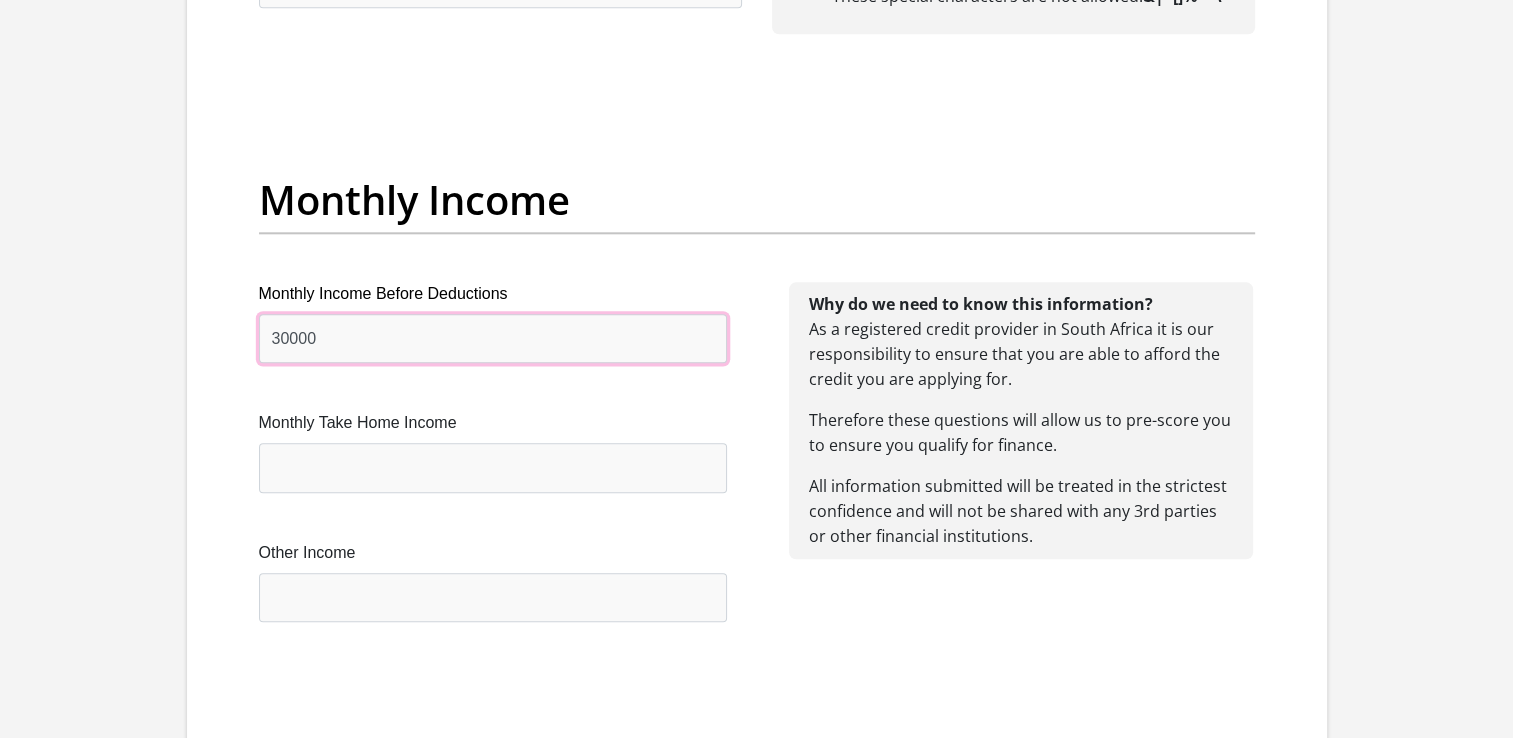 type on "30000" 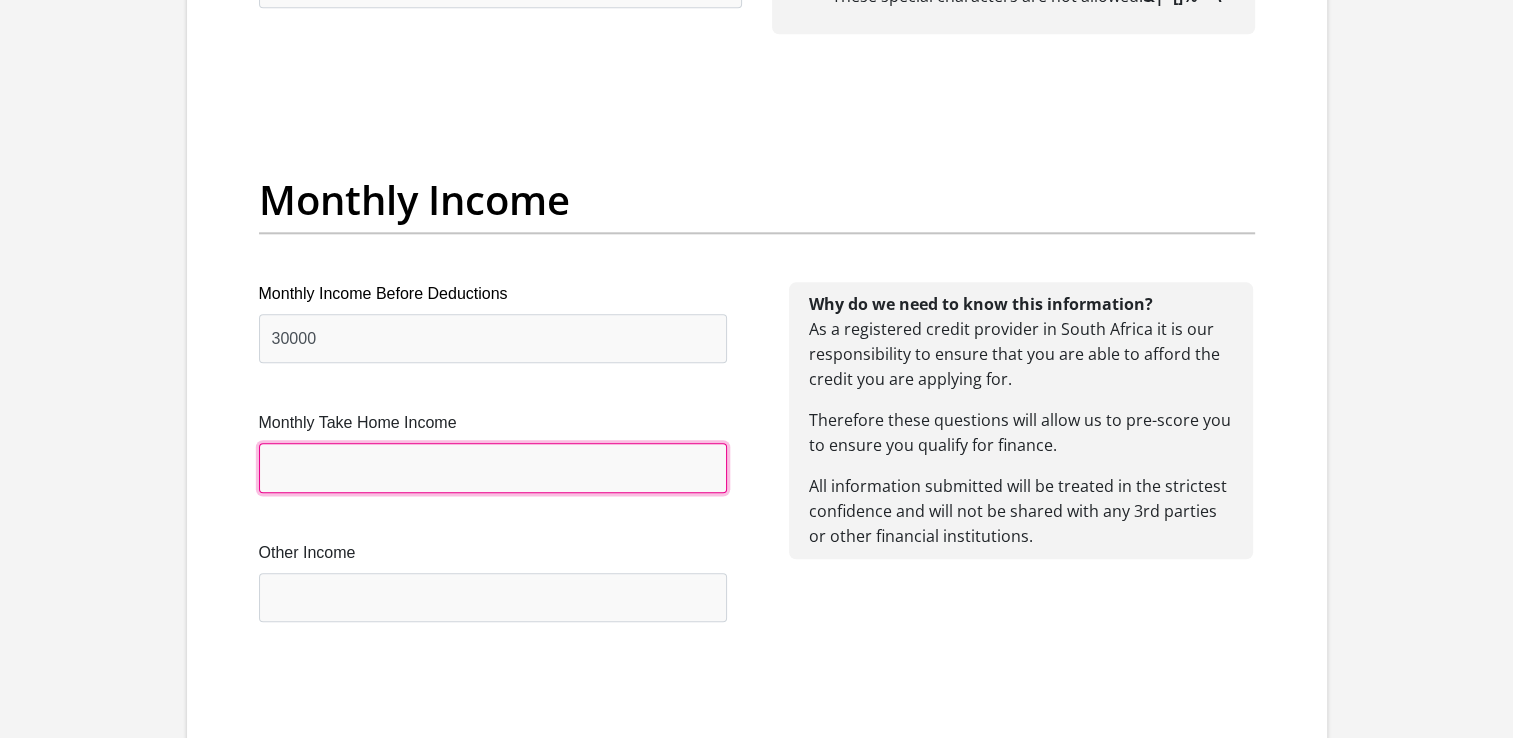 click on "Monthly Take Home Income" at bounding box center (493, 467) 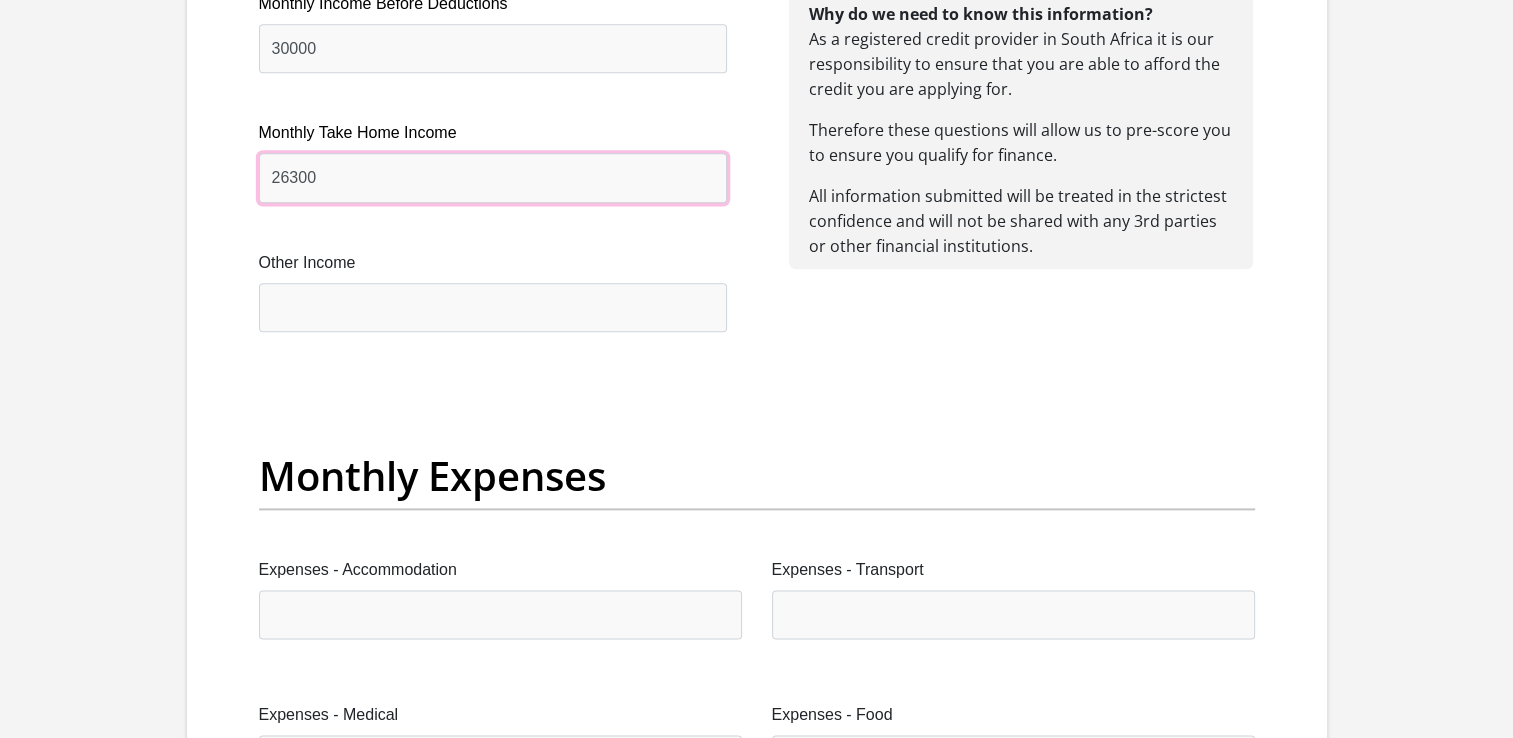 scroll, scrollTop: 2500, scrollLeft: 0, axis: vertical 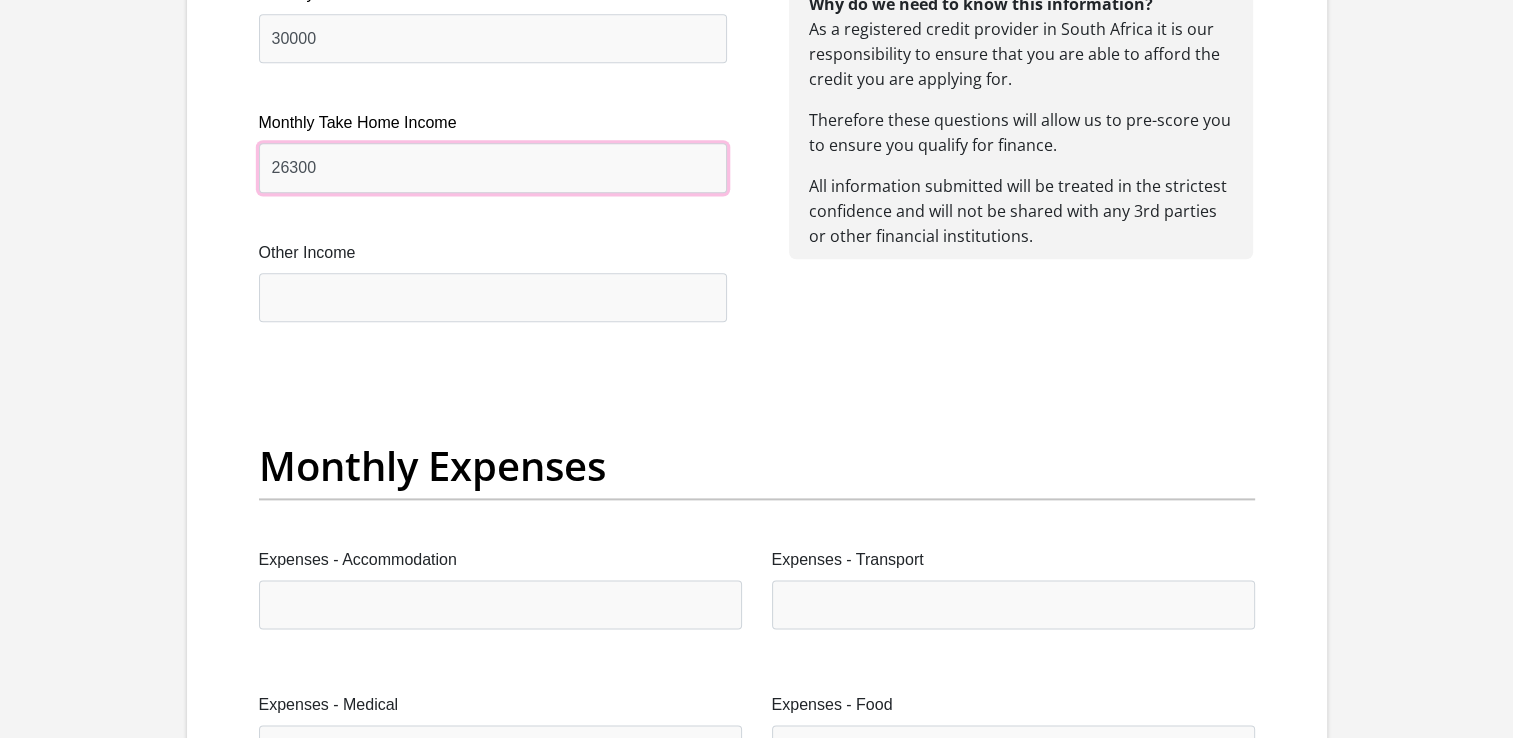 type on "26300" 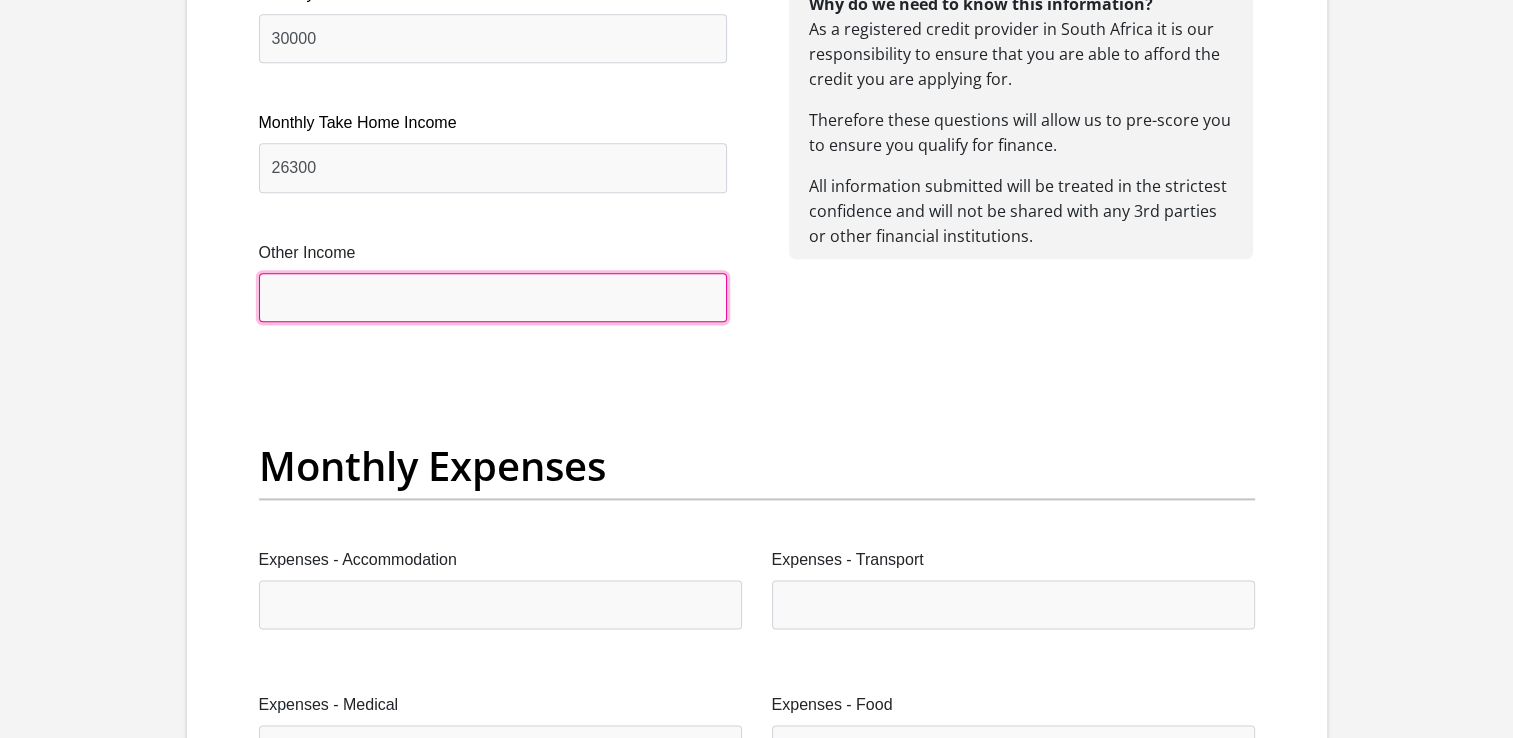 click on "Other Income" at bounding box center (493, 297) 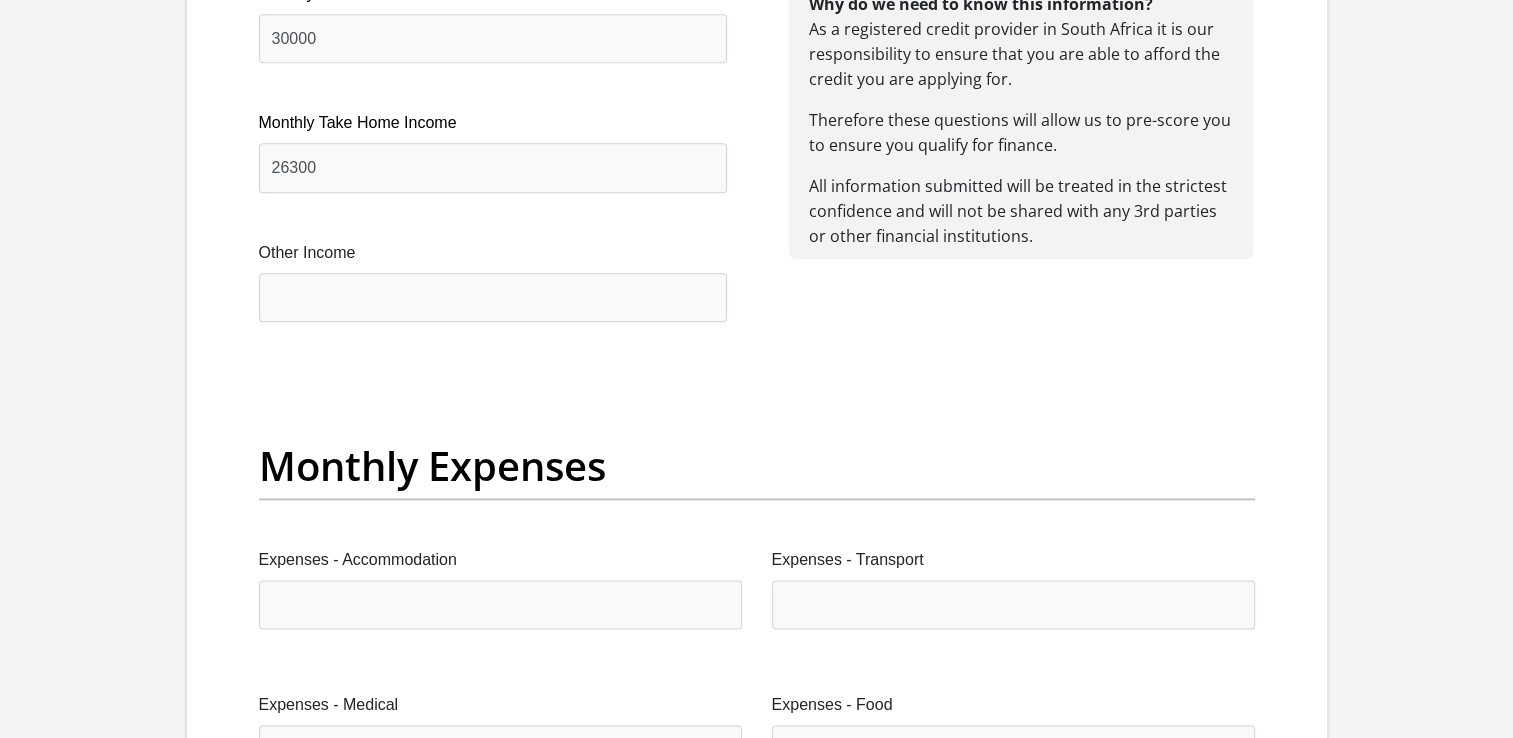 click on "Title
Mr
Ms
Mrs
Dr
Other
First Name
[FIRST]
Surname
[LAST]
ID Number
[ID_NUMBER]
Please input valid ID number
Race
Black
Coloured
Indian
White
Other
Contact Number
[PHONE]
Please input valid contact number
Nationality
South Africa
Afghanistan
Aland Islands  Albania  Algeria" at bounding box center [757, 1115] 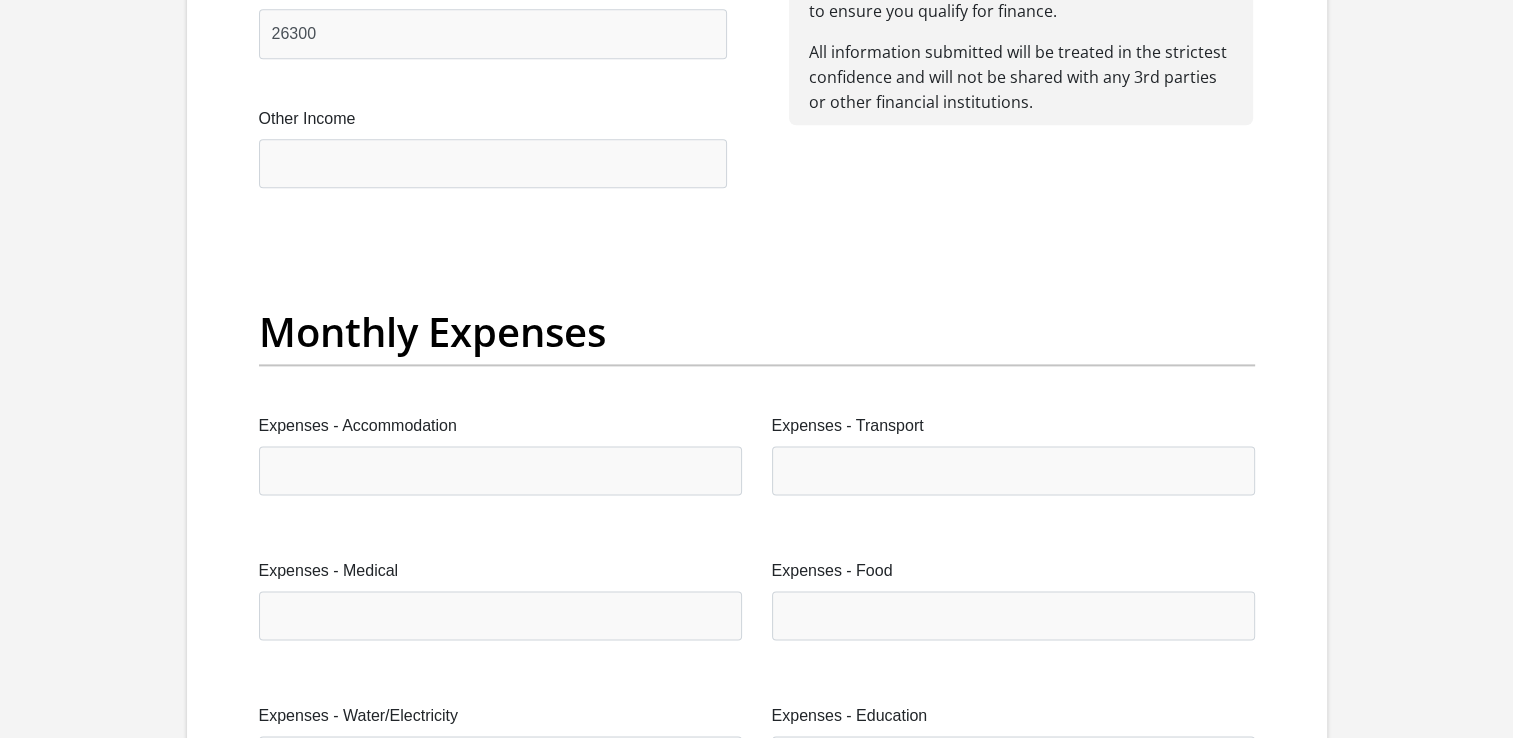 scroll, scrollTop: 2700, scrollLeft: 0, axis: vertical 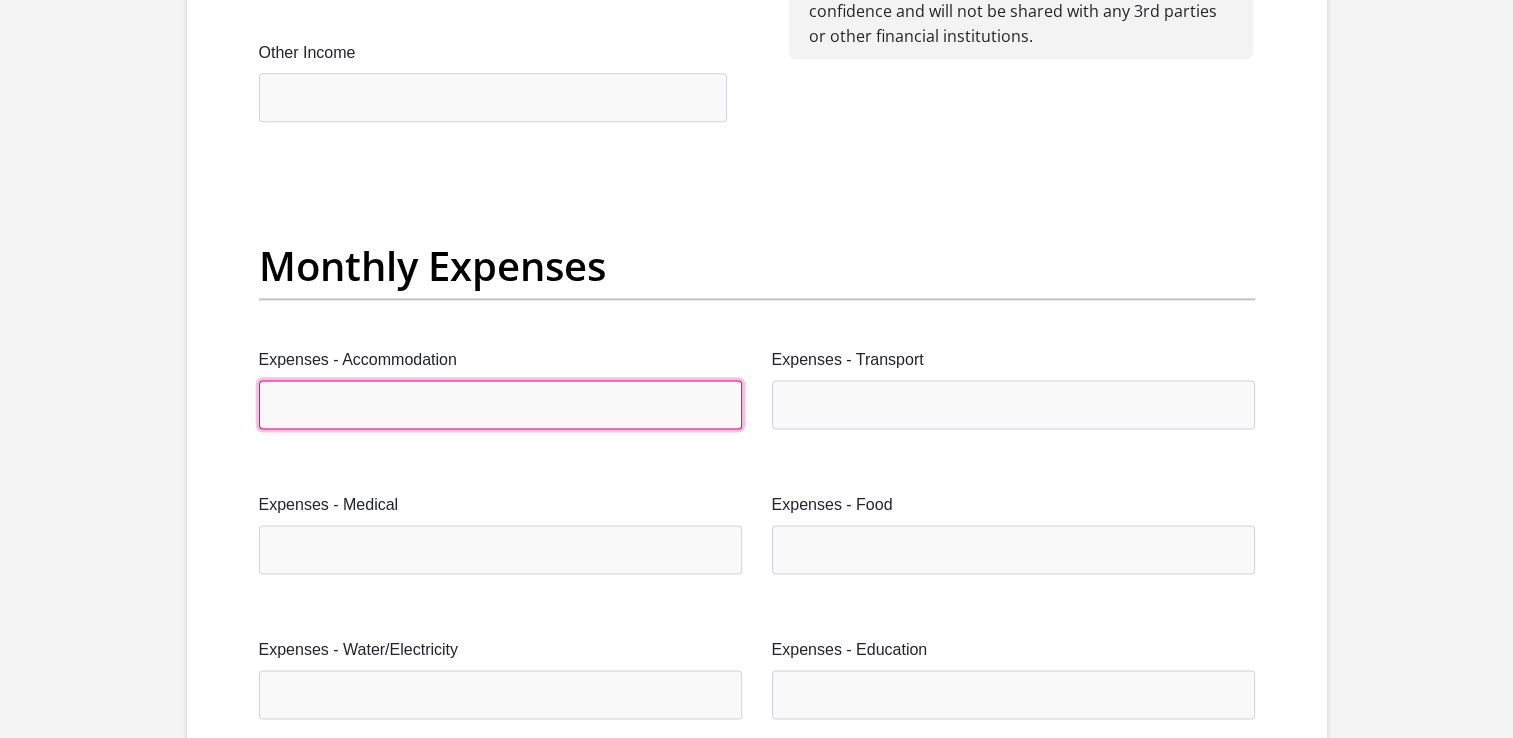 click on "Expenses - Accommodation" at bounding box center [500, 404] 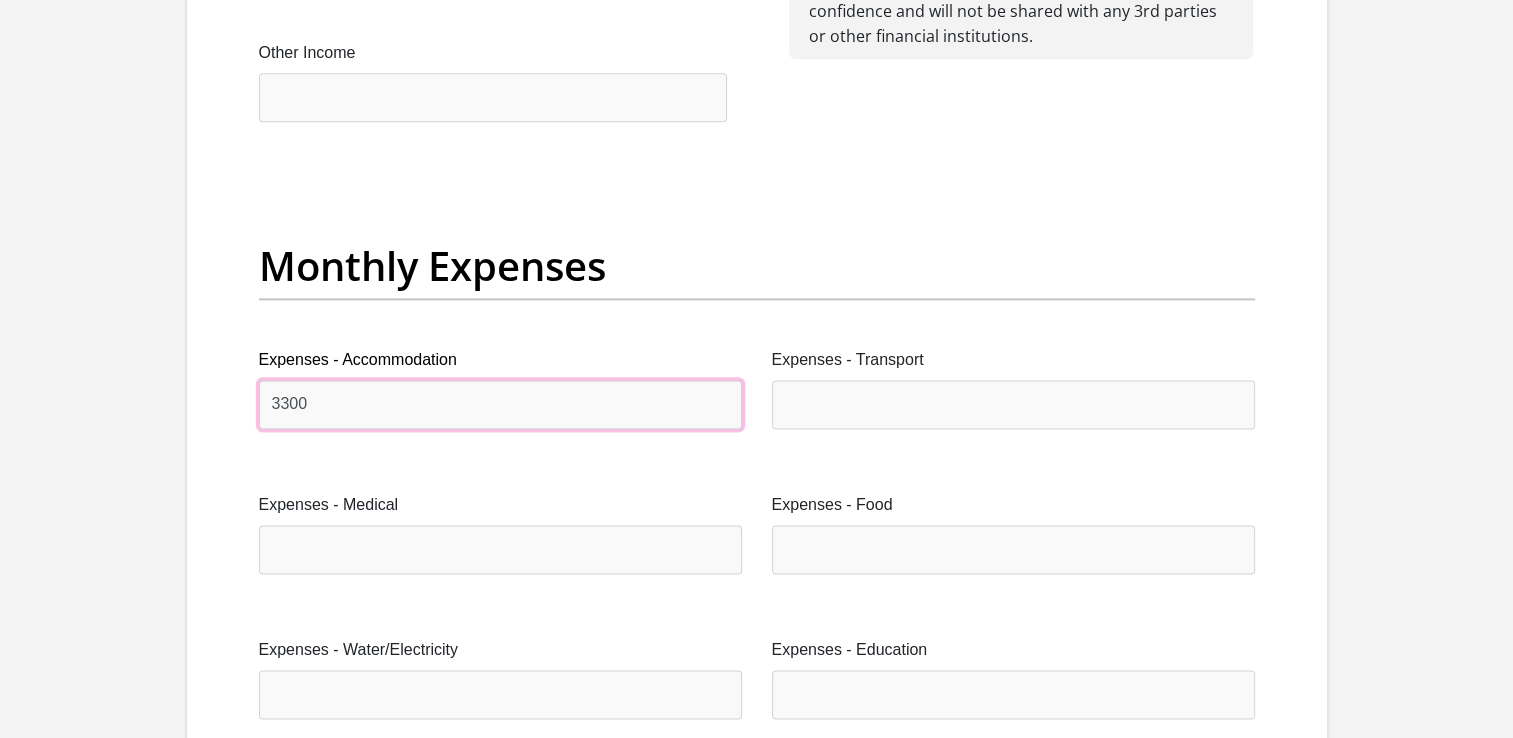 type on "3300" 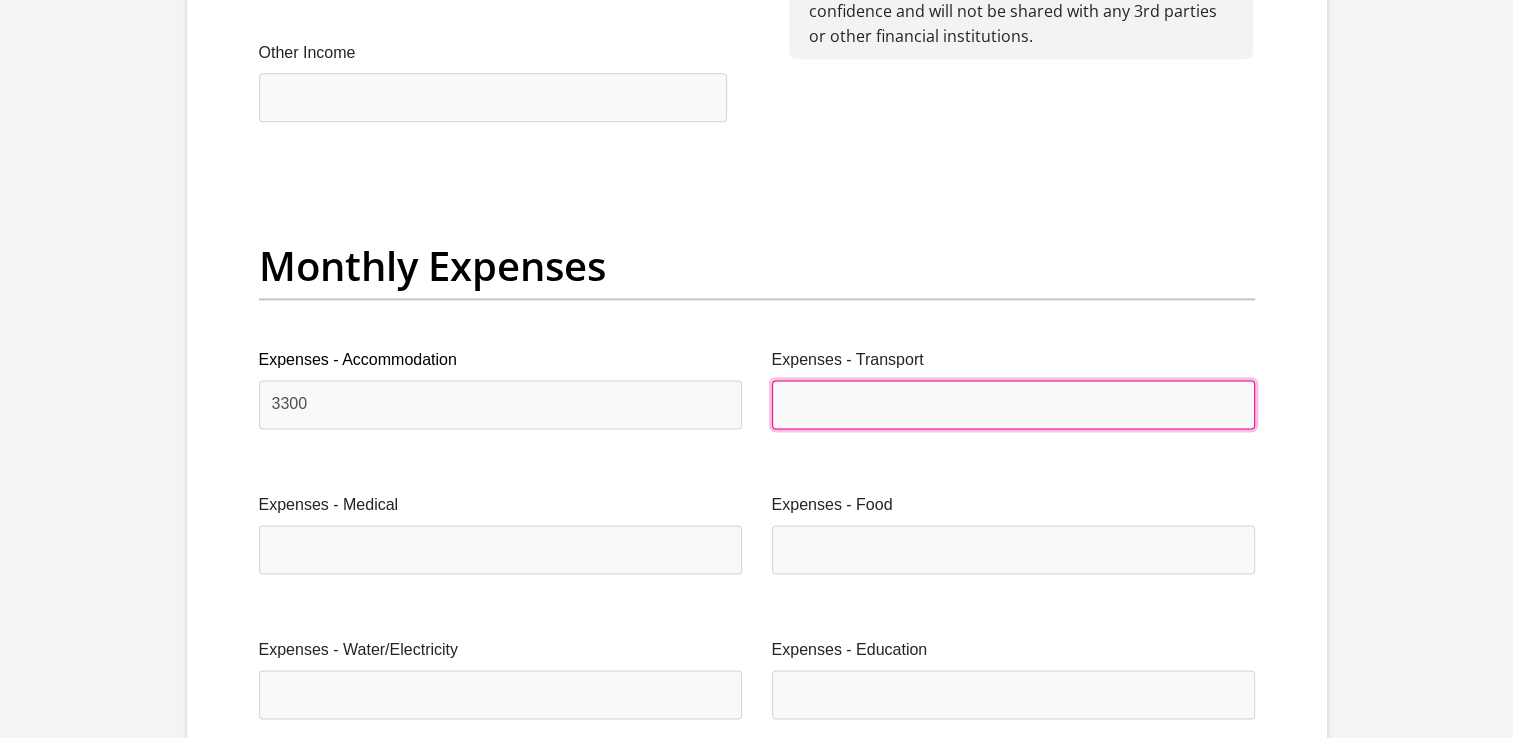 click on "Expenses - Transport" at bounding box center [1013, 404] 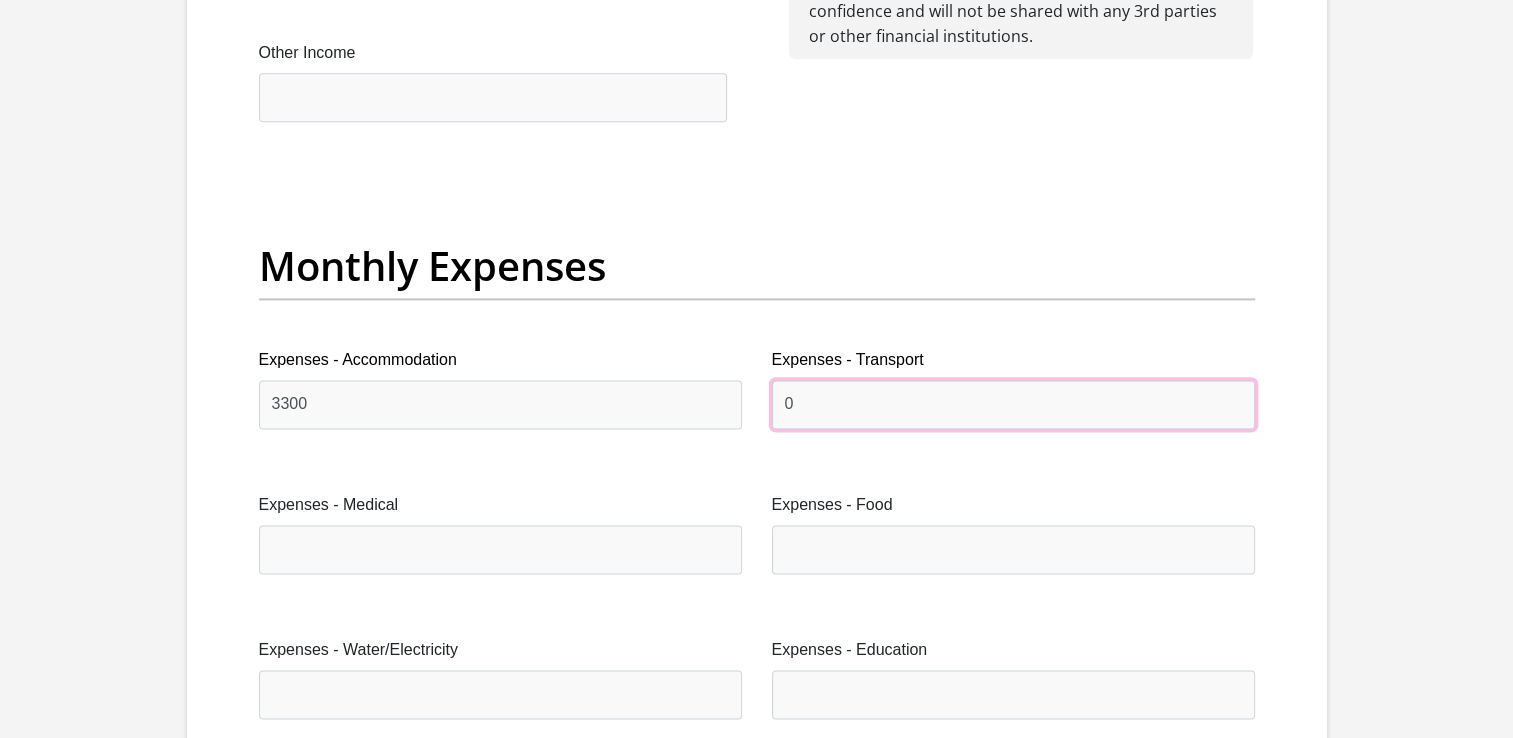 type on "0" 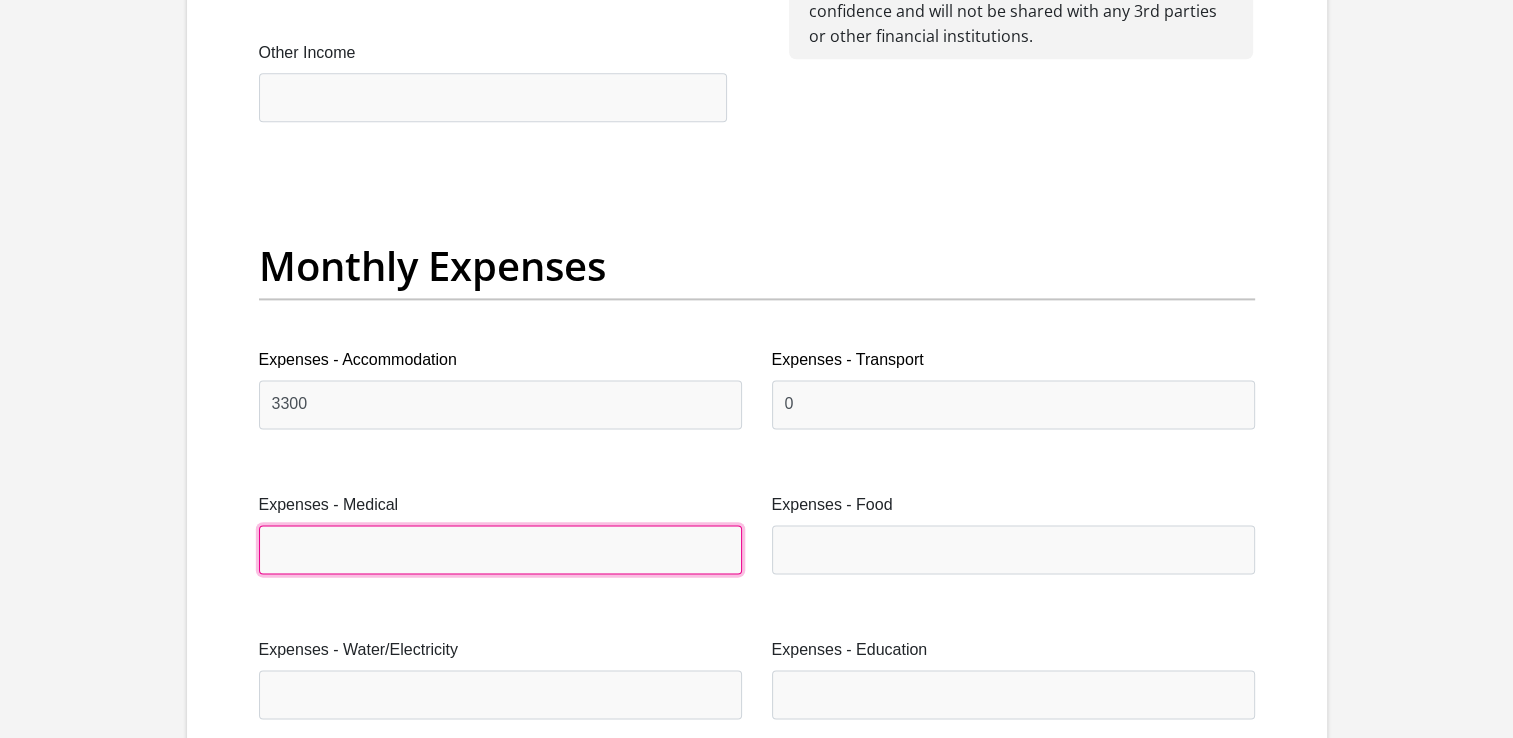 click on "Expenses - Medical" at bounding box center (500, 549) 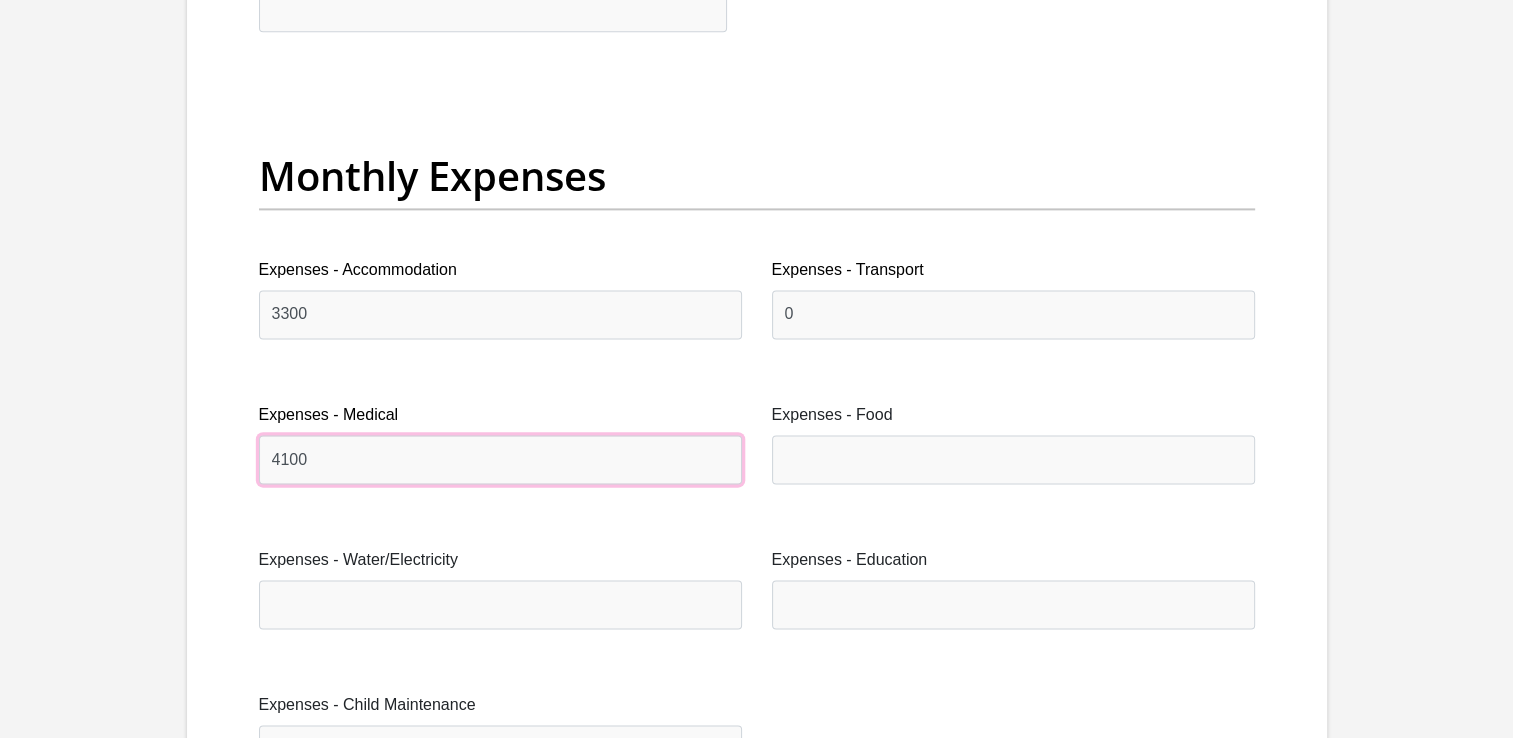 scroll, scrollTop: 2800, scrollLeft: 0, axis: vertical 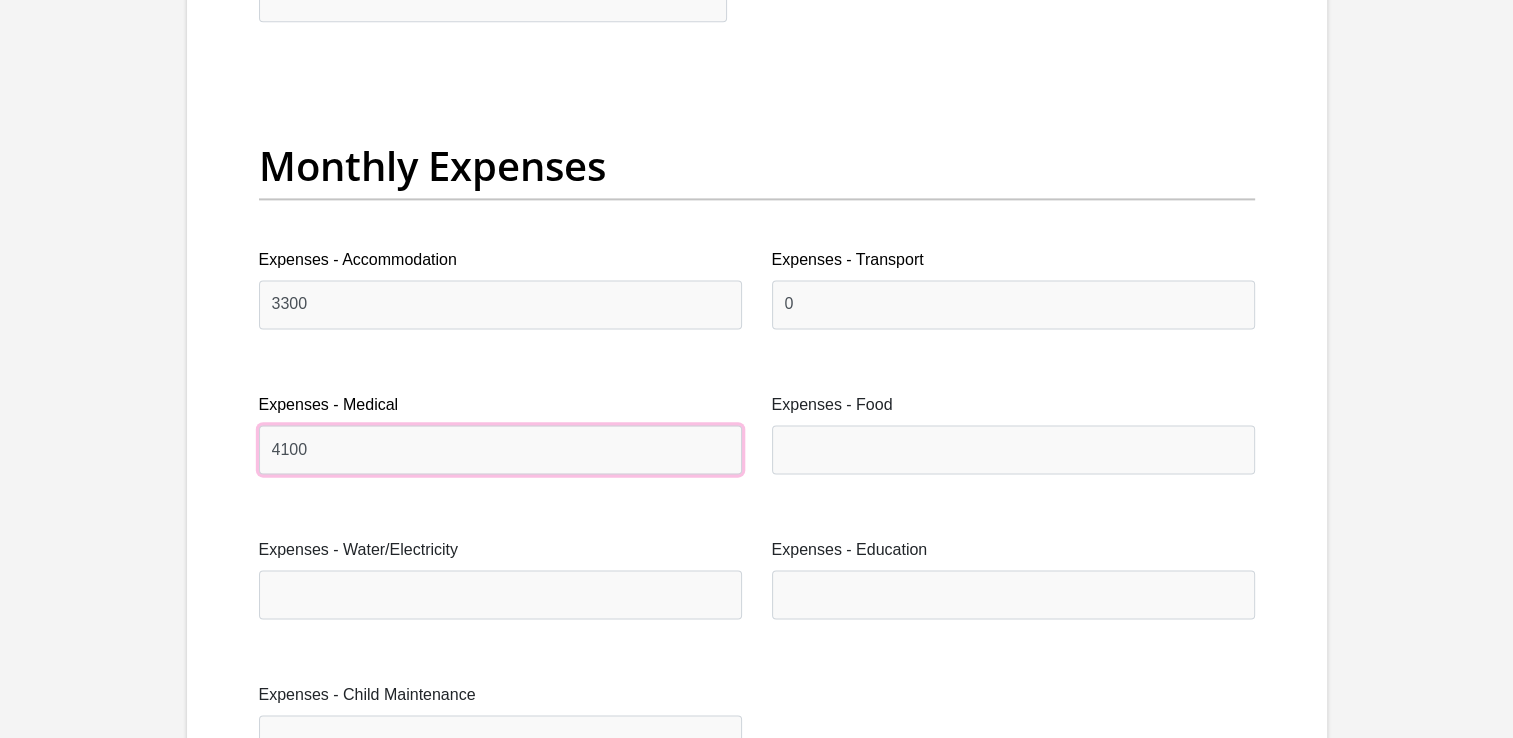 type on "4100" 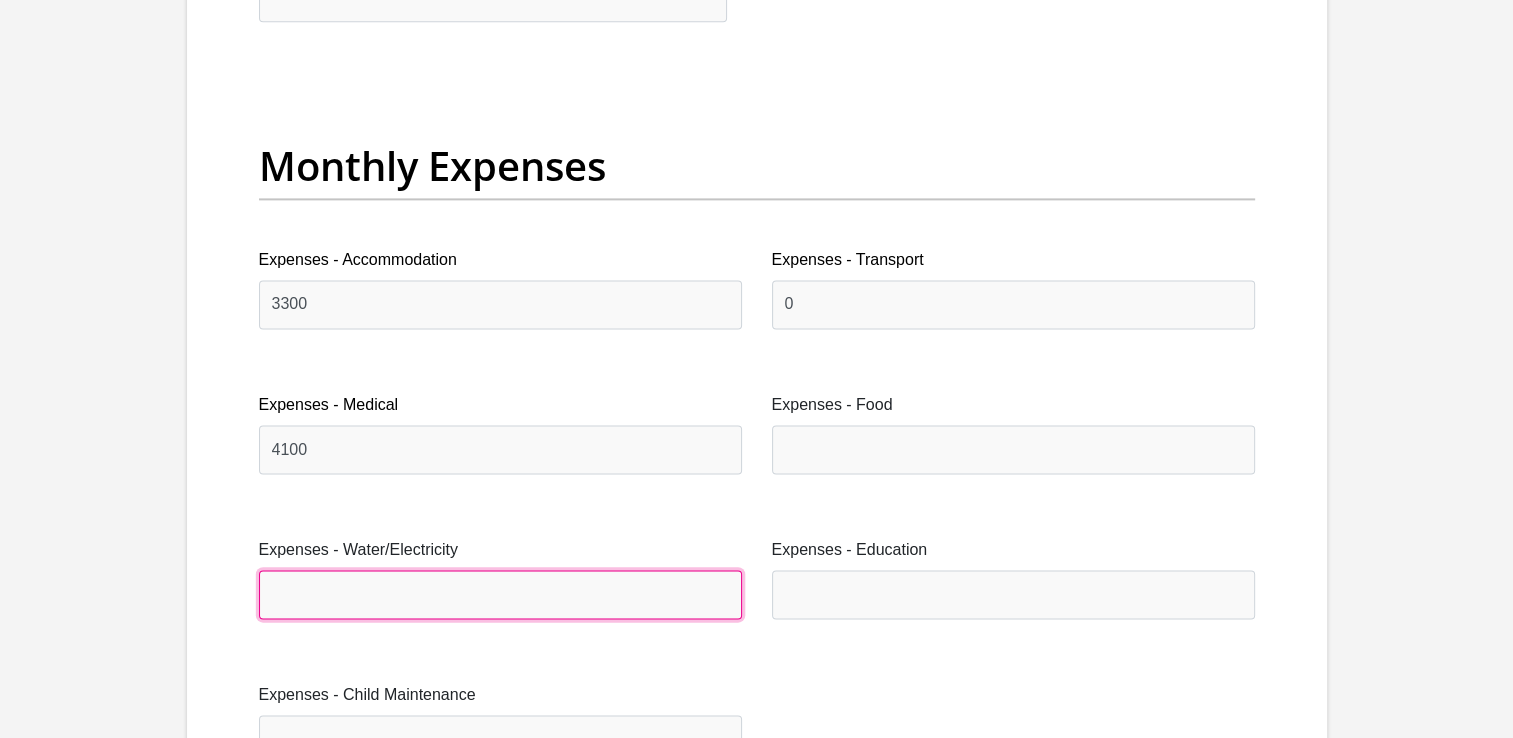 click on "Expenses - Water/Electricity" at bounding box center [500, 594] 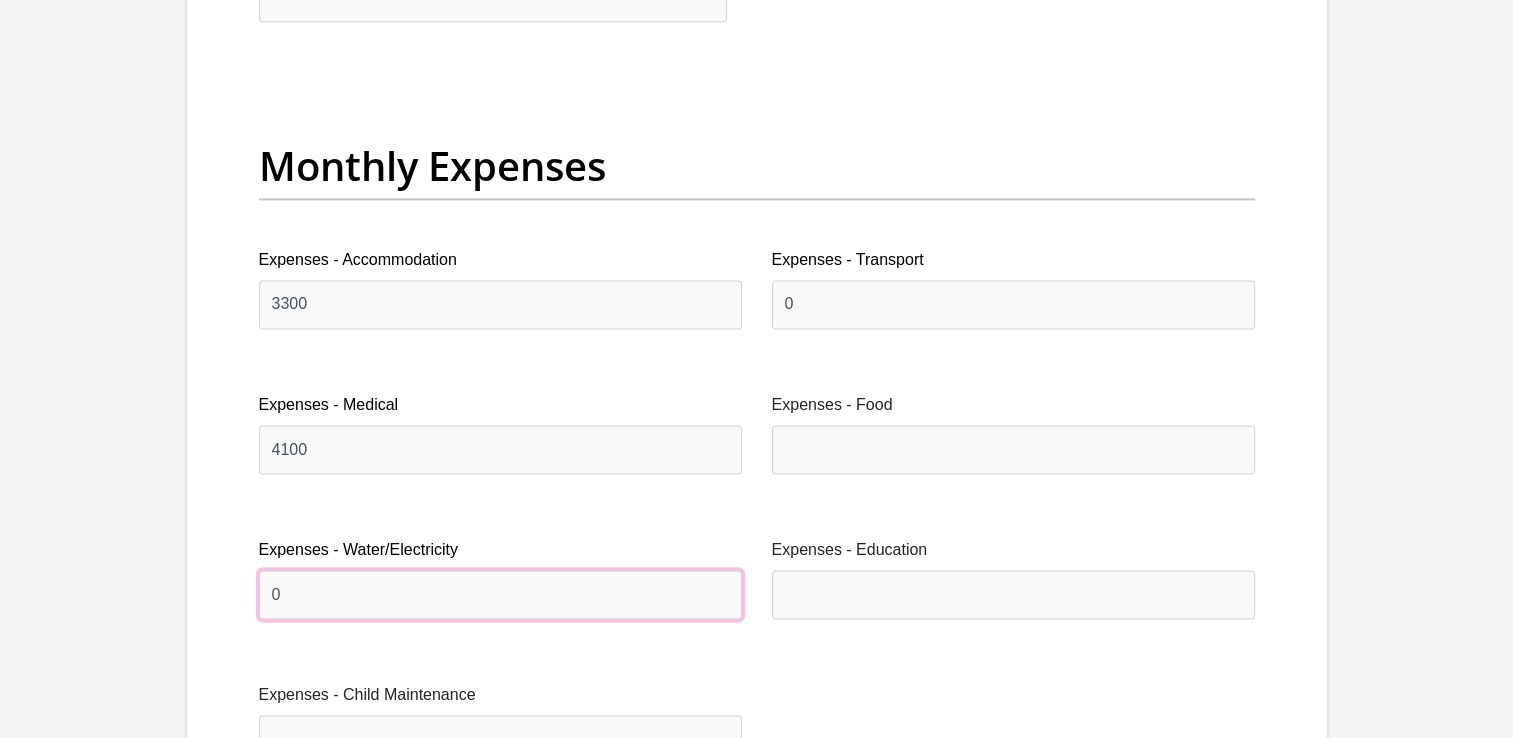 type on "0" 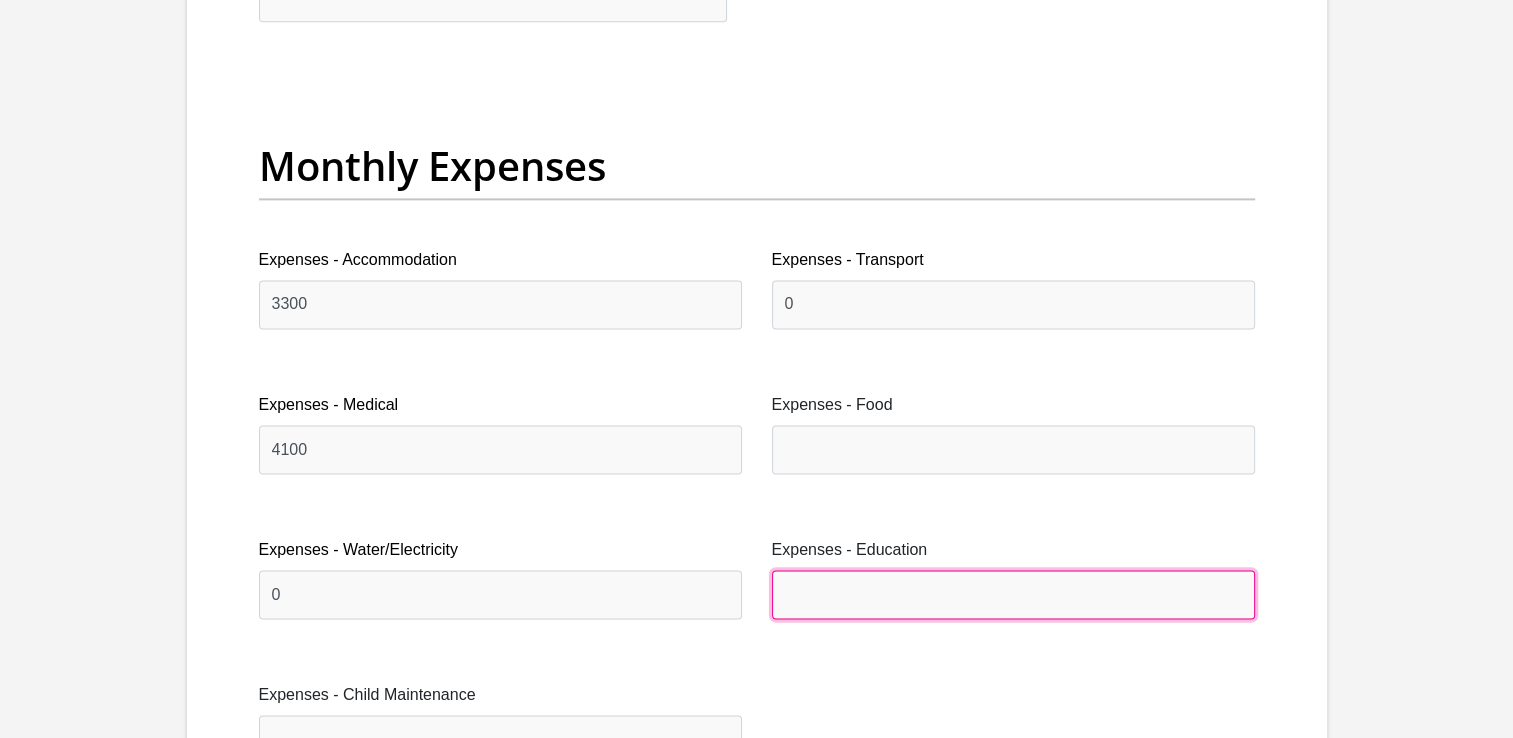 click on "Expenses - Education" at bounding box center [1013, 594] 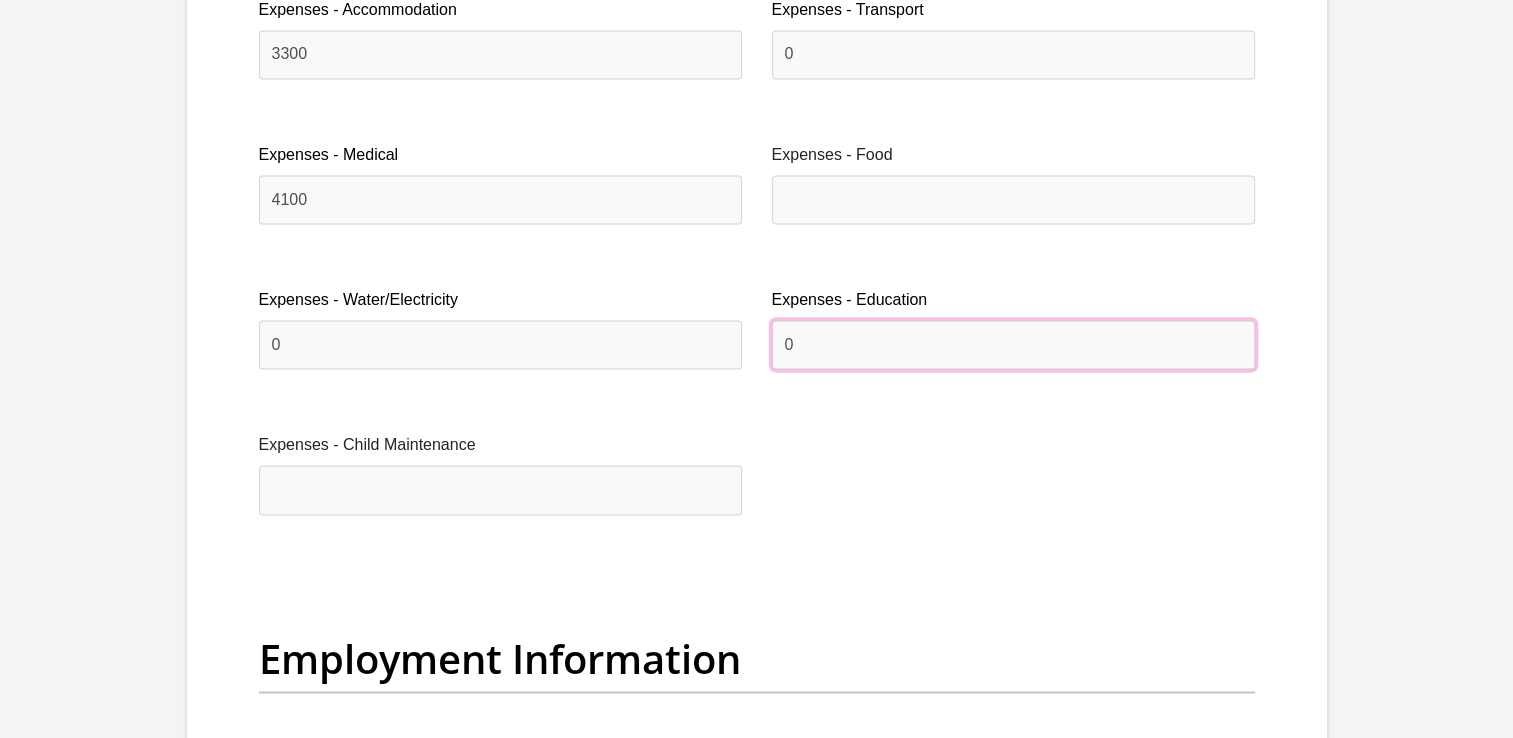 scroll, scrollTop: 3100, scrollLeft: 0, axis: vertical 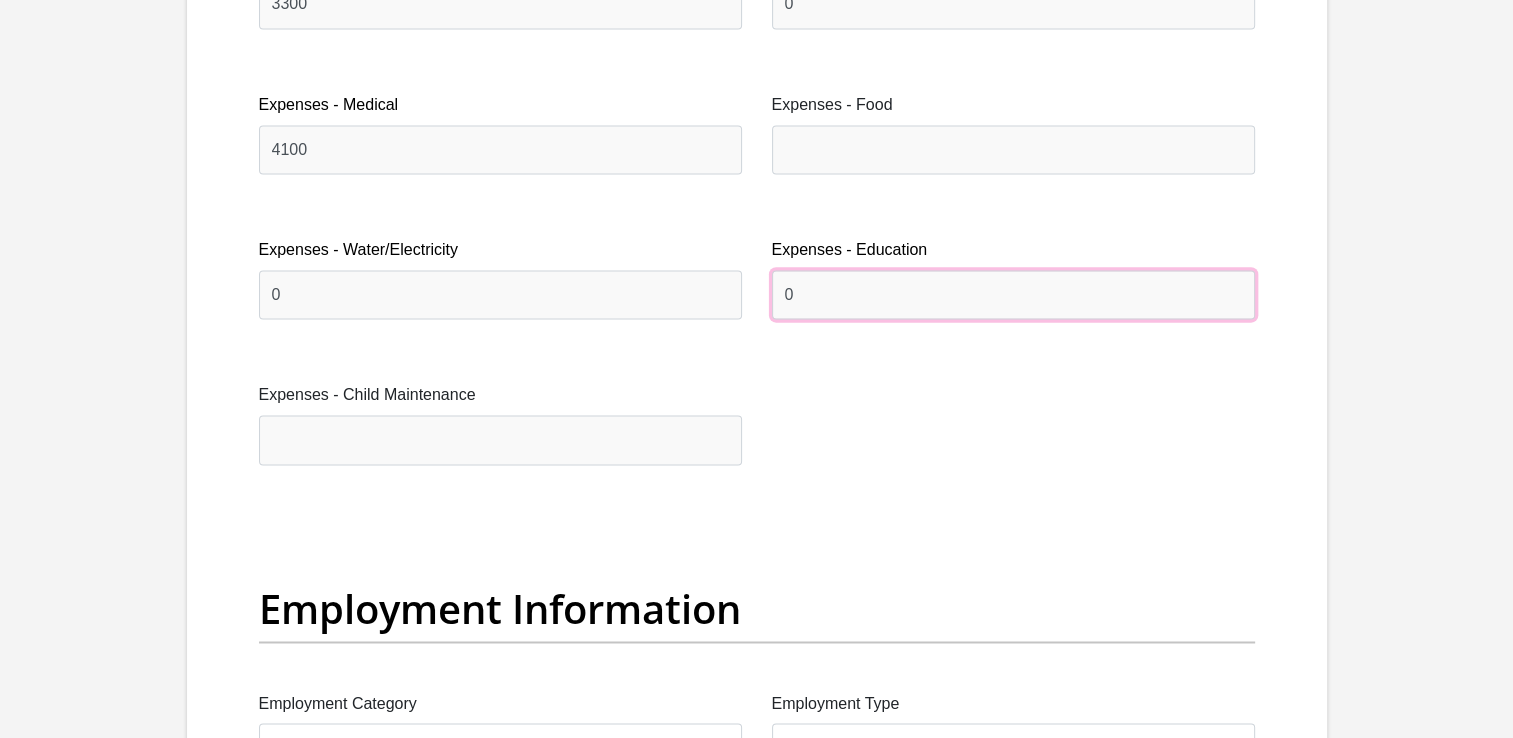 type on "0" 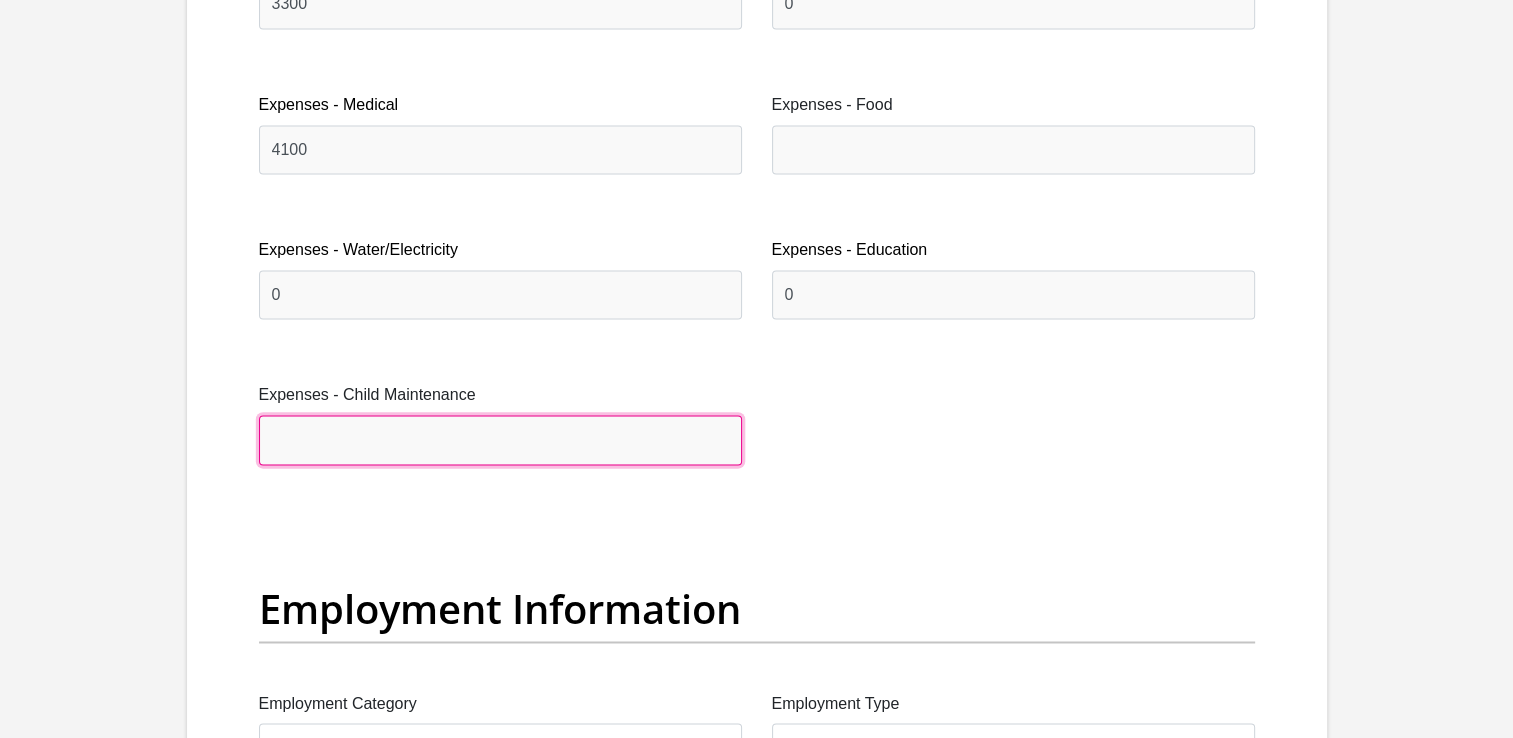 click on "Expenses - Child Maintenance" at bounding box center (500, 439) 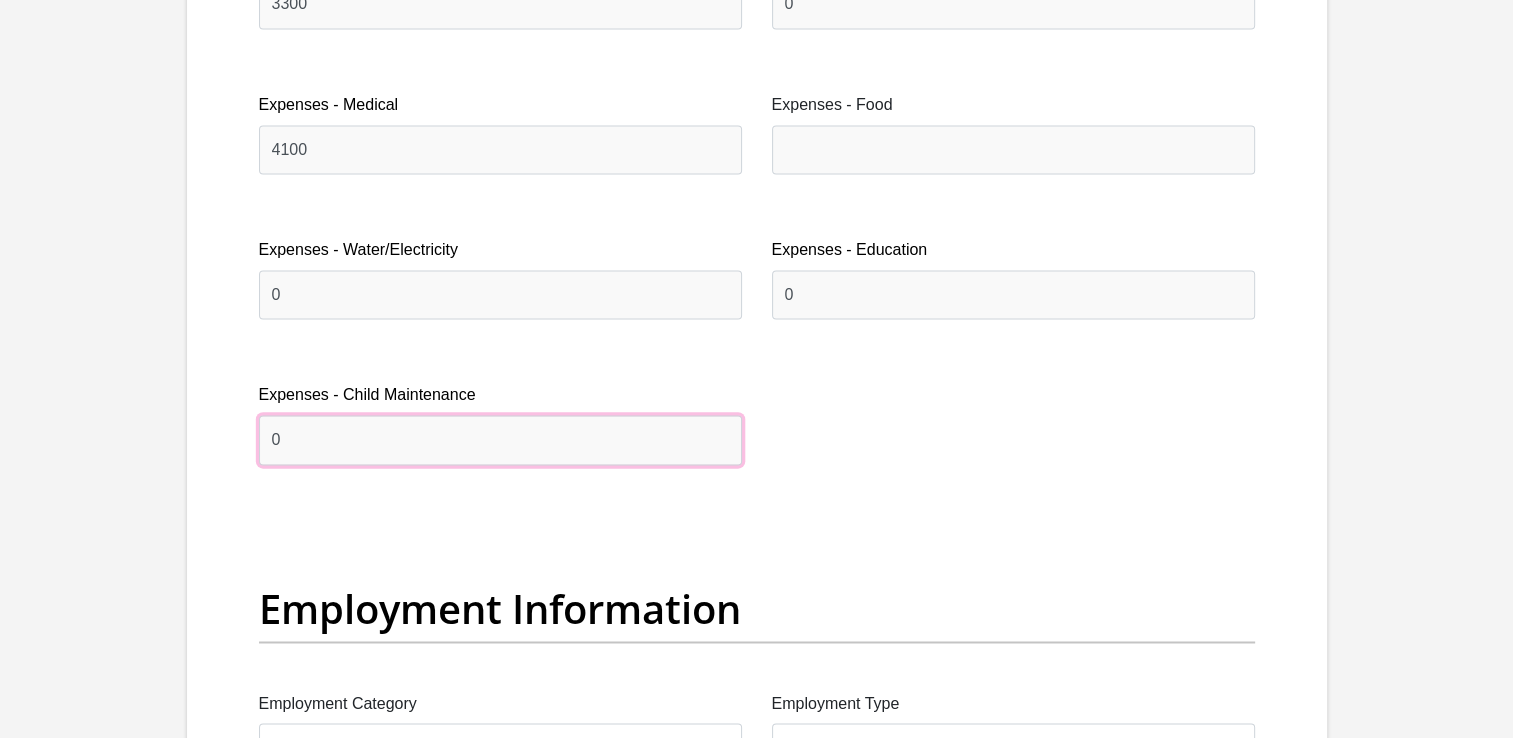 type on "0" 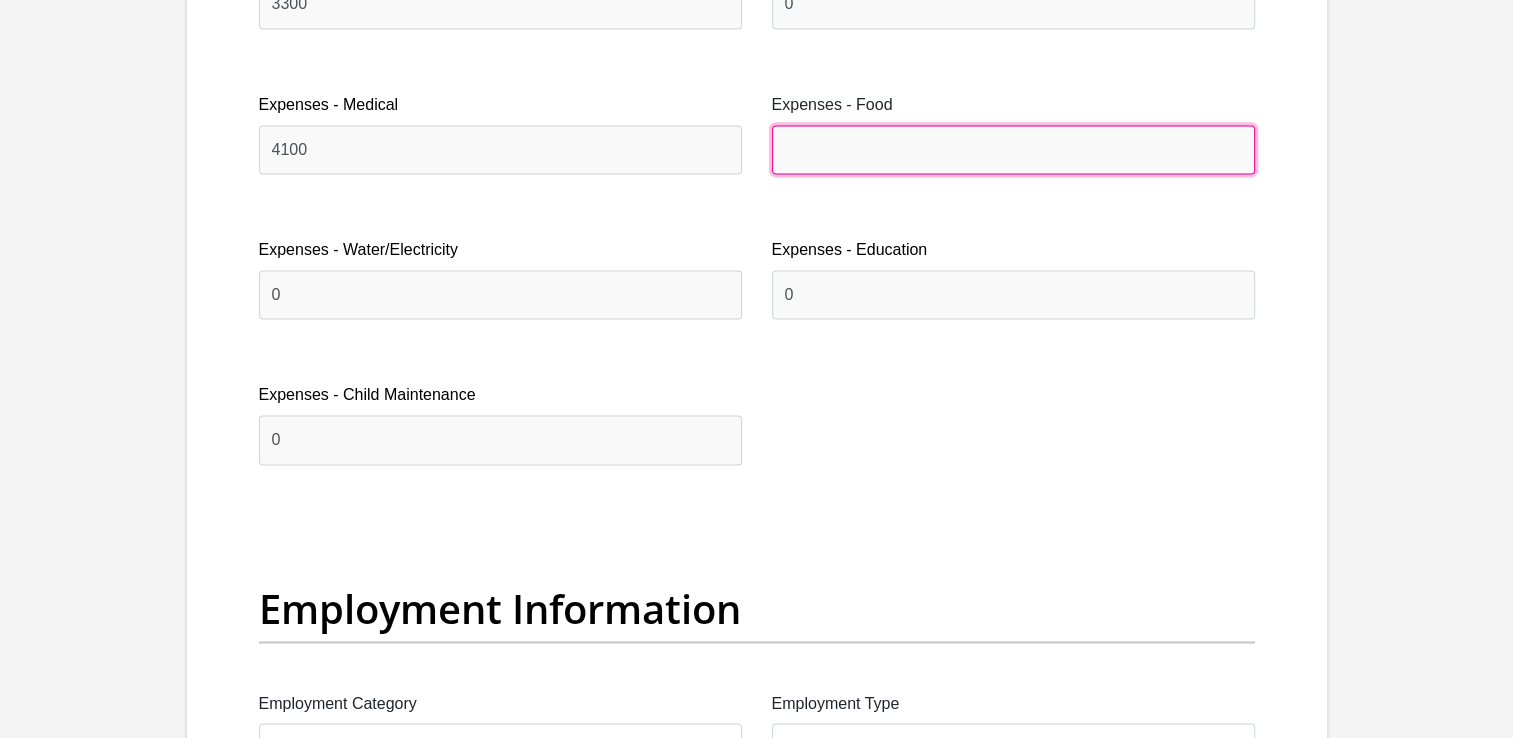 click on "Expenses - Food" at bounding box center (1013, 149) 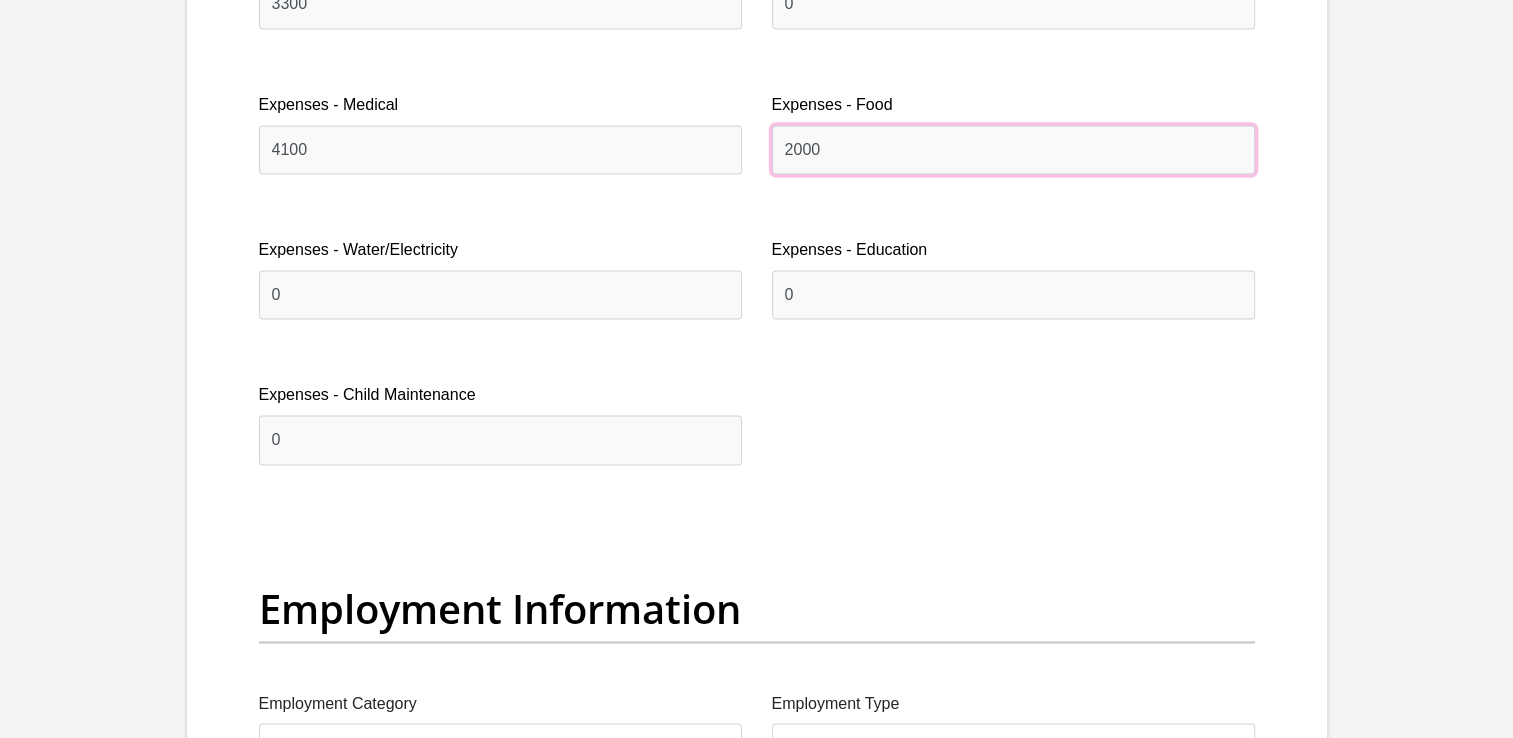 type on "2000" 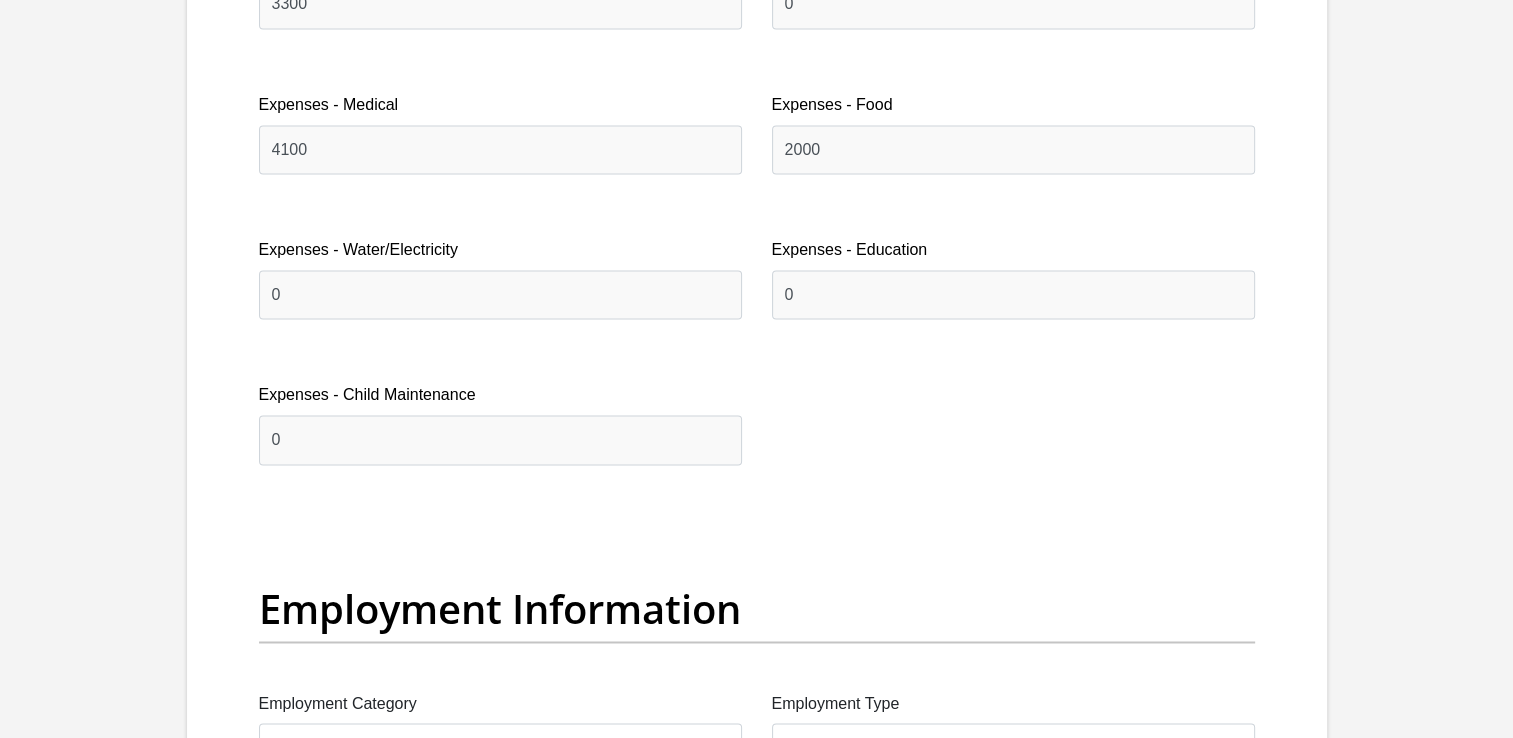 click on "Title
Mr
Ms
Mrs
Dr
Other
First Name
[FIRST]
Surname
[LAST]
ID Number
[ID_NUMBER]
Please input valid ID number
Race
Black
Coloured
Indian
White
Other
Contact Number
[PHONE]
Please input valid contact number
Nationality
South Africa
Afghanistan
Aland Islands  Albania  Algeria" at bounding box center (757, 515) 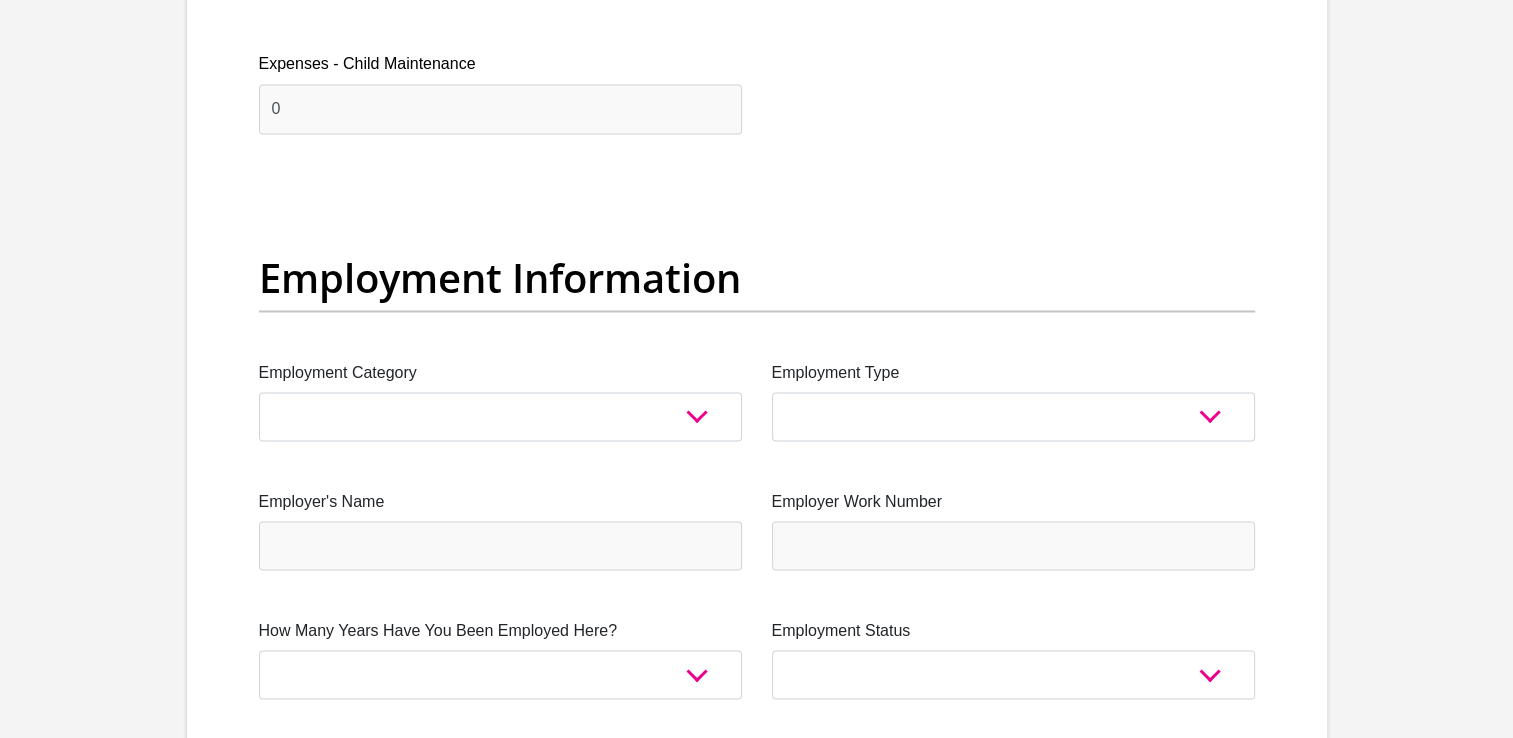 scroll, scrollTop: 3500, scrollLeft: 0, axis: vertical 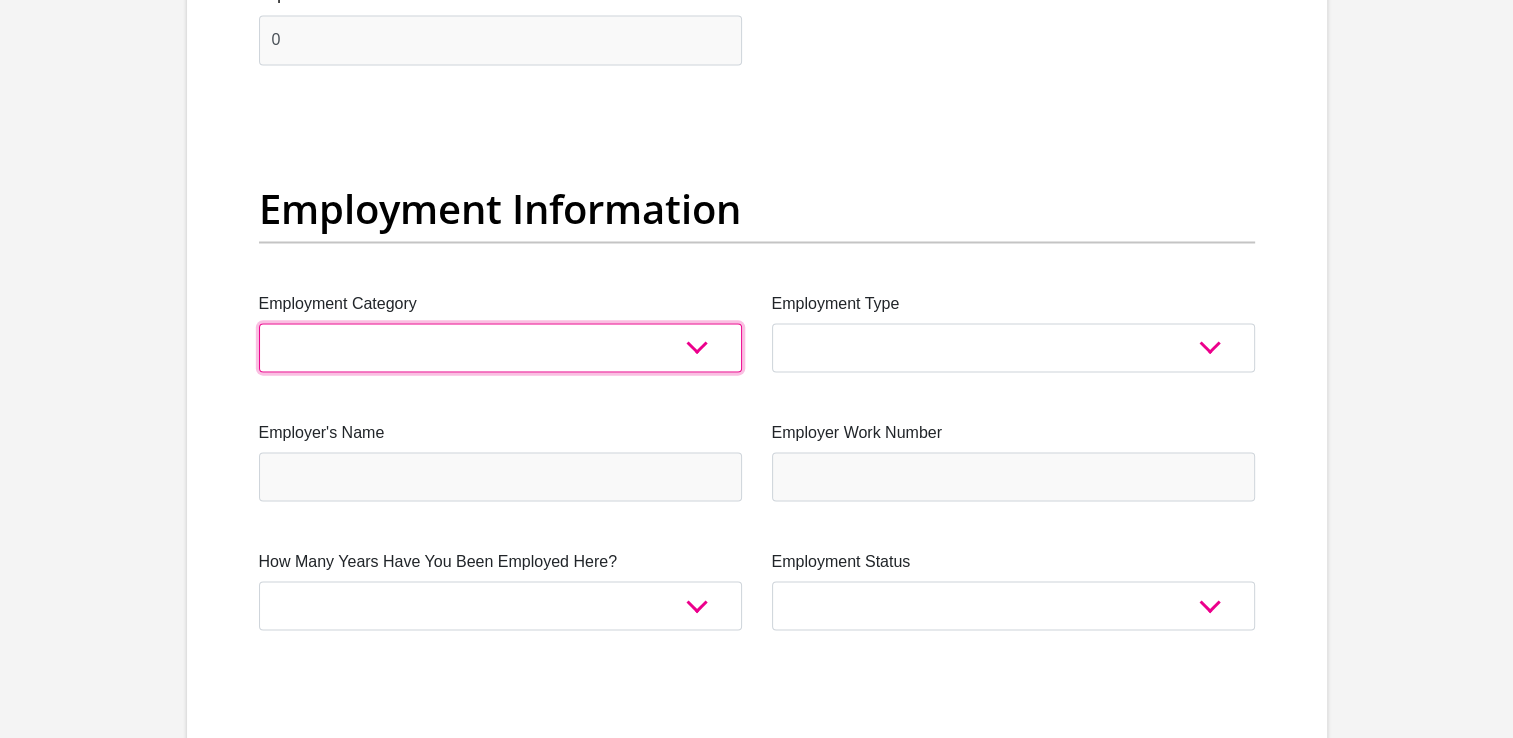 click on "AGRICULTURE
ALCOHOL & TOBACCO
CONSTRUCTION MATERIALS
METALLURGY
EQUIPMENT FOR RENEWABLE ENERGY
SPECIALIZED CONTRACTORS
CAR
GAMING (INCL. INTERNET
OTHER WHOLESALE
UNLICENSED PHARMACEUTICALS
CURRENCY EXCHANGE HOUSES
OTHER FINANCIAL INSTITUTIONS & INSURANCE
REAL ESTATE AGENTS
OIL & GAS
OTHER MATERIALS (E.G. IRON ORE)
PRECIOUS STONES & PRECIOUS METALS
POLITICAL ORGANIZATIONS
RELIGIOUS ORGANIZATIONS(NOT SECTS)
ACTI. HAVING BUSINESS DEAL WITH PUBLIC ADMINISTRATION
LAUNDROMATS" at bounding box center (500, 347) 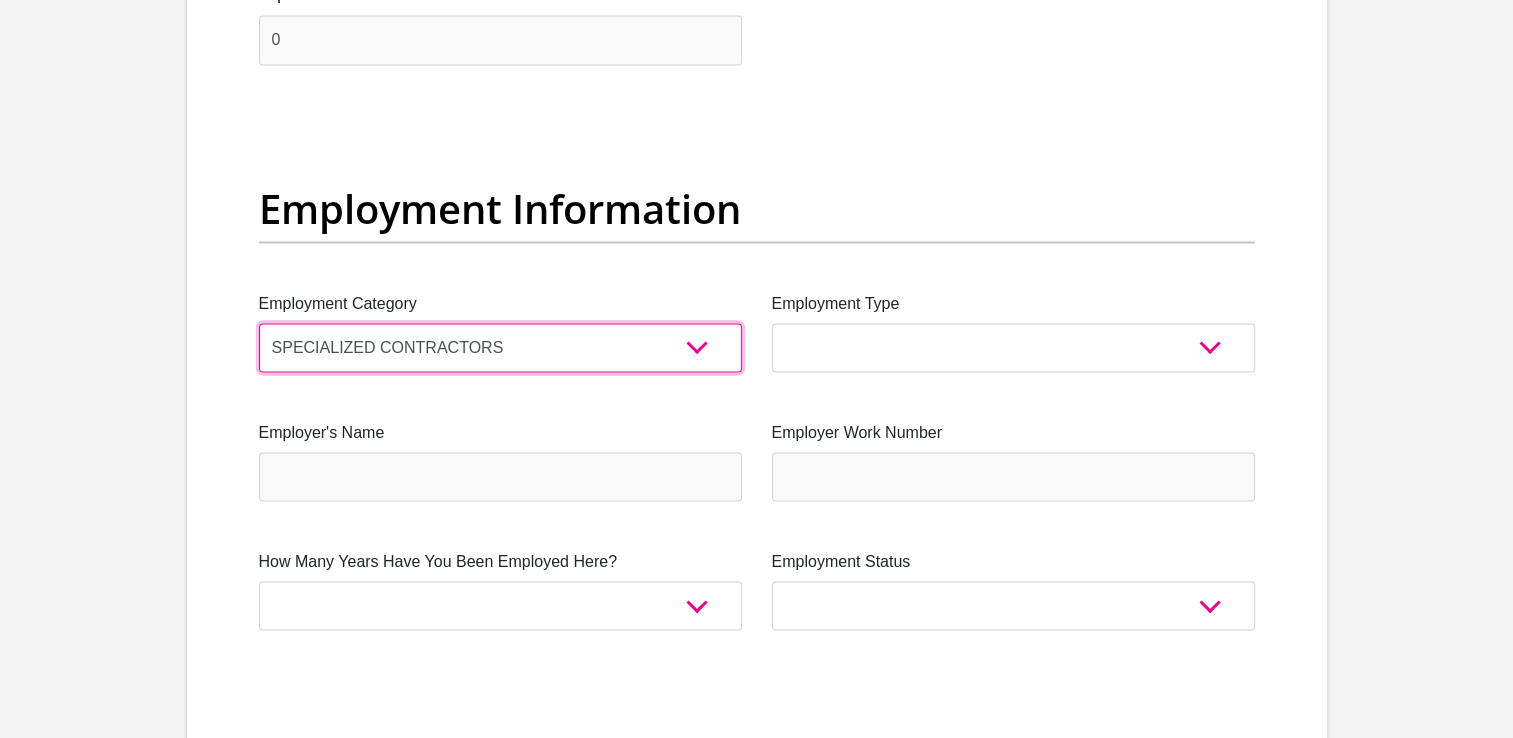 click on "AGRICULTURE
ALCOHOL & TOBACCO
CONSTRUCTION MATERIALS
METALLURGY
EQUIPMENT FOR RENEWABLE ENERGY
SPECIALIZED CONTRACTORS
CAR
GAMING (INCL. INTERNET
OTHER WHOLESALE
UNLICENSED PHARMACEUTICALS
CURRENCY EXCHANGE HOUSES
OTHER FINANCIAL INSTITUTIONS & INSURANCE
REAL ESTATE AGENTS
OIL & GAS
OTHER MATERIALS (E.G. IRON ORE)
PRECIOUS STONES & PRECIOUS METALS
POLITICAL ORGANIZATIONS
RELIGIOUS ORGANIZATIONS(NOT SECTS)
ACTI. HAVING BUSINESS DEAL WITH PUBLIC ADMINISTRATION
LAUNDROMATS" at bounding box center (500, 347) 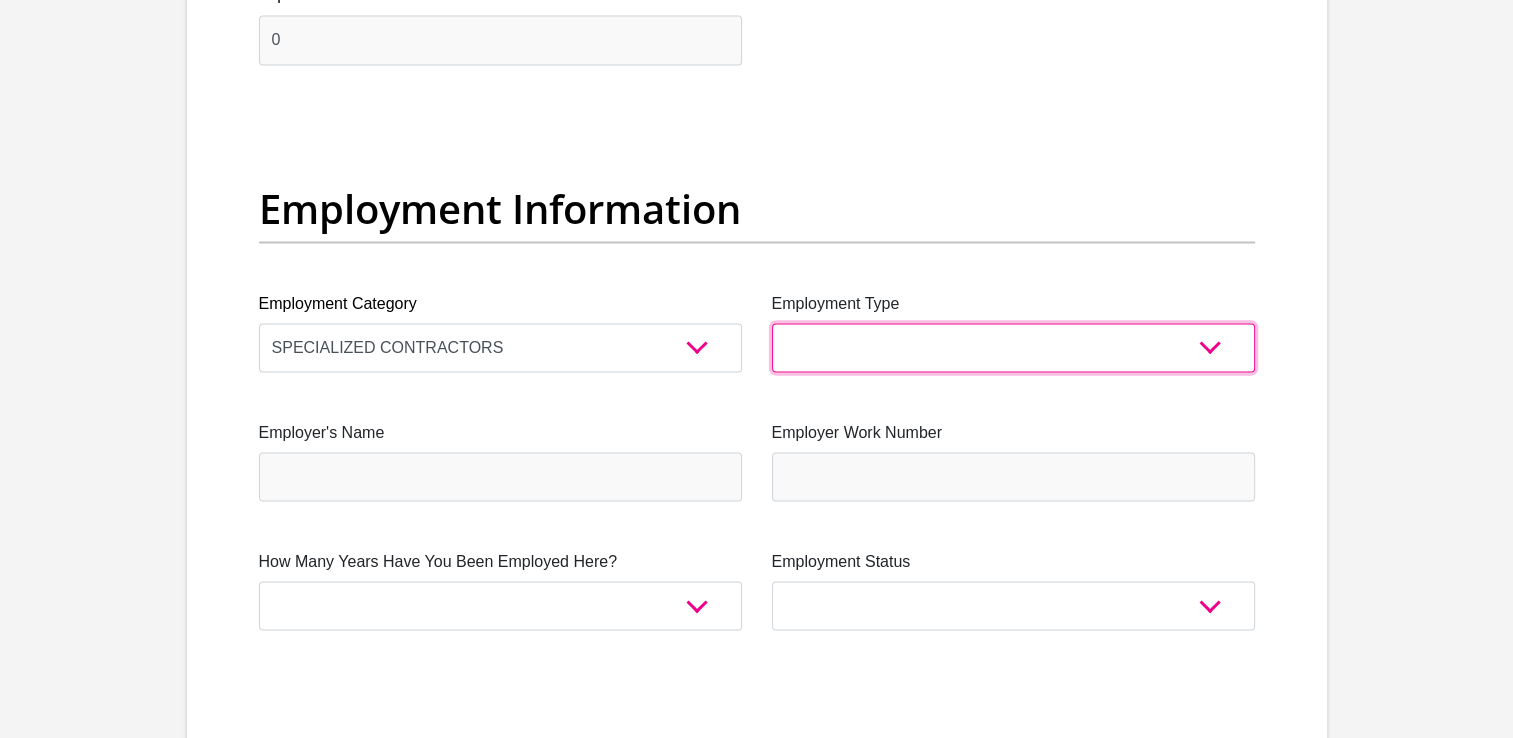 click on "College/Lecturer
Craft Seller
Creative
Driver
Executive
Farmer
Forces - Non Commissioned
Forces - Officer
Hawker
Housewife
Labourer
Licenced Professional
Manager
Miner
Non Licenced Professional
Office Staff/Clerk
Outside Worker
Pensioner
Permanent Teacher
Production/Manufacturing
Sales
Self-Employed
Semi-Professional Worker
Service Industry  Social Worker  Student" at bounding box center [1013, 347] 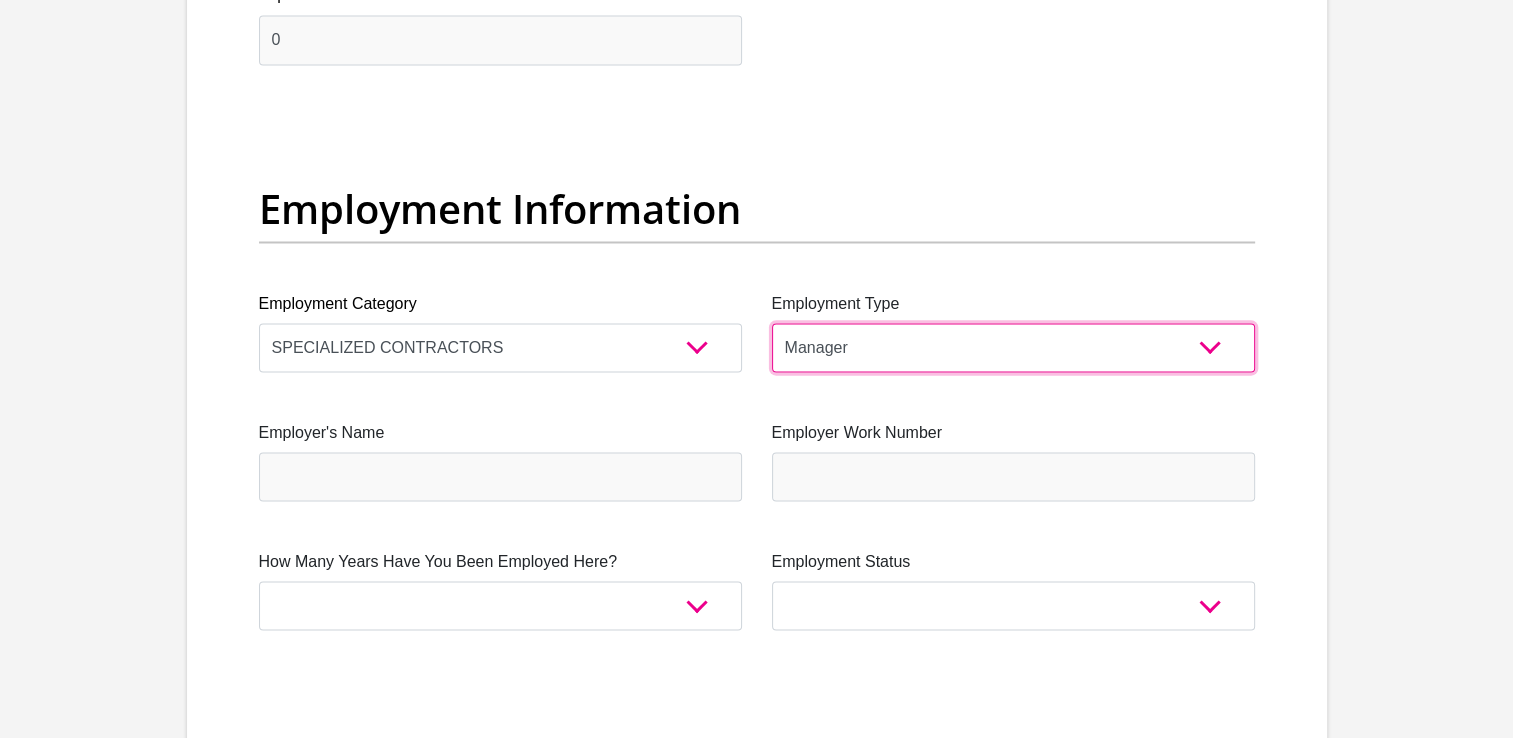 click on "College/Lecturer
Craft Seller
Creative
Driver
Executive
Farmer
Forces - Non Commissioned
Forces - Officer
Hawker
Housewife
Labourer
Licenced Professional
Manager
Miner
Non Licenced Professional
Office Staff/Clerk
Outside Worker
Pensioner
Permanent Teacher
Production/Manufacturing
Sales
Self-Employed
Semi-Professional Worker
Service Industry  Social Worker  Student" at bounding box center [1013, 347] 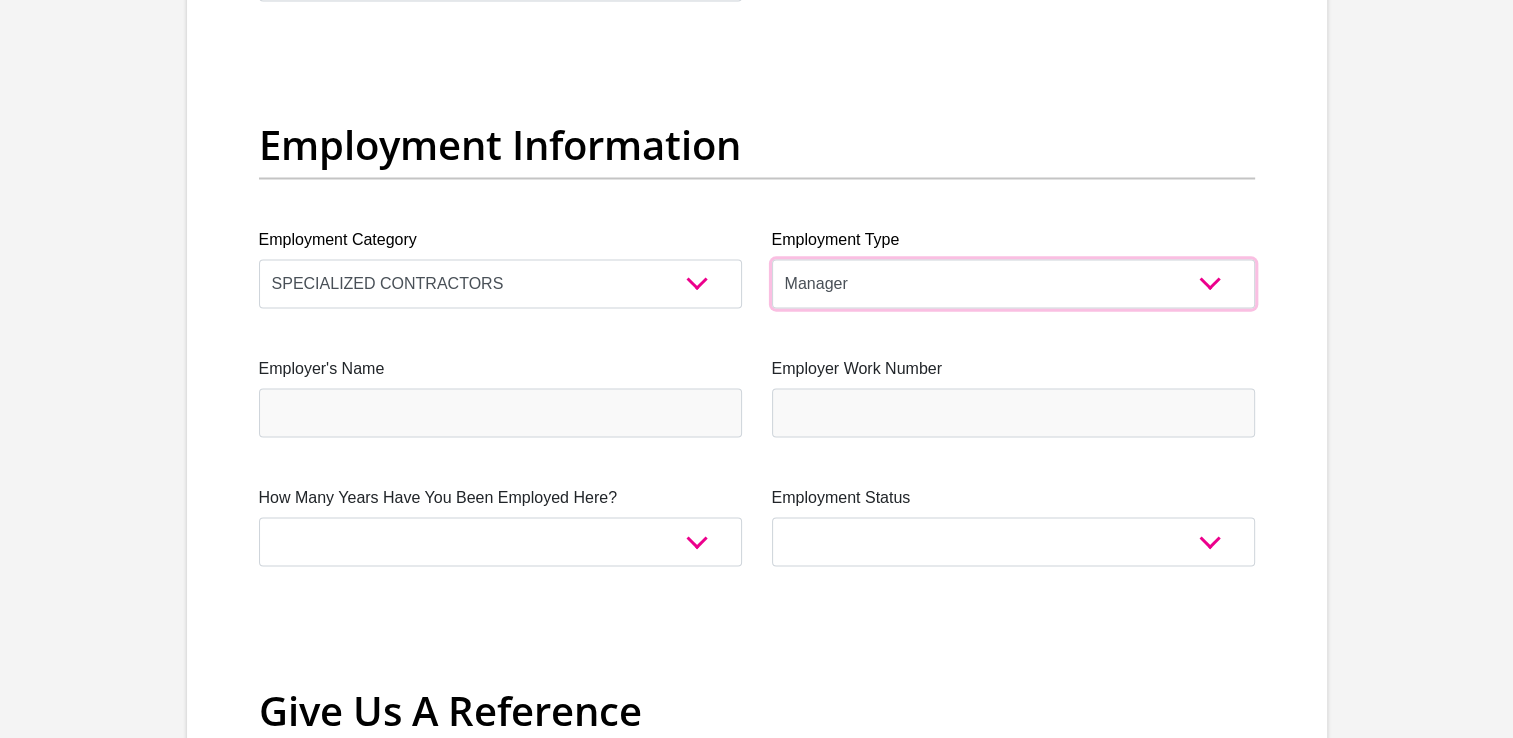 scroll, scrollTop: 3600, scrollLeft: 0, axis: vertical 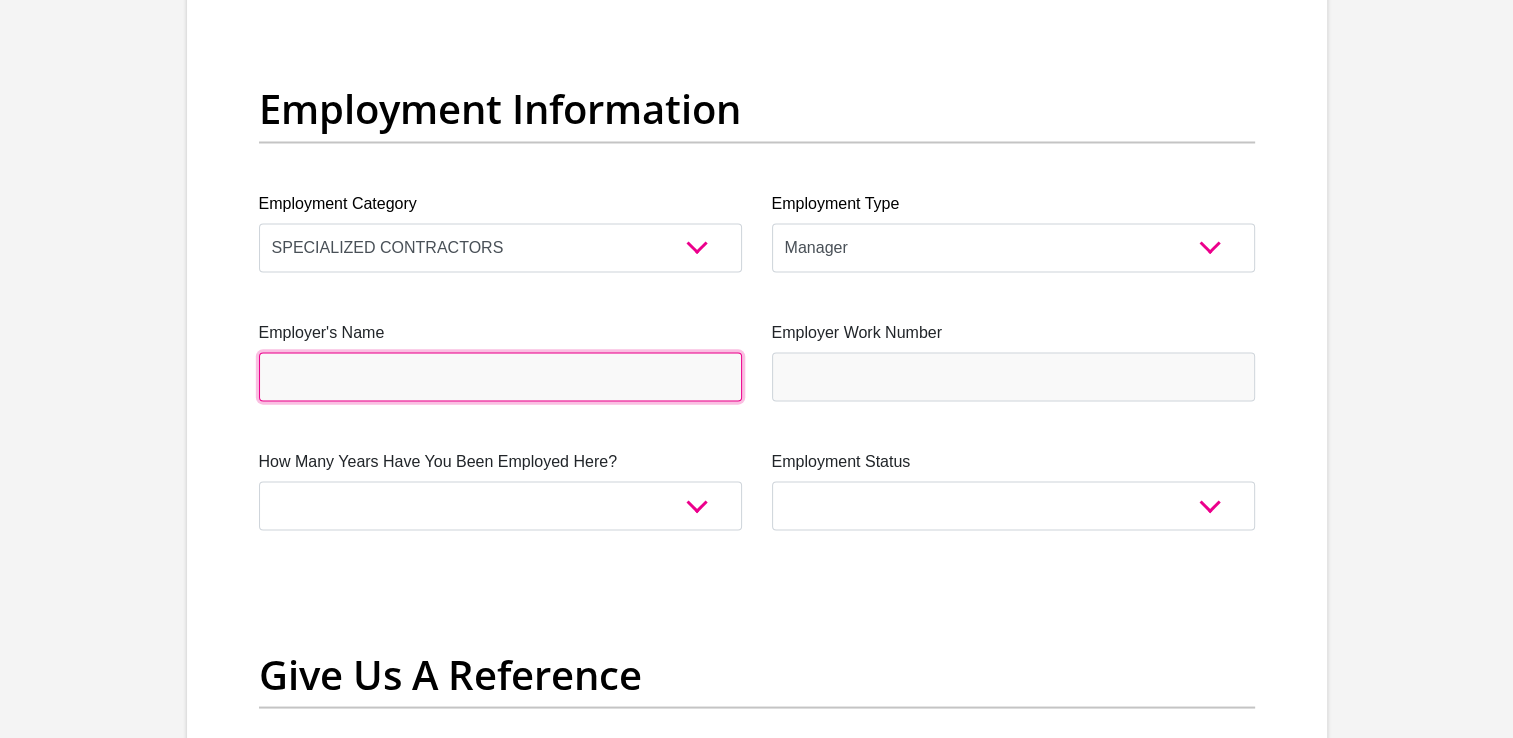 click on "Employer's Name" at bounding box center (500, 376) 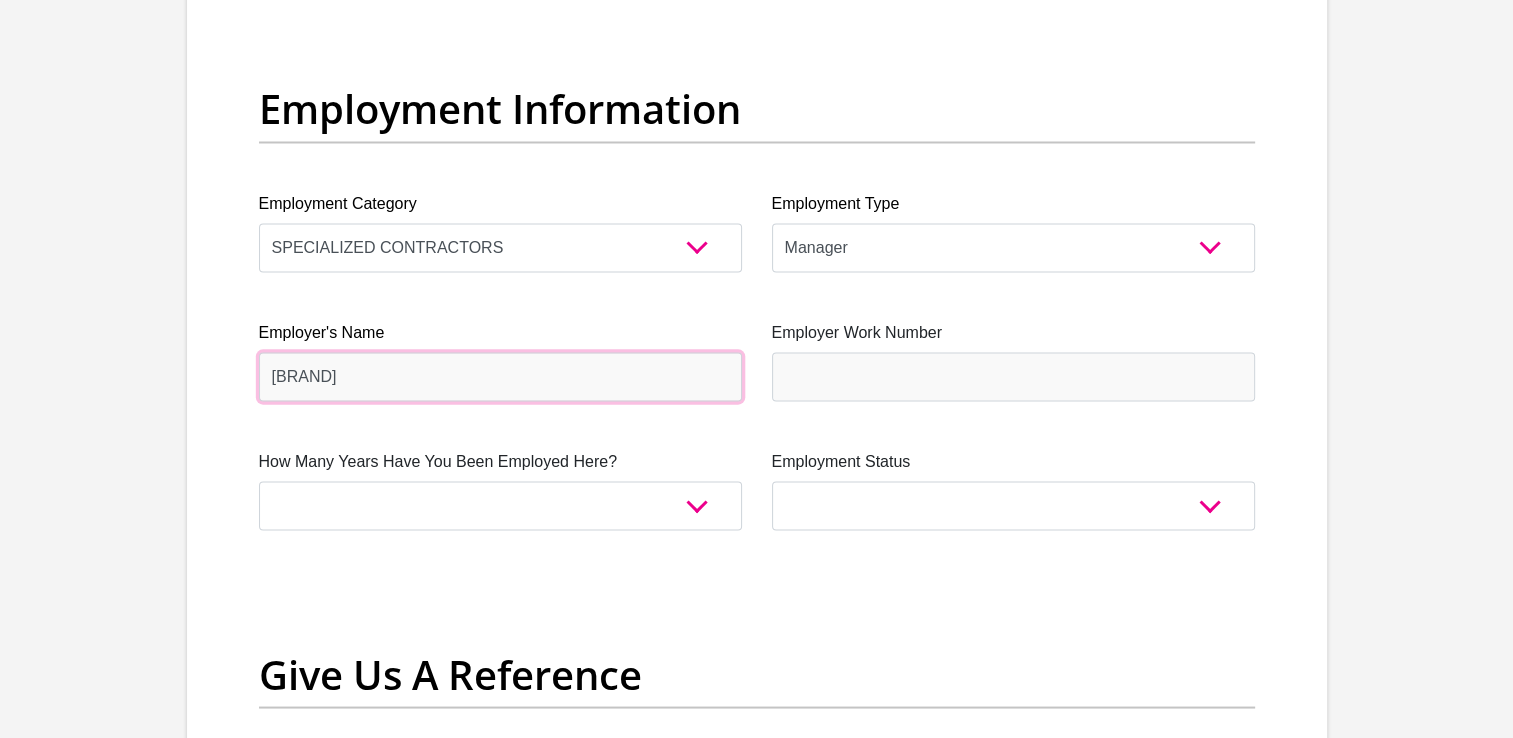 type on "[BRAND]" 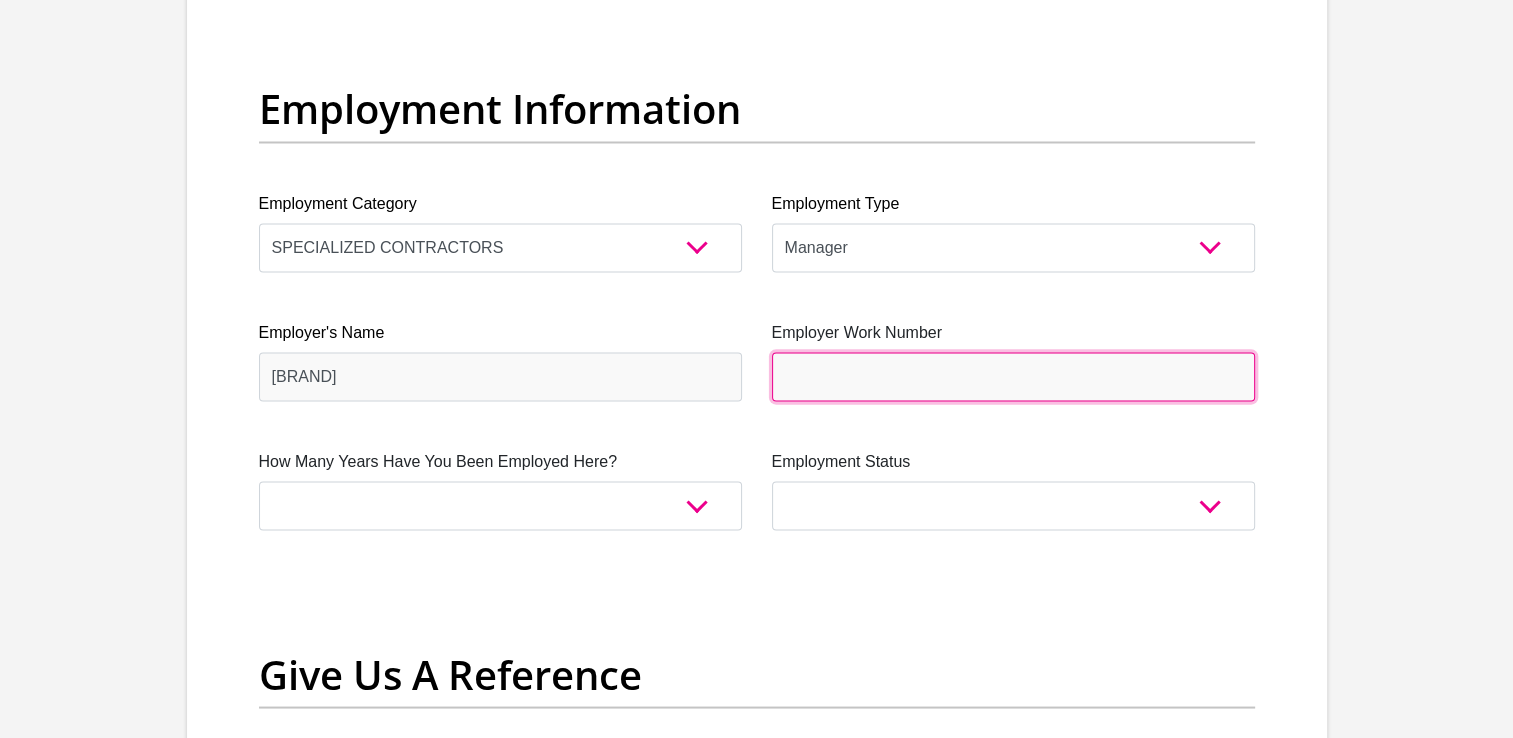 click on "Employer Work Number" at bounding box center (1013, 376) 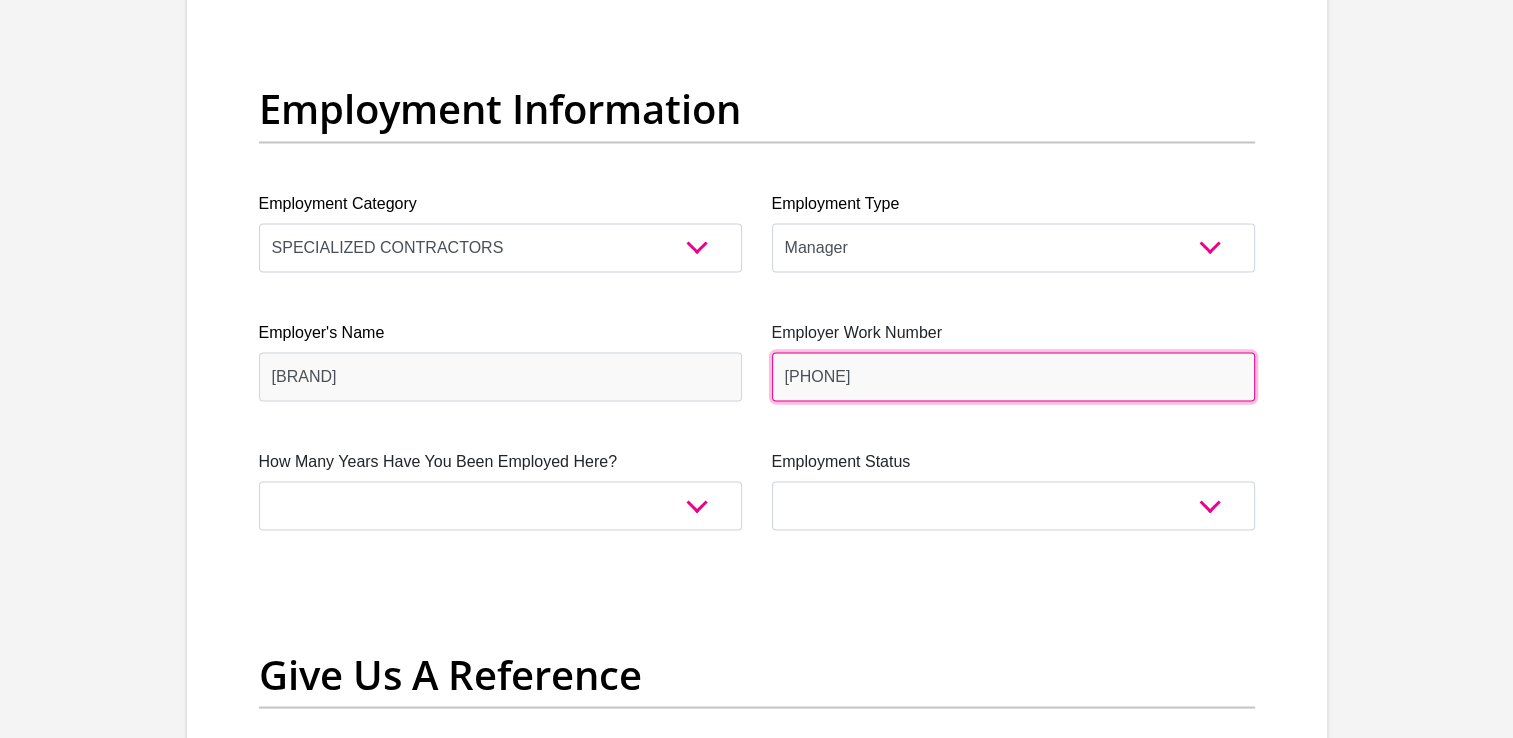 type on "[FIRST]" 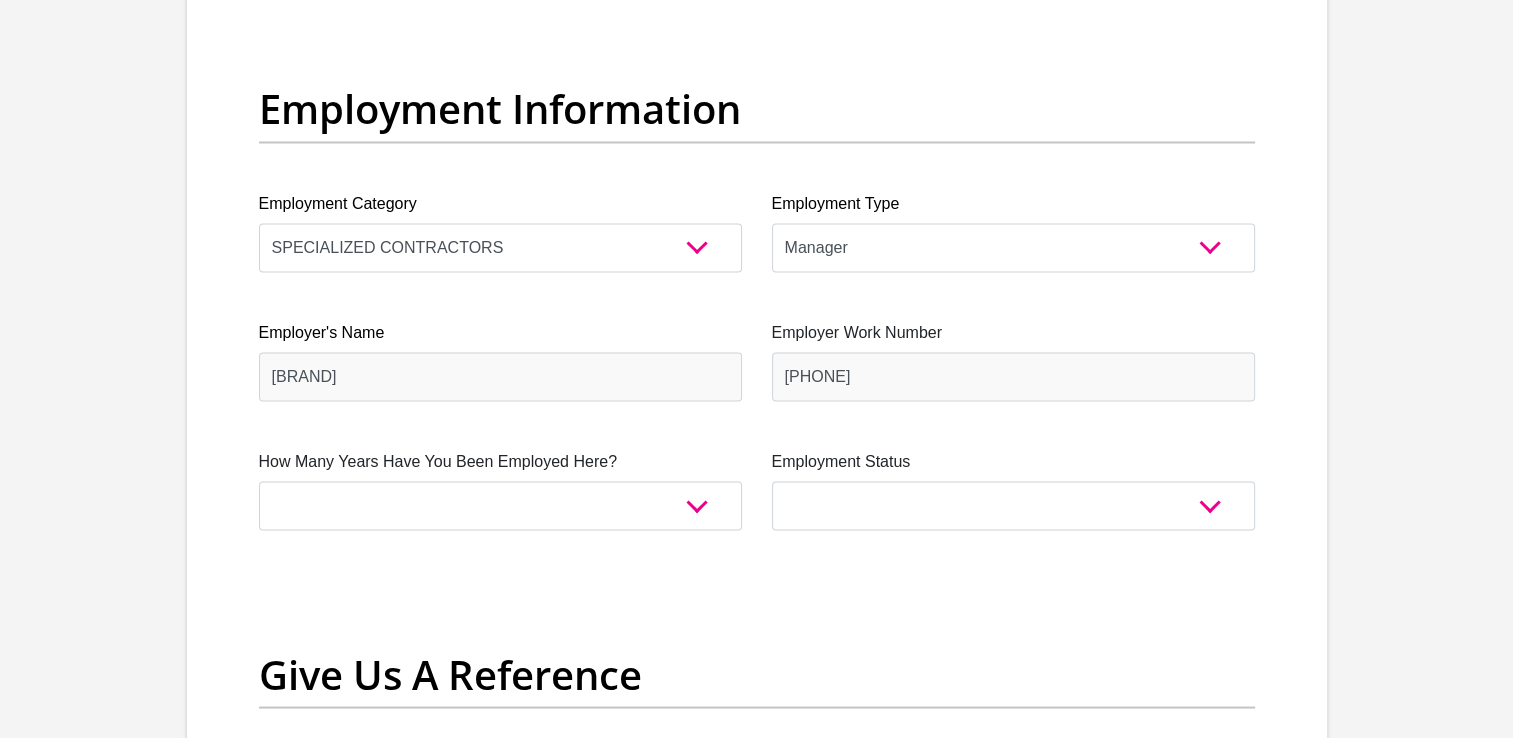 type on "[LAST]" 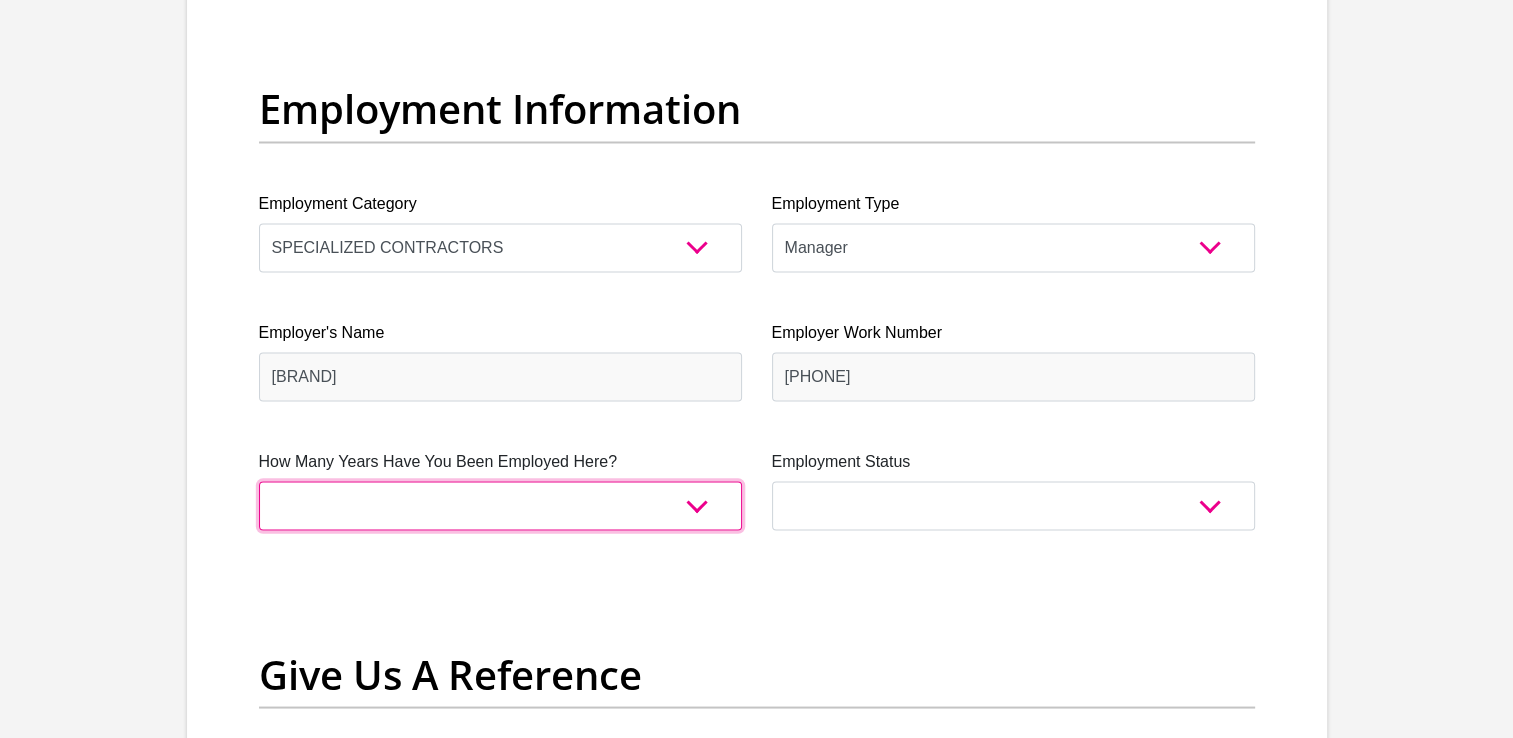 click on "less than 1 year
1-3 years
3-5 years
5+ years" at bounding box center (500, 505) 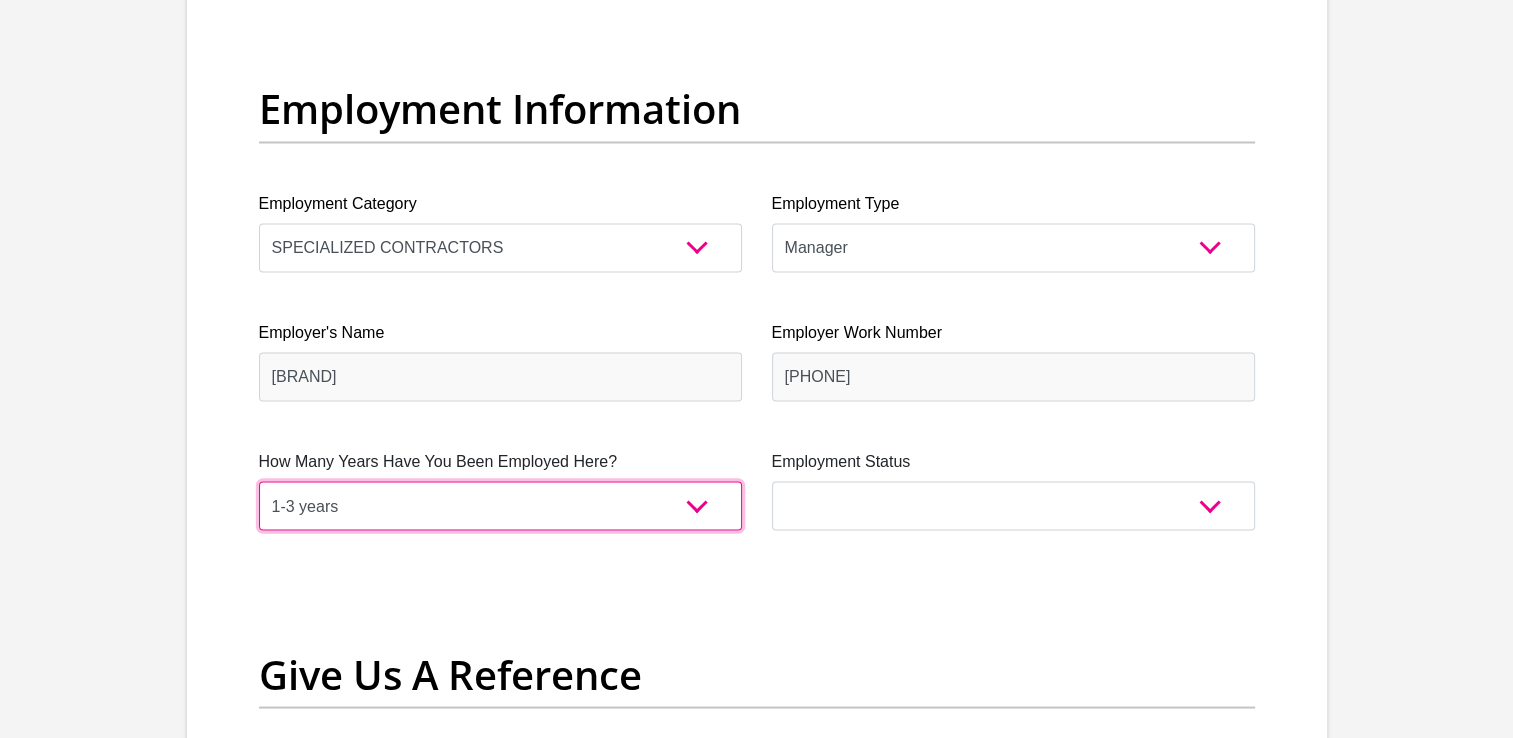 click on "less than 1 year
1-3 years
3-5 years
5+ years" at bounding box center [500, 505] 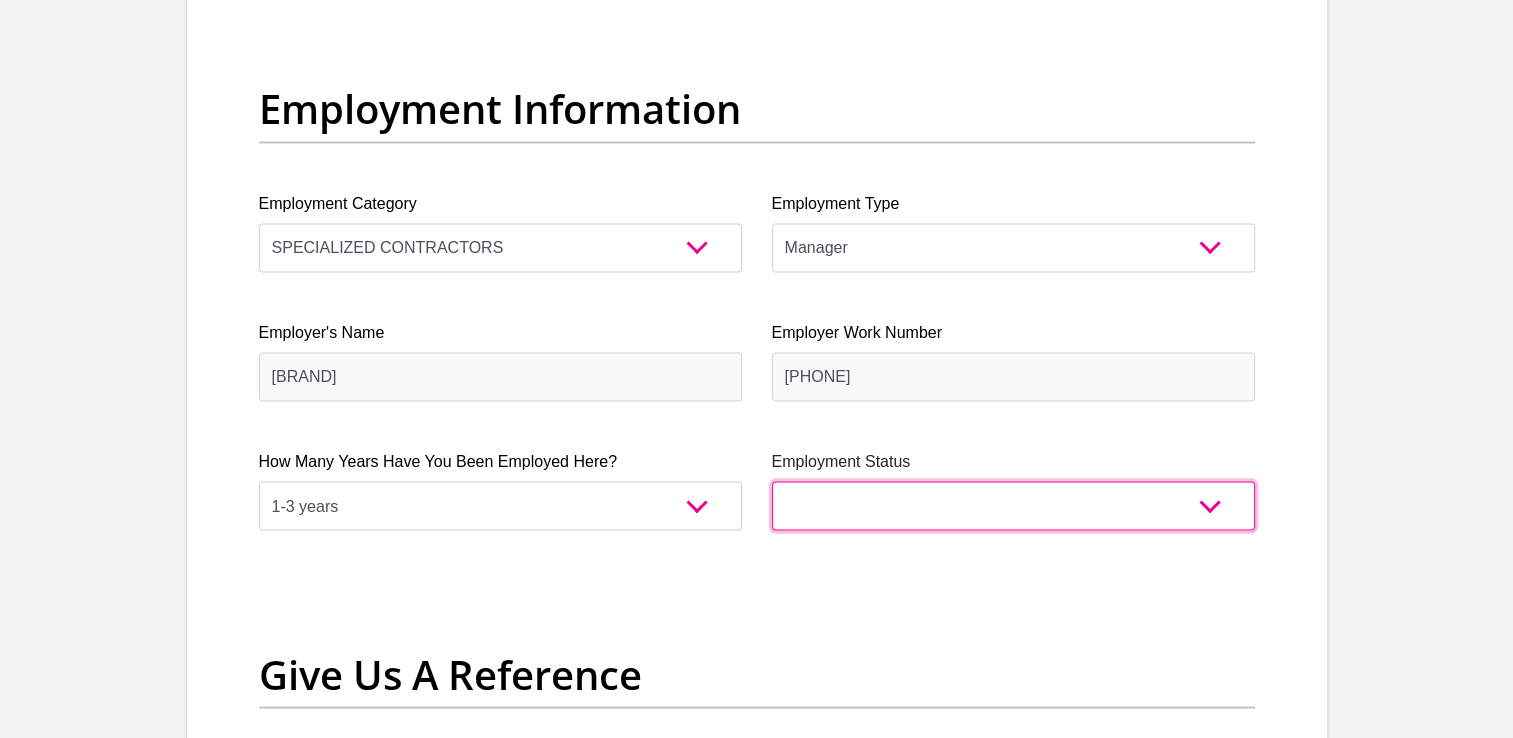 click on "Permanent/Full-time
Part-time/Casual
Contract Worker
Self-Employed
Housewife
Retired
Student
Medically Boarded
Disability
Unemployed" at bounding box center [1013, 505] 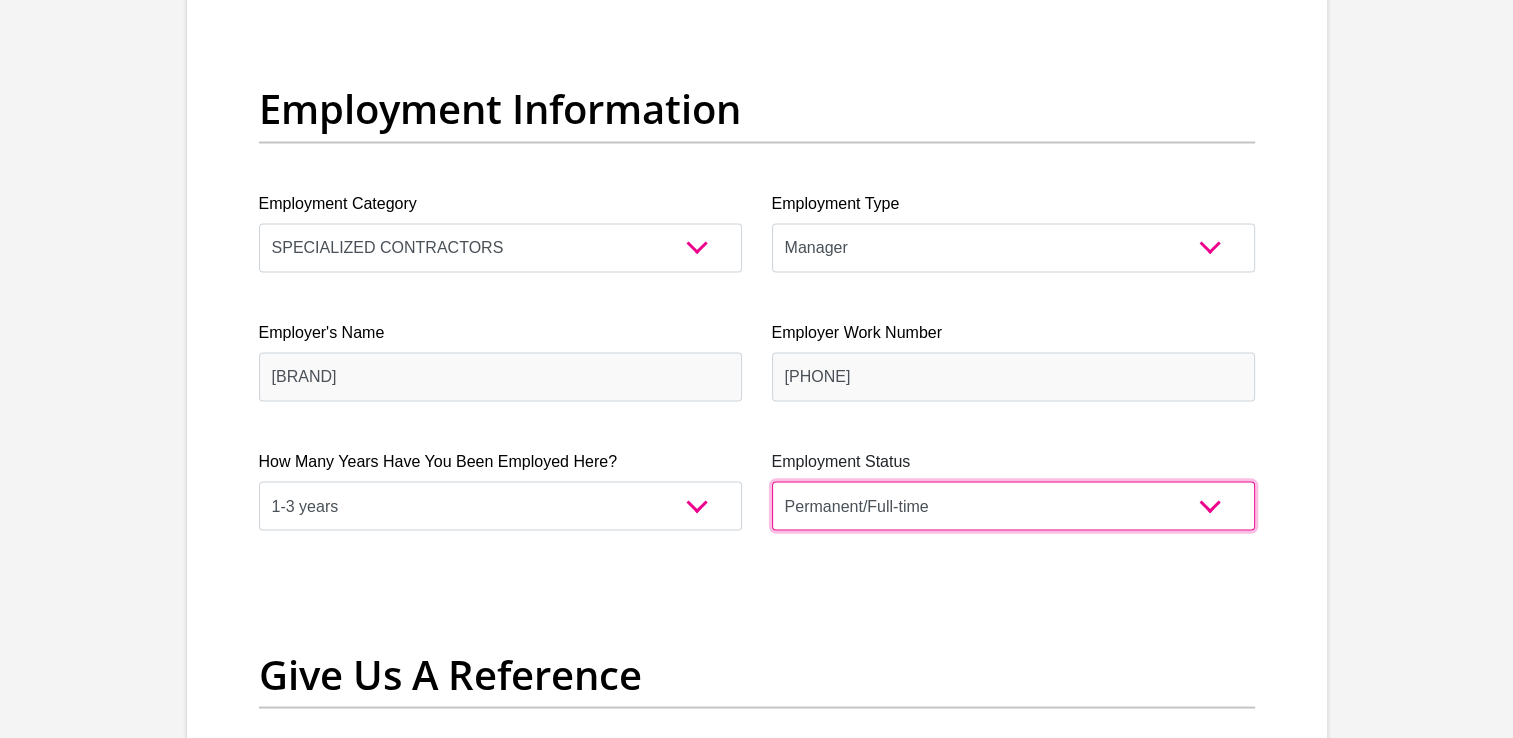 click on "Permanent/Full-time
Part-time/Casual
Contract Worker
Self-Employed
Housewife
Retired
Student
Medically Boarded
Disability
Unemployed" at bounding box center [1013, 505] 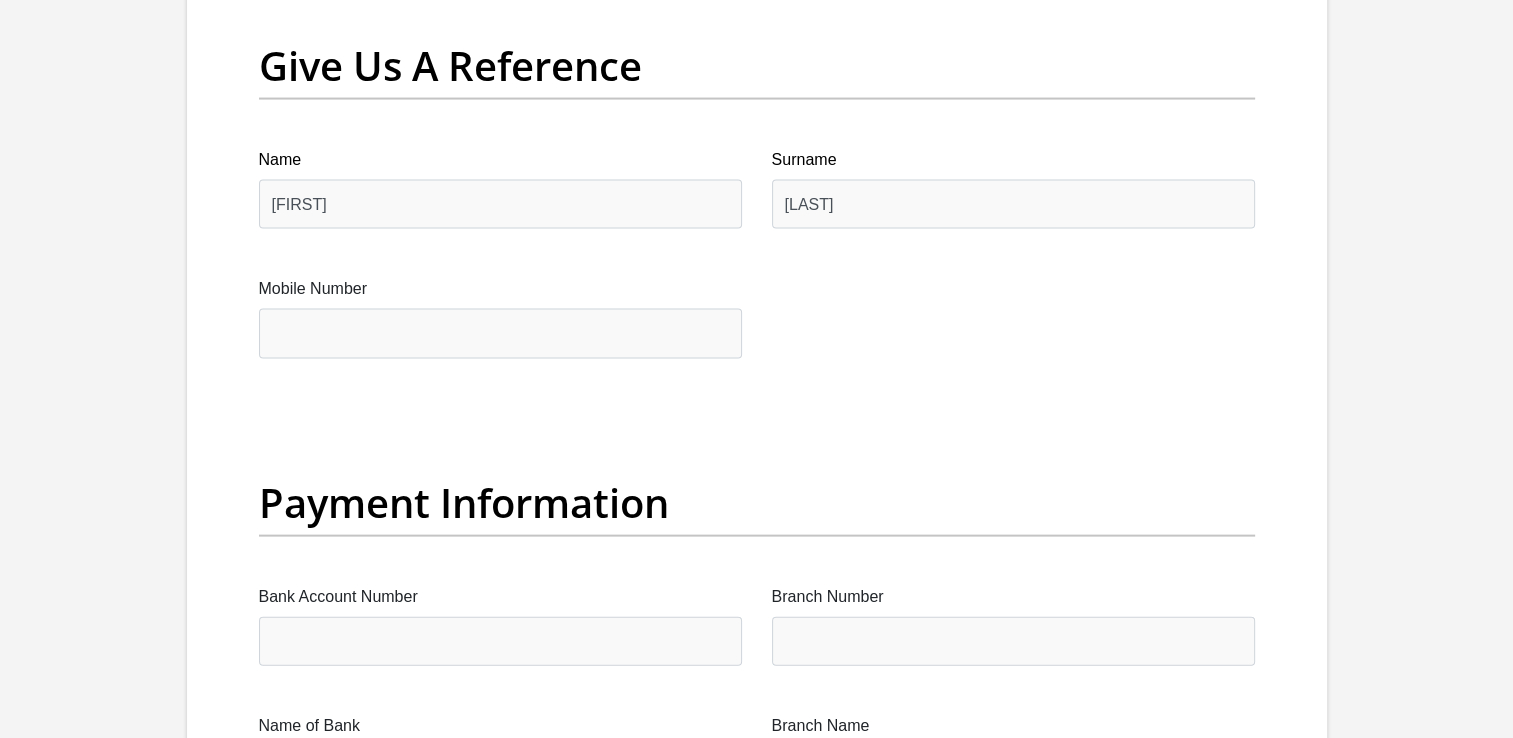 scroll, scrollTop: 4100, scrollLeft: 0, axis: vertical 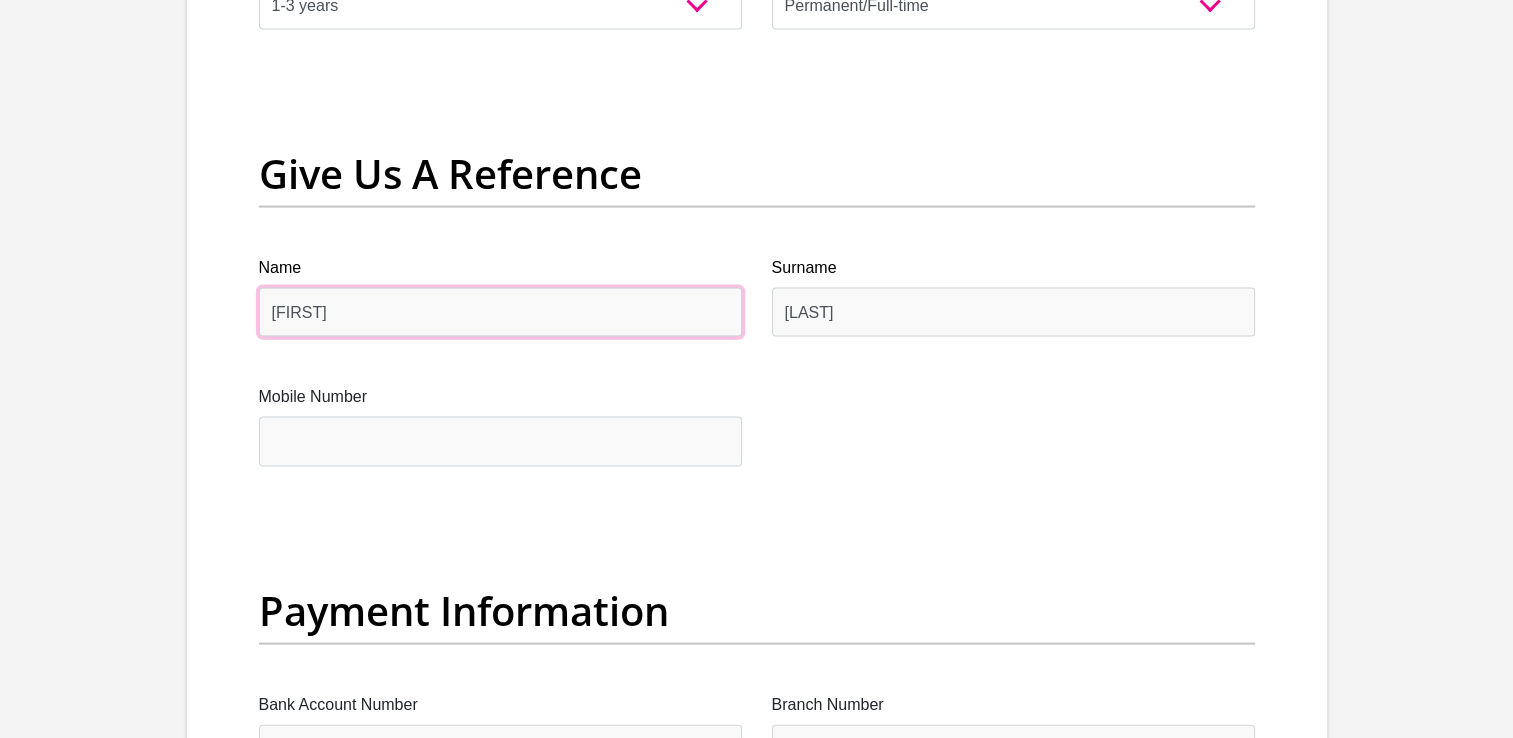 drag, startPoint x: 387, startPoint y: 312, endPoint x: 216, endPoint y: 299, distance: 171.49344 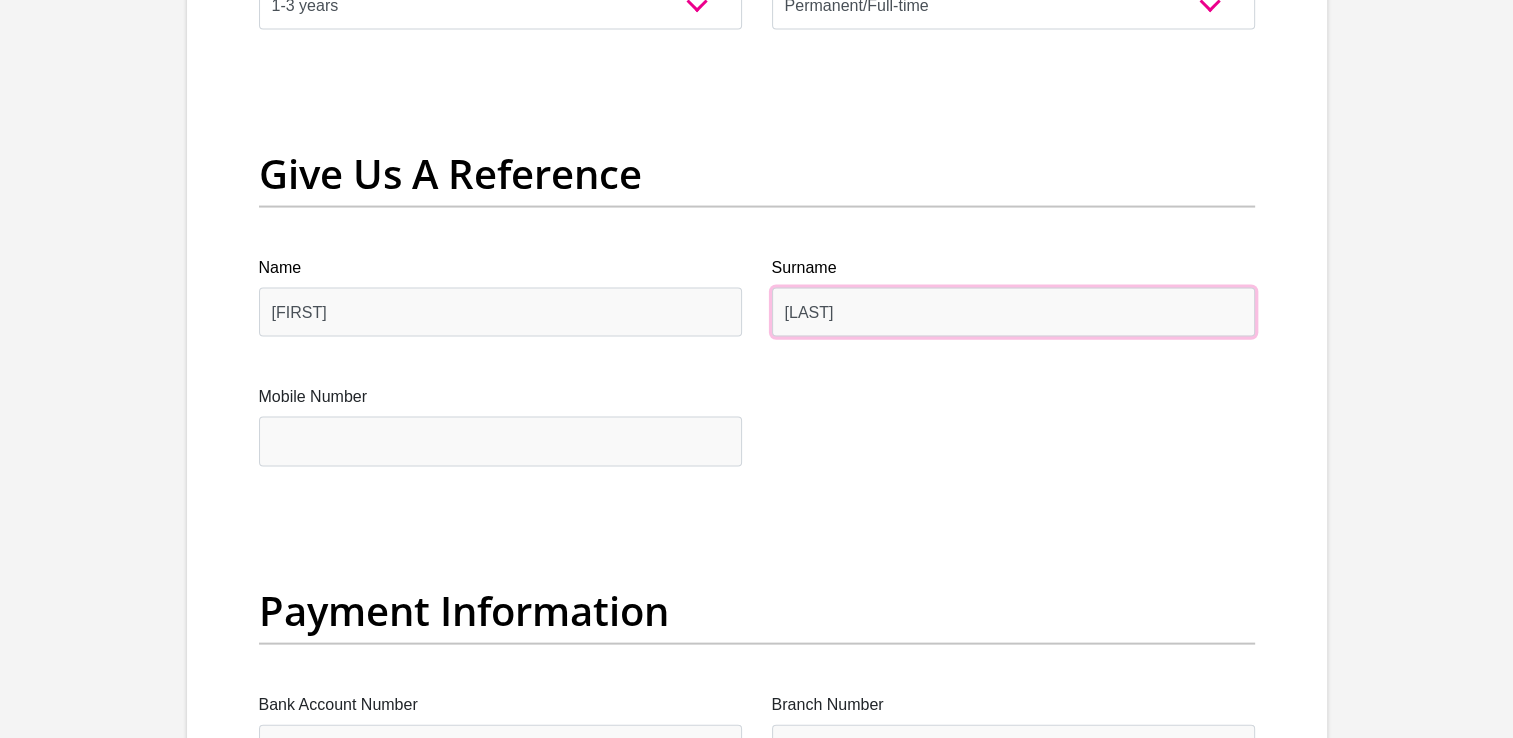 drag, startPoint x: 856, startPoint y: 315, endPoint x: 744, endPoint y: 303, distance: 112.64102 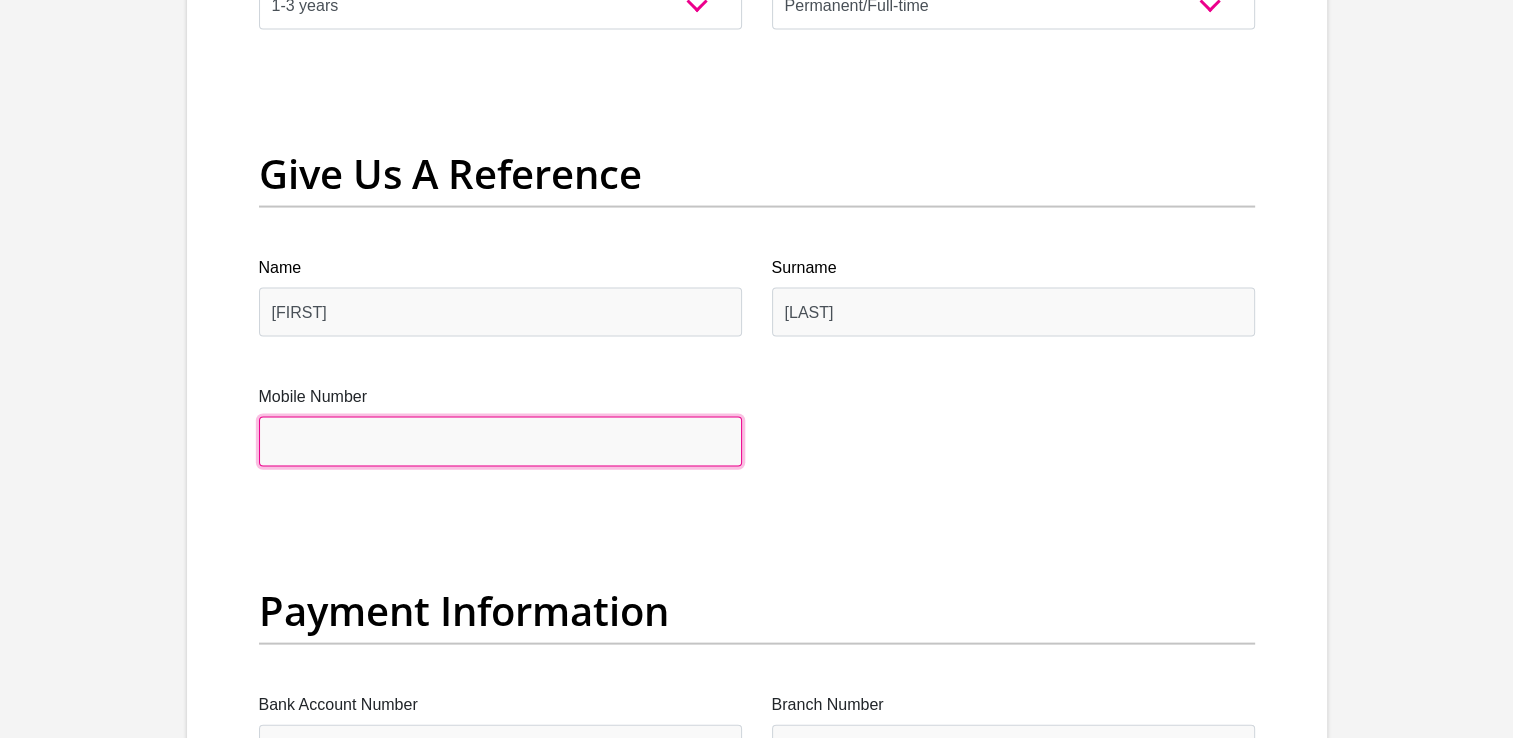 click on "Mobile Number" at bounding box center (500, 441) 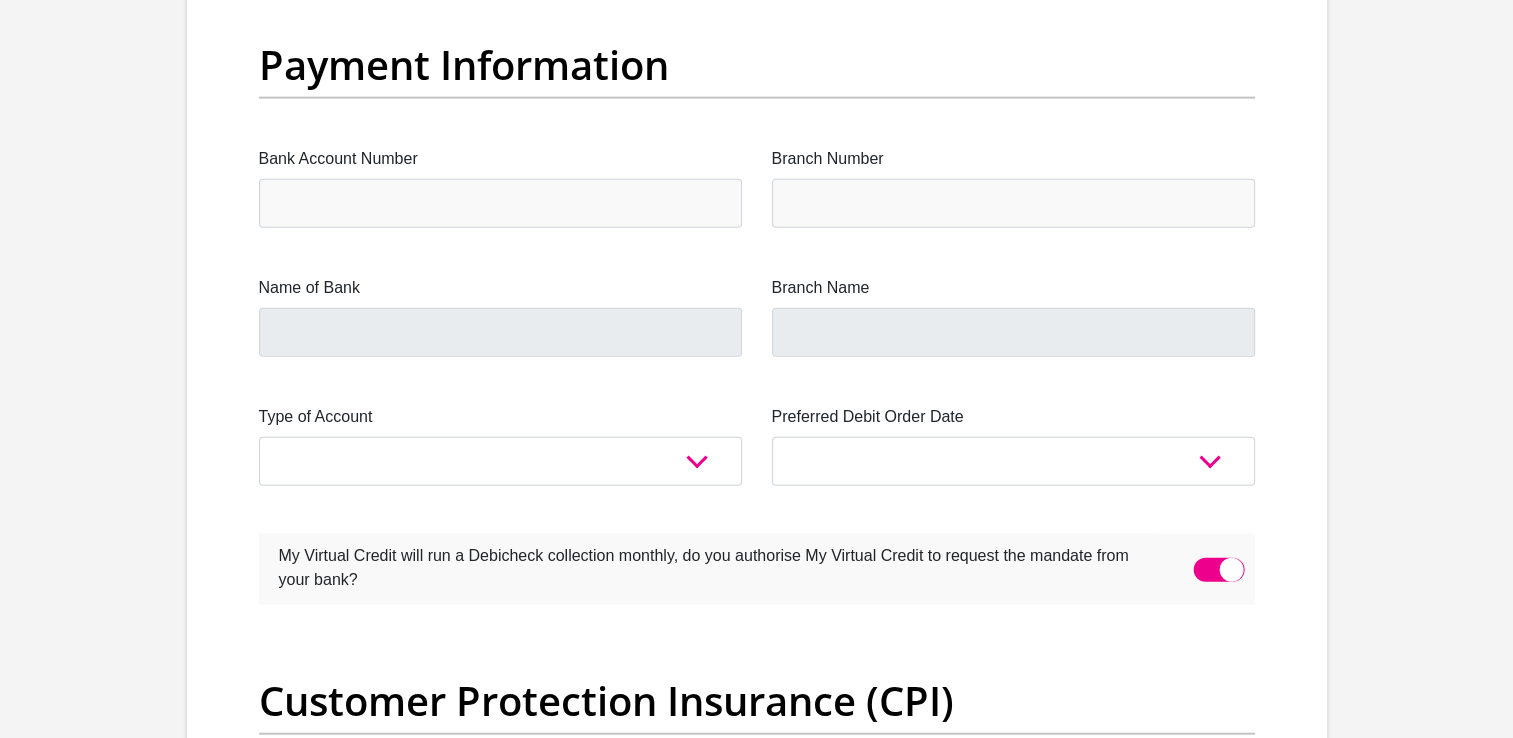 scroll, scrollTop: 4600, scrollLeft: 0, axis: vertical 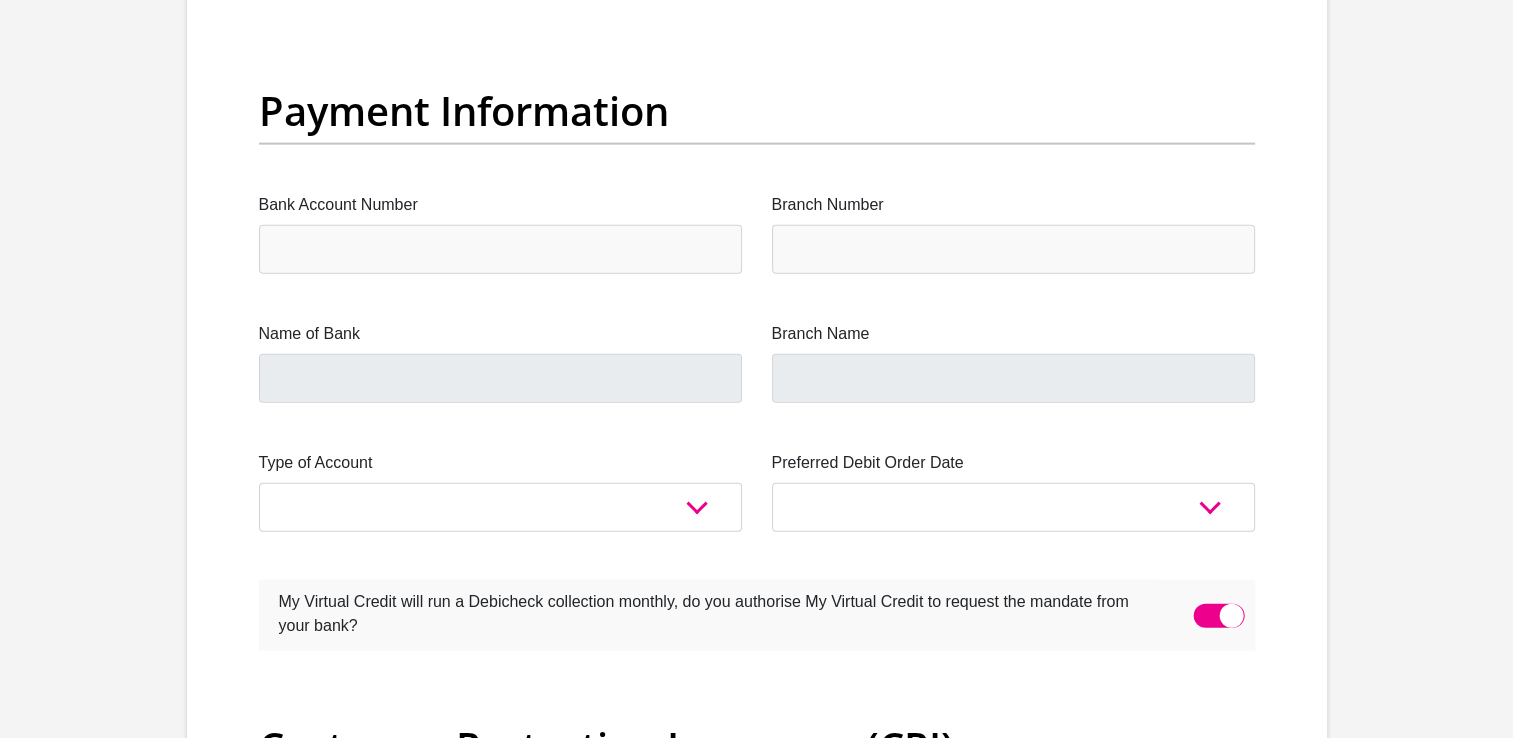 type on "[PHONE]" 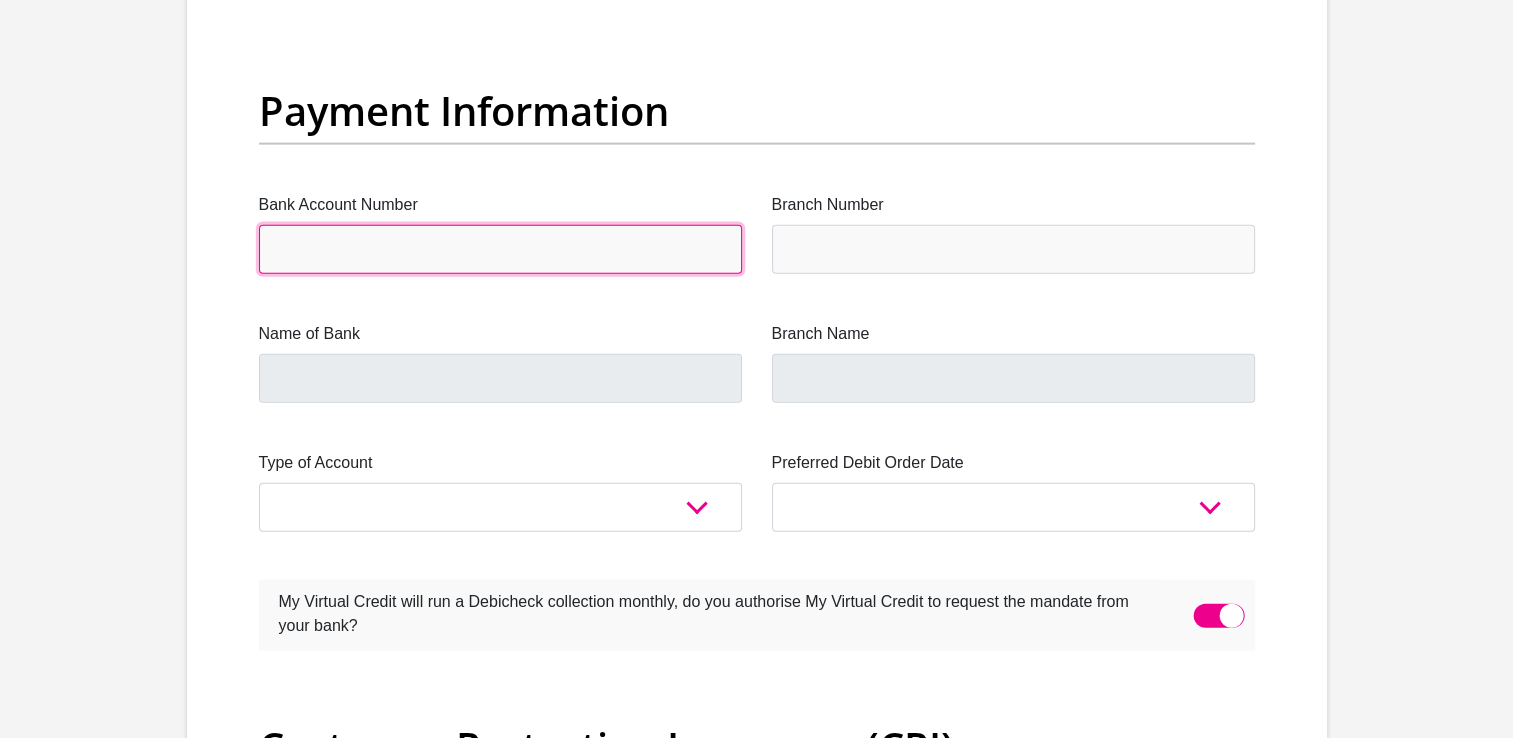 click on "Bank Account Number" at bounding box center (500, 249) 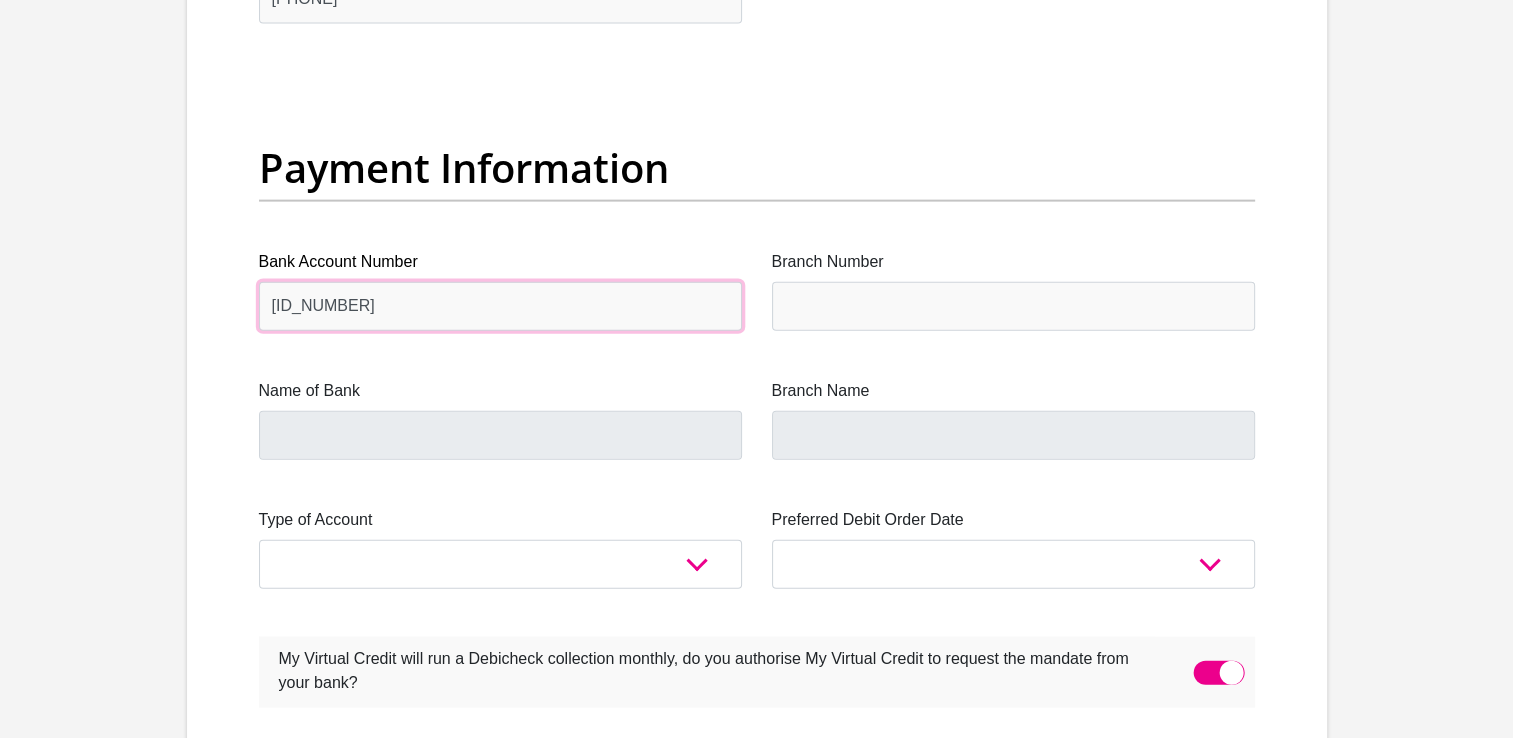 scroll, scrollTop: 4500, scrollLeft: 0, axis: vertical 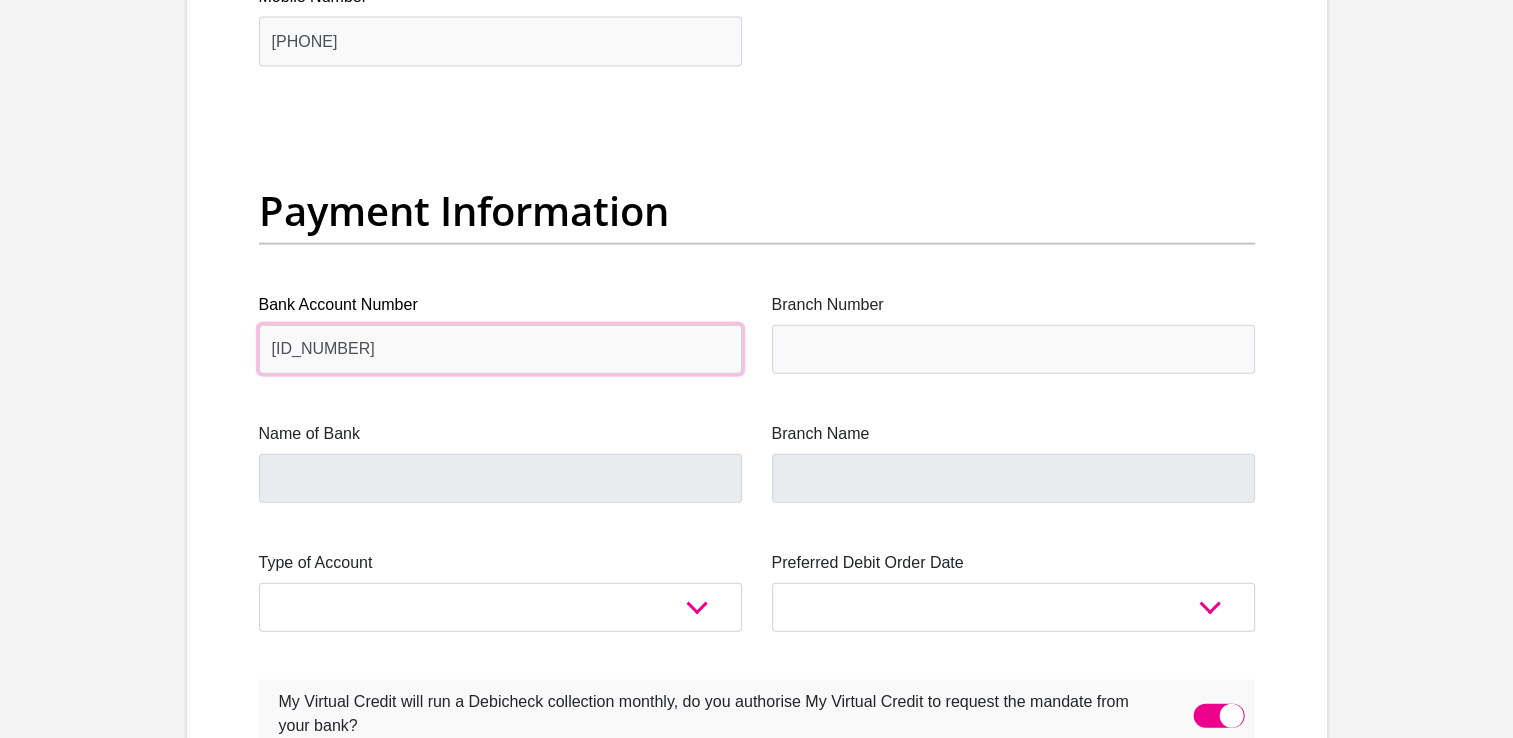 type on "[ID_NUMBER]" 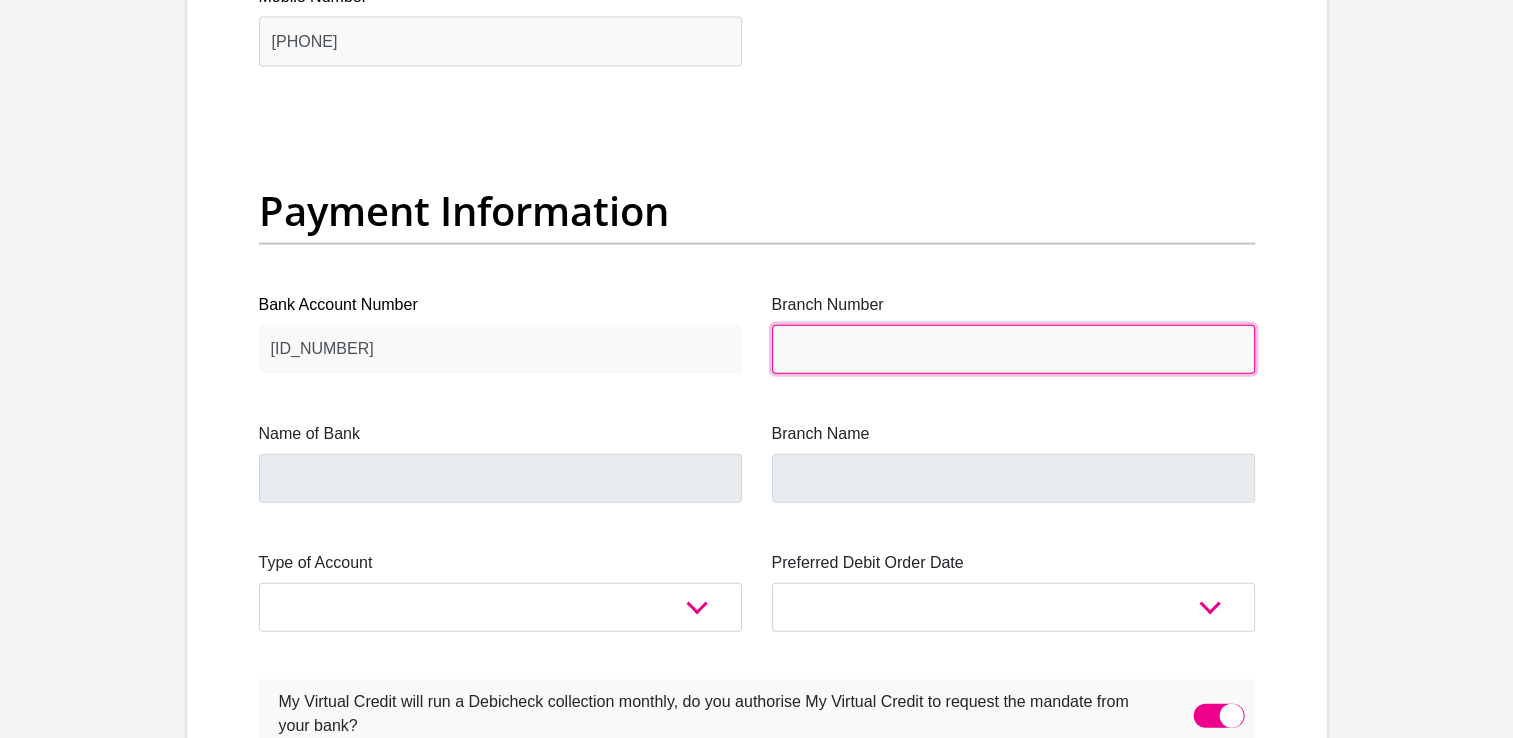click on "Branch Number" at bounding box center [1013, 349] 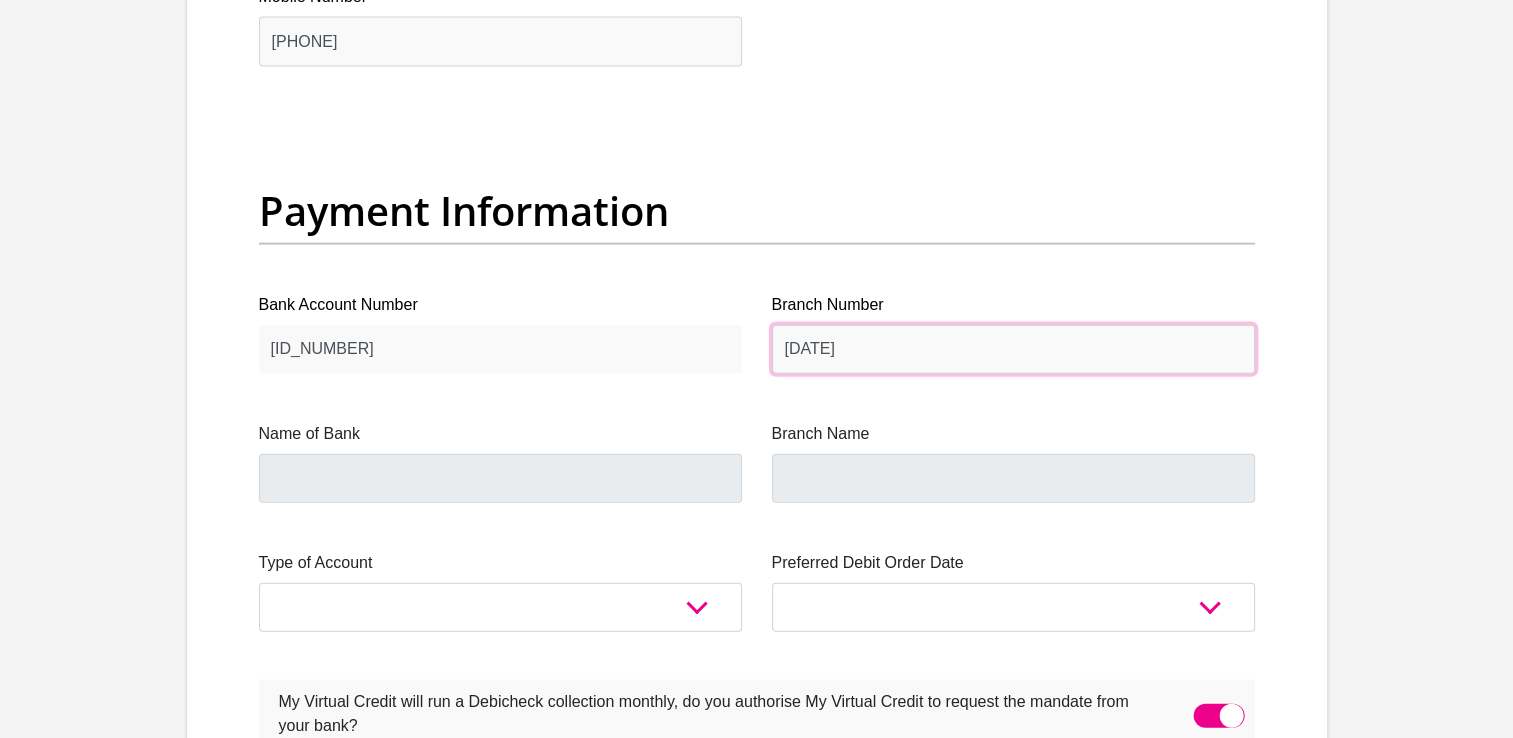 type on "[DATE]" 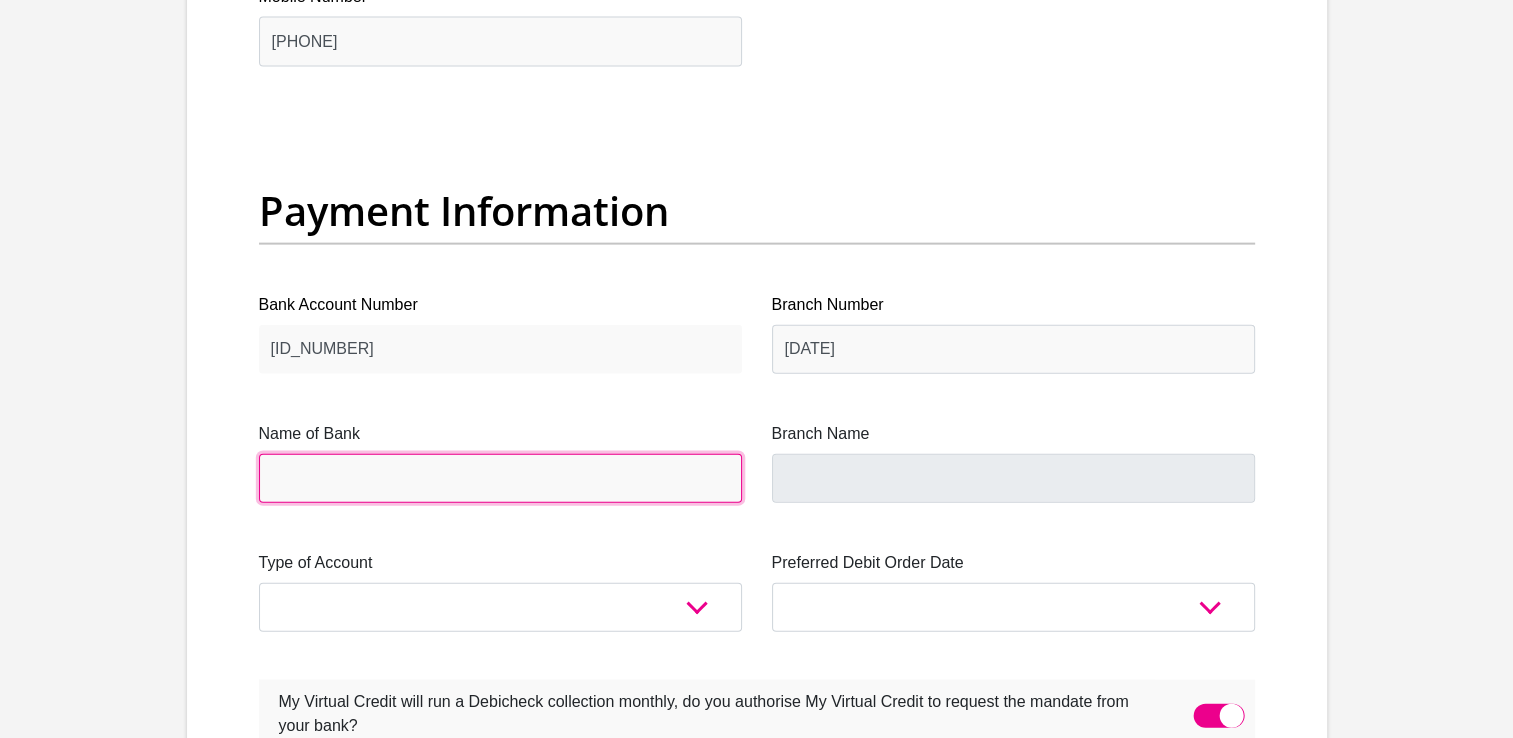 click on "Name of Bank" at bounding box center [500, 478] 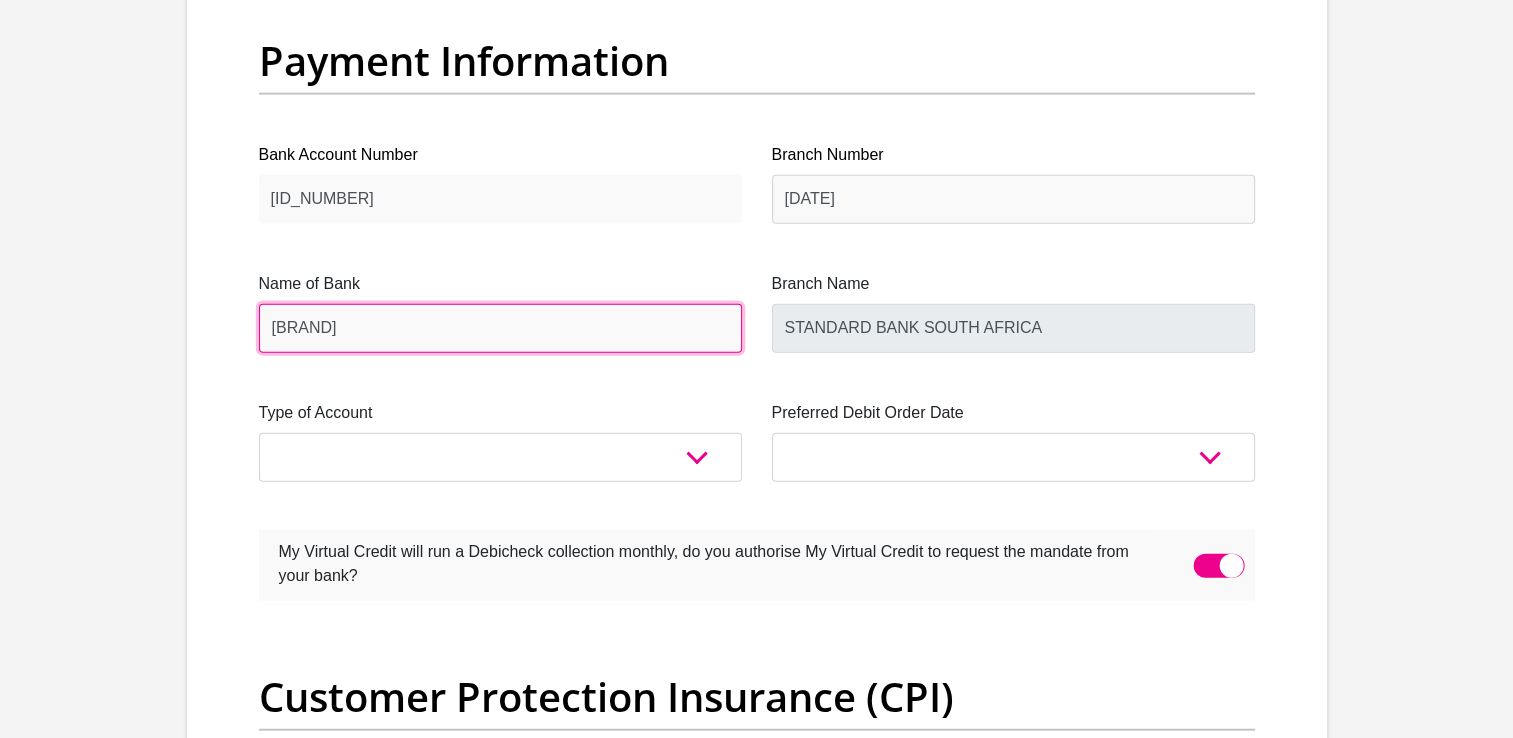 scroll, scrollTop: 4700, scrollLeft: 0, axis: vertical 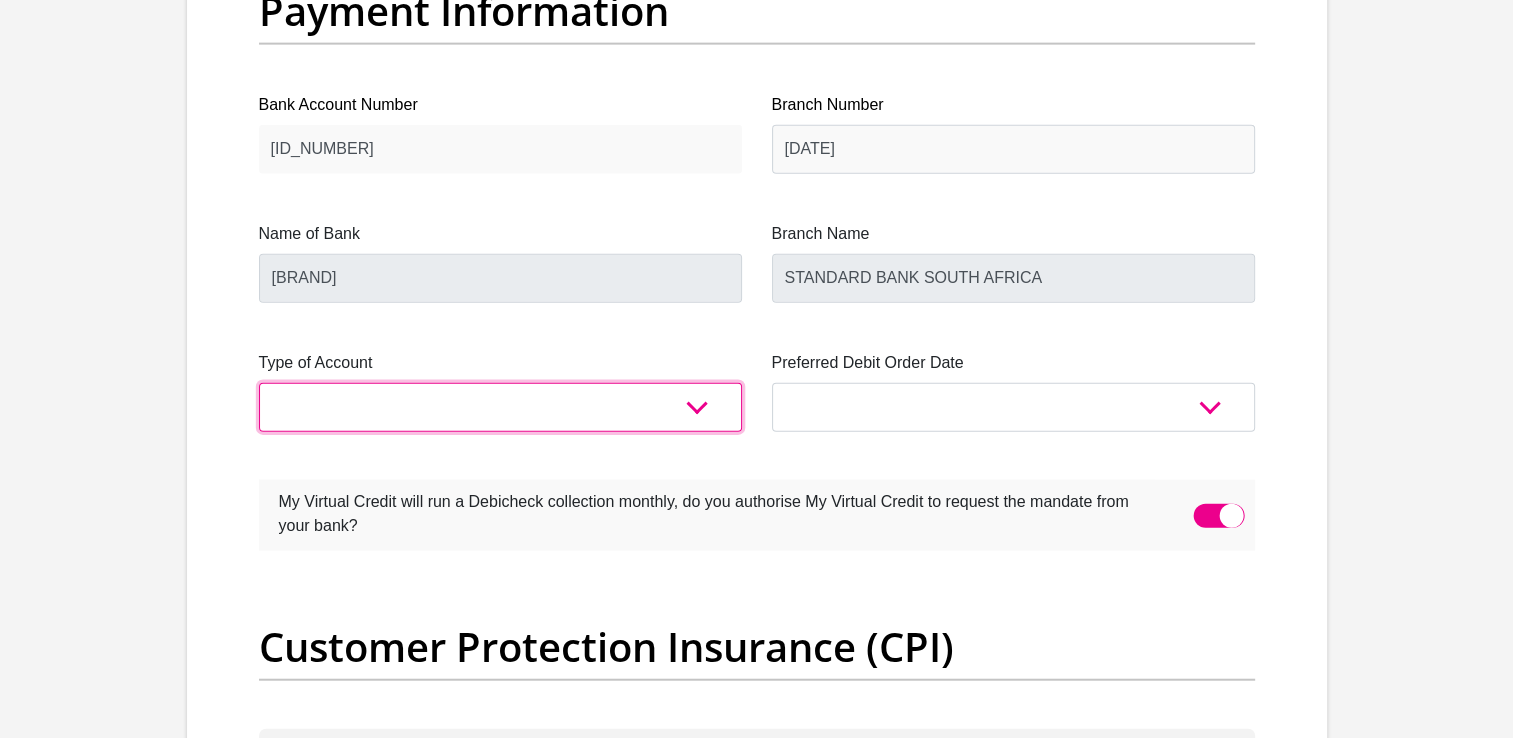 click on "Cheque
Savings" at bounding box center (500, 407) 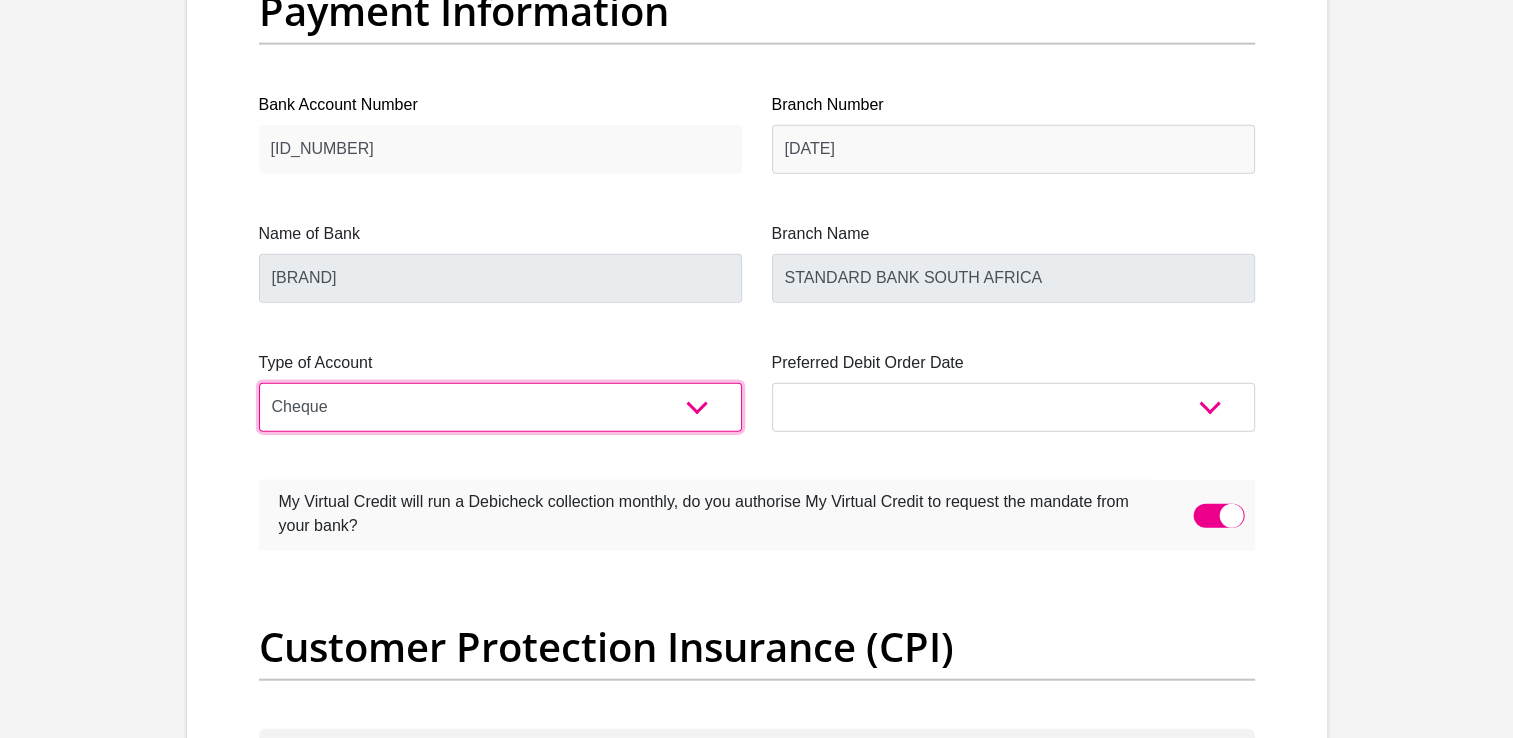 click on "Cheque
Savings" at bounding box center [500, 407] 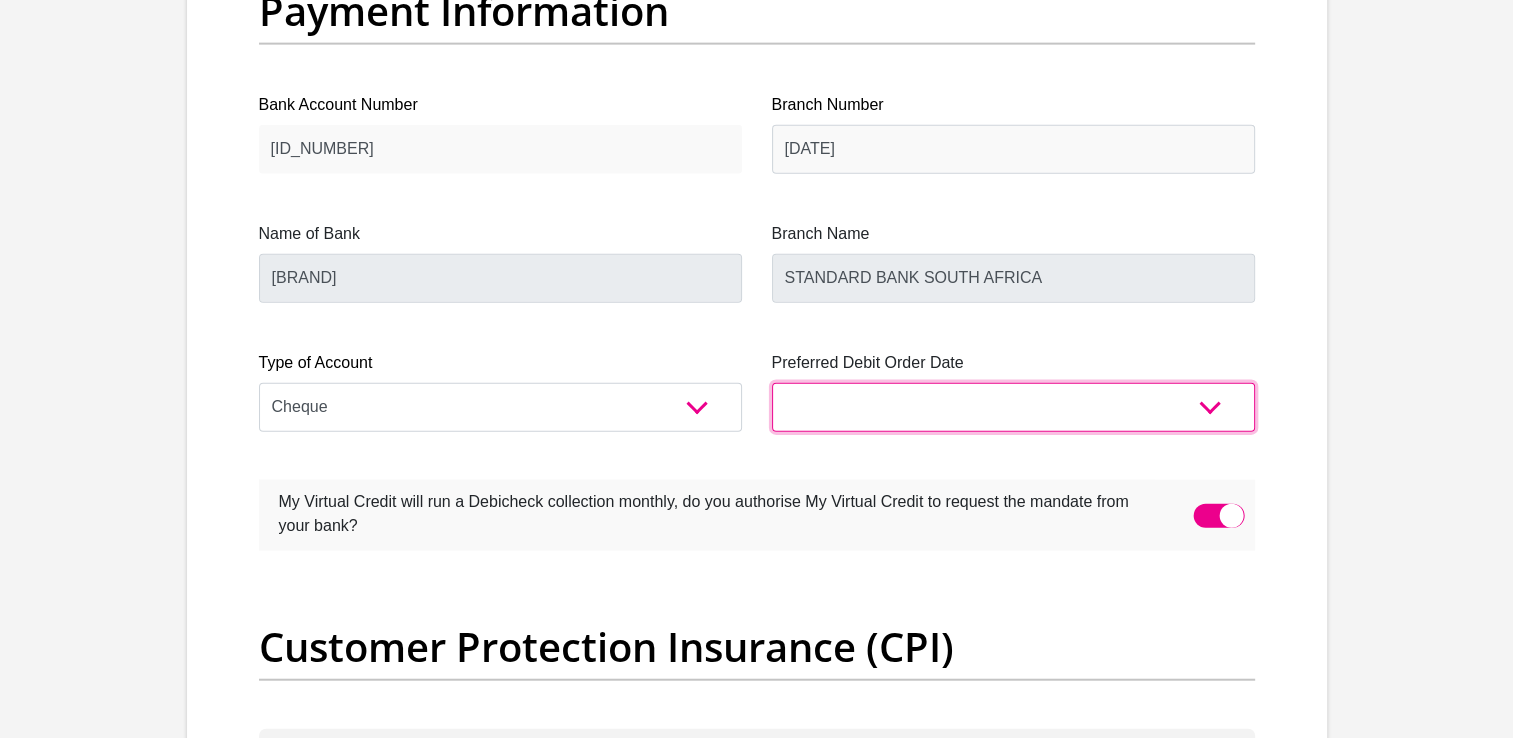 click on "1st
2nd
3rd
4th
5th
7th
18th
19th
20th
21st
22nd
23rd
24th
25th
26th
27th
28th
29th
30th" at bounding box center (1013, 407) 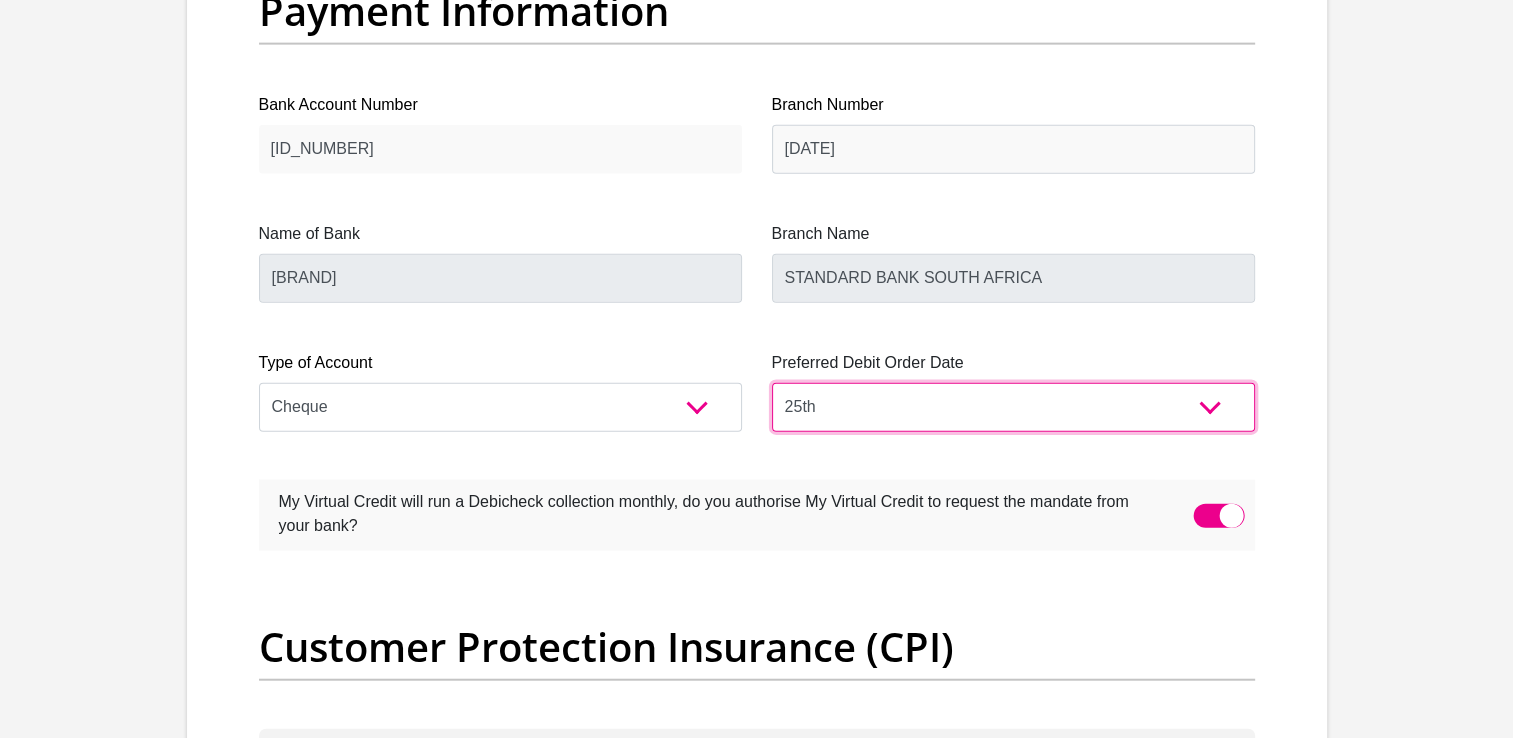 click on "1st
2nd
3rd
4th
5th
7th
18th
19th
20th
21st
22nd
23rd
24th
25th
26th
27th
28th
29th
30th" at bounding box center (1013, 407) 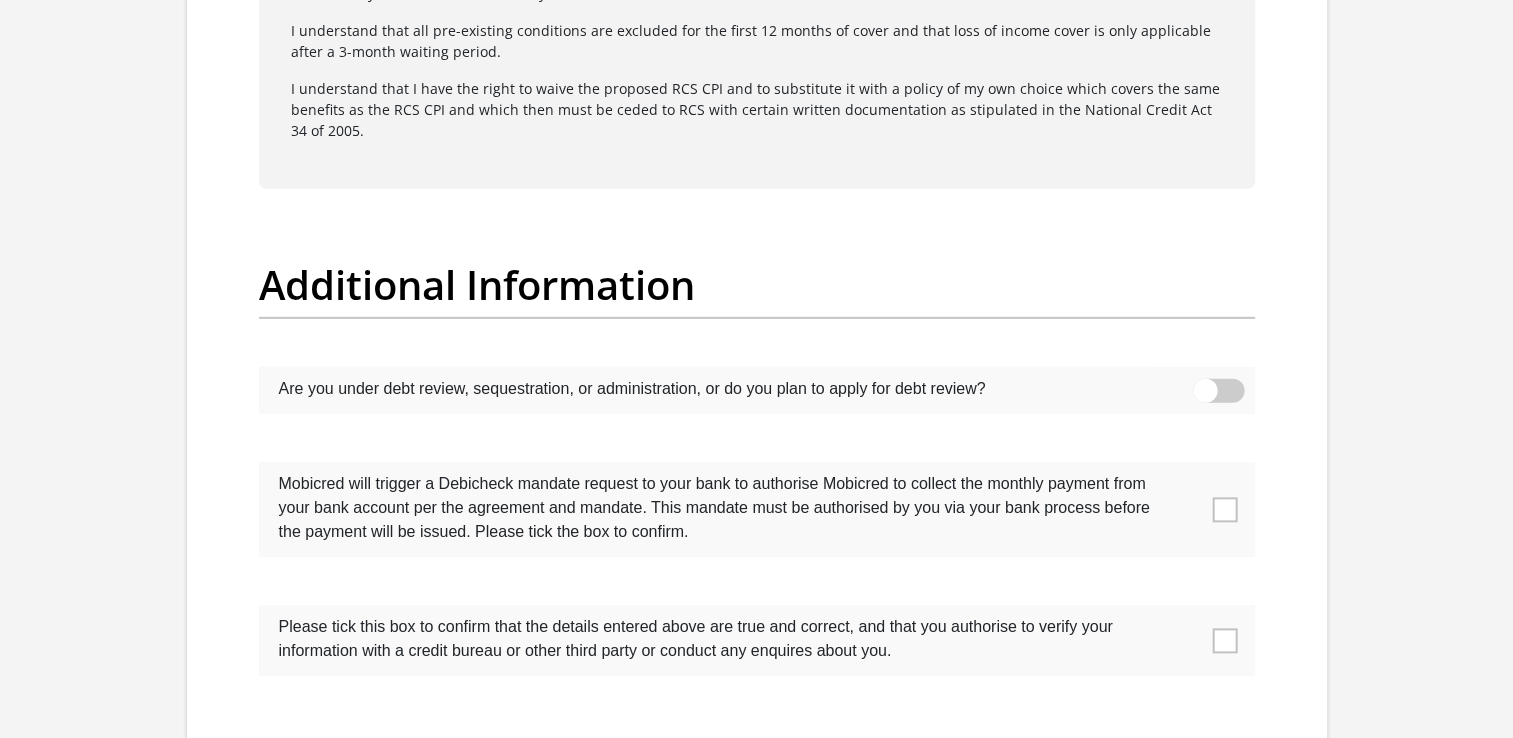 scroll, scrollTop: 6300, scrollLeft: 0, axis: vertical 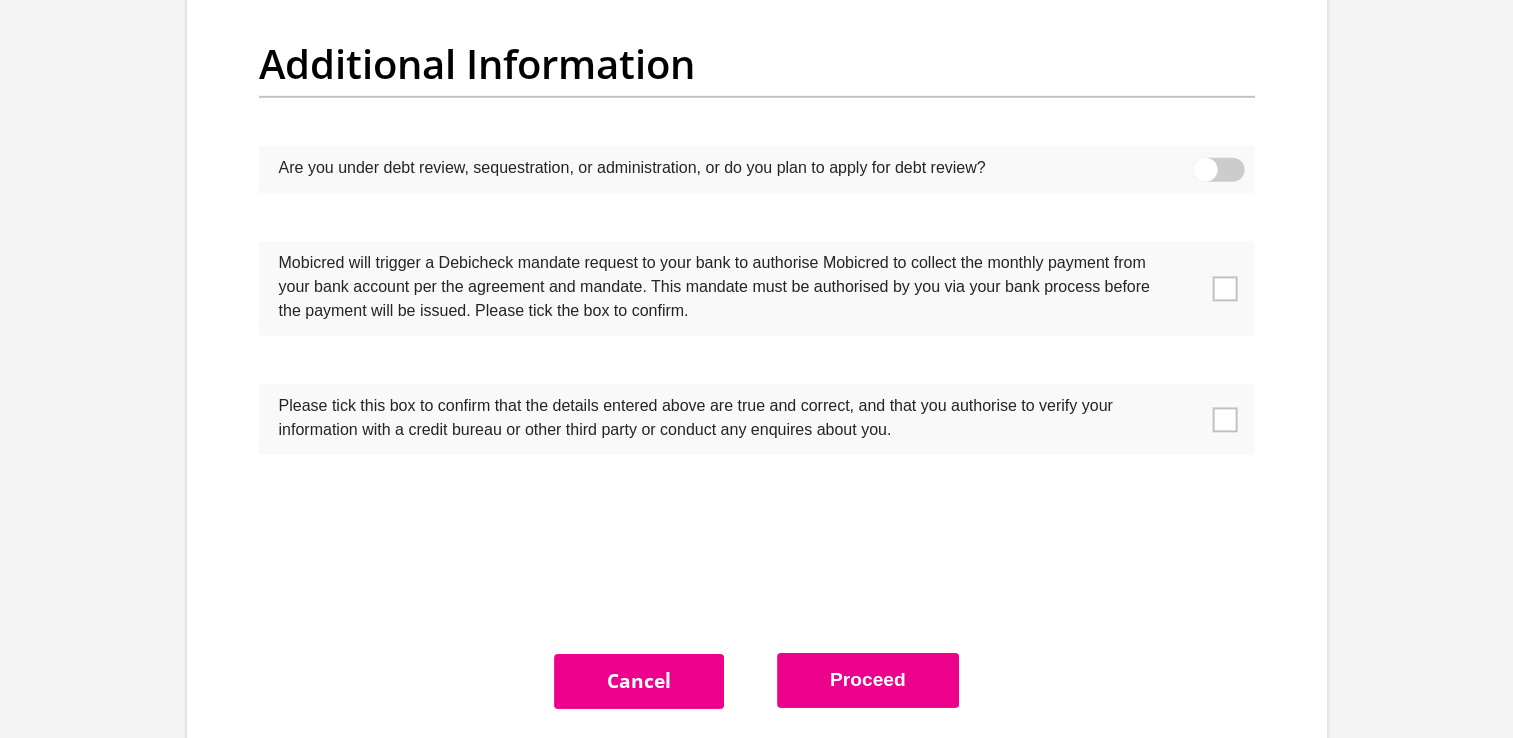 click at bounding box center [1224, 288] 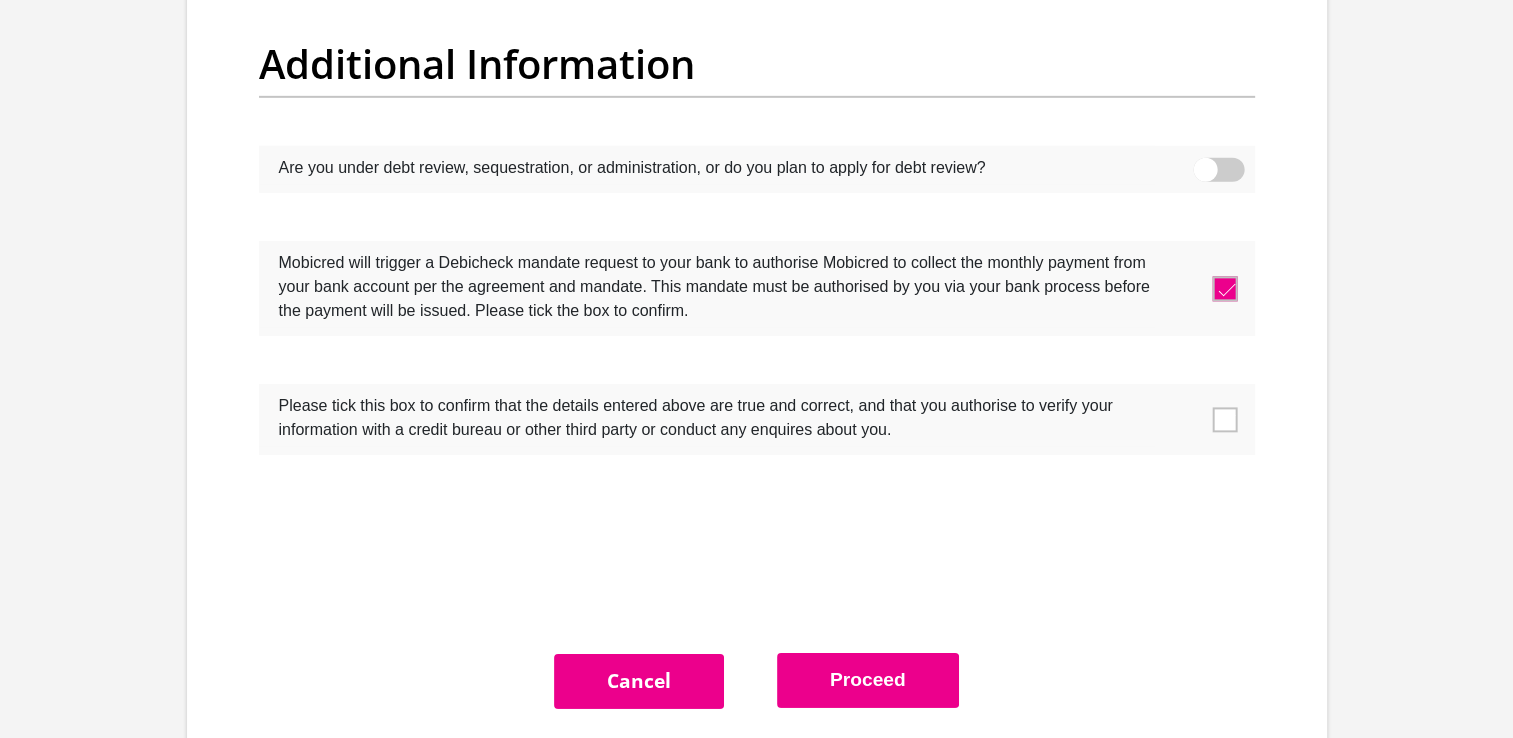 click at bounding box center [1224, 419] 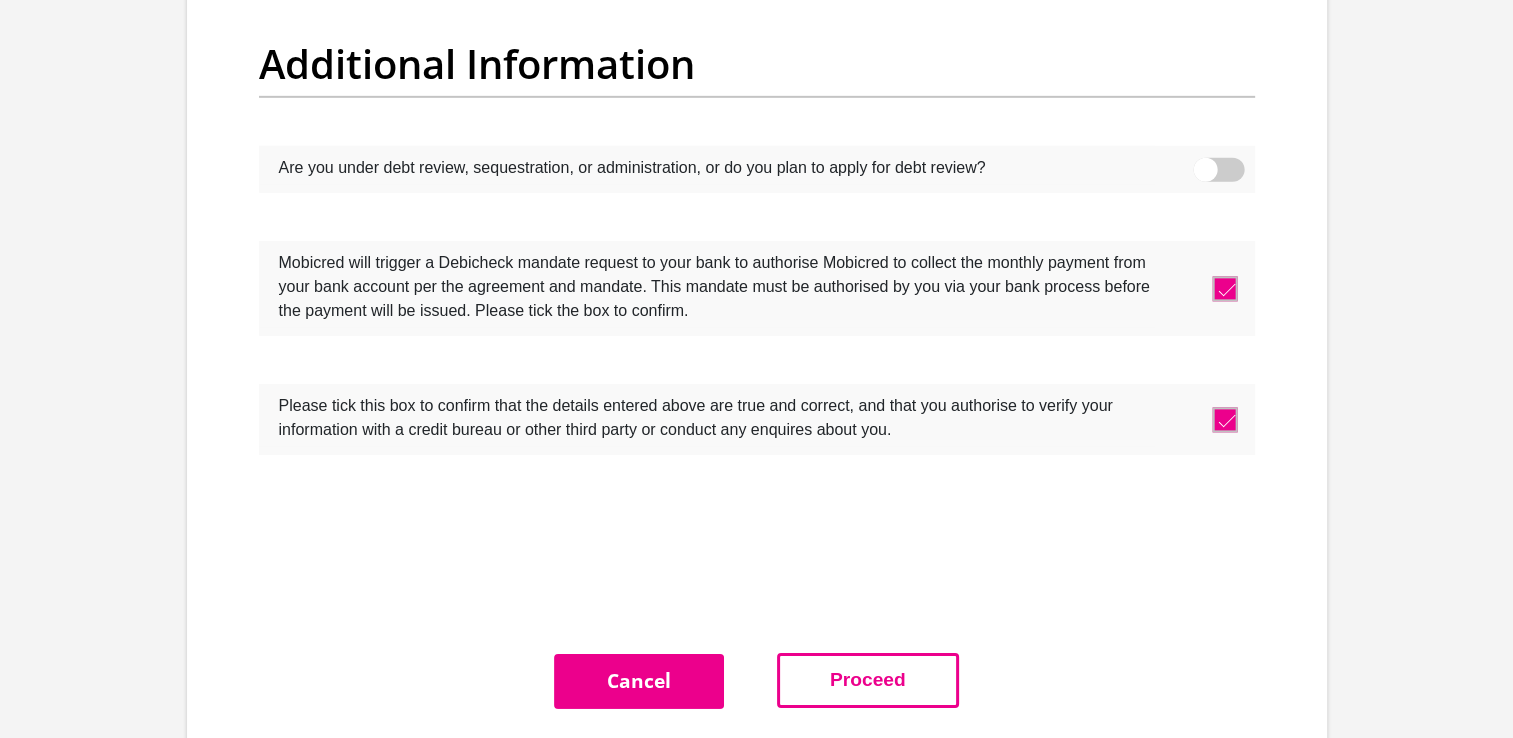 click on "Proceed" at bounding box center [868, 680] 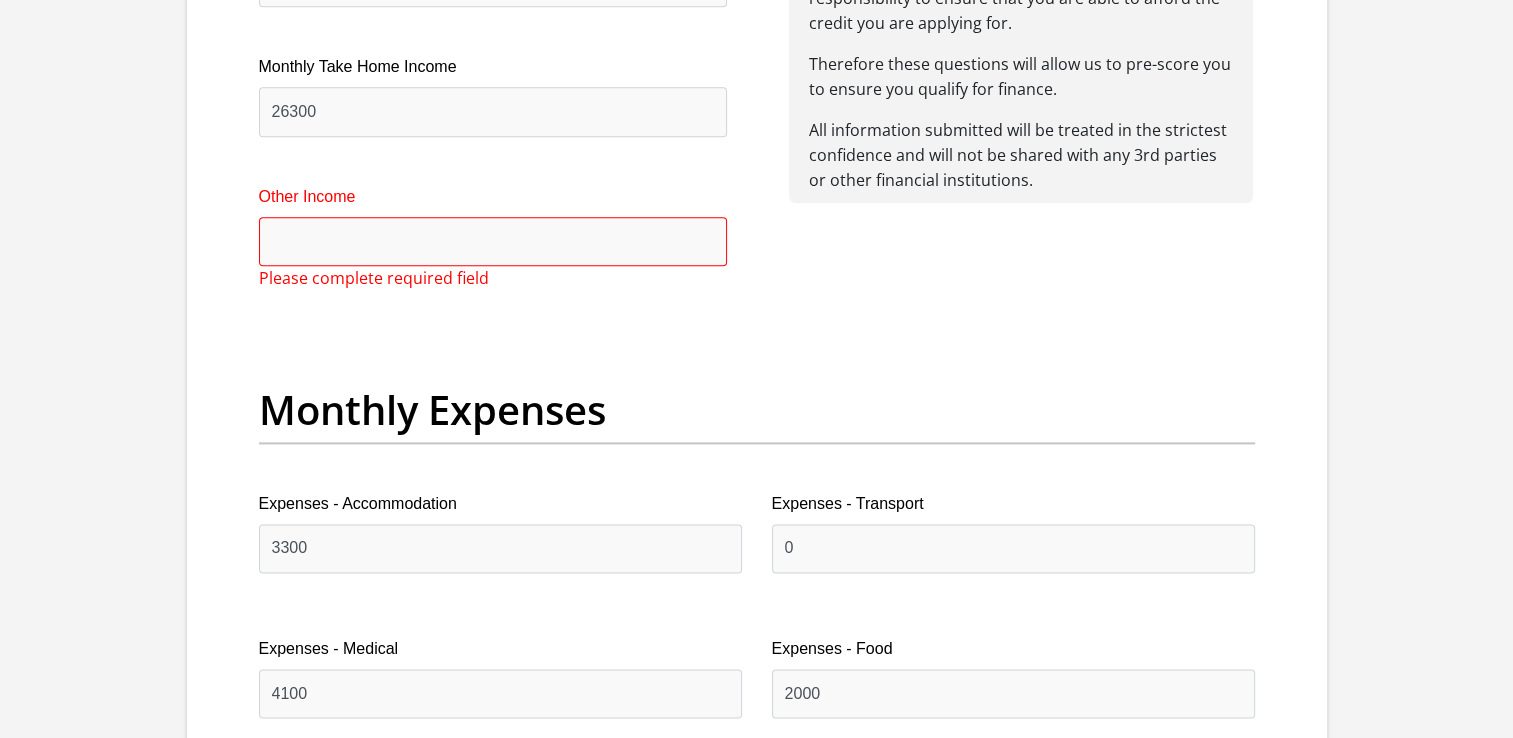 scroll, scrollTop: 2520, scrollLeft: 0, axis: vertical 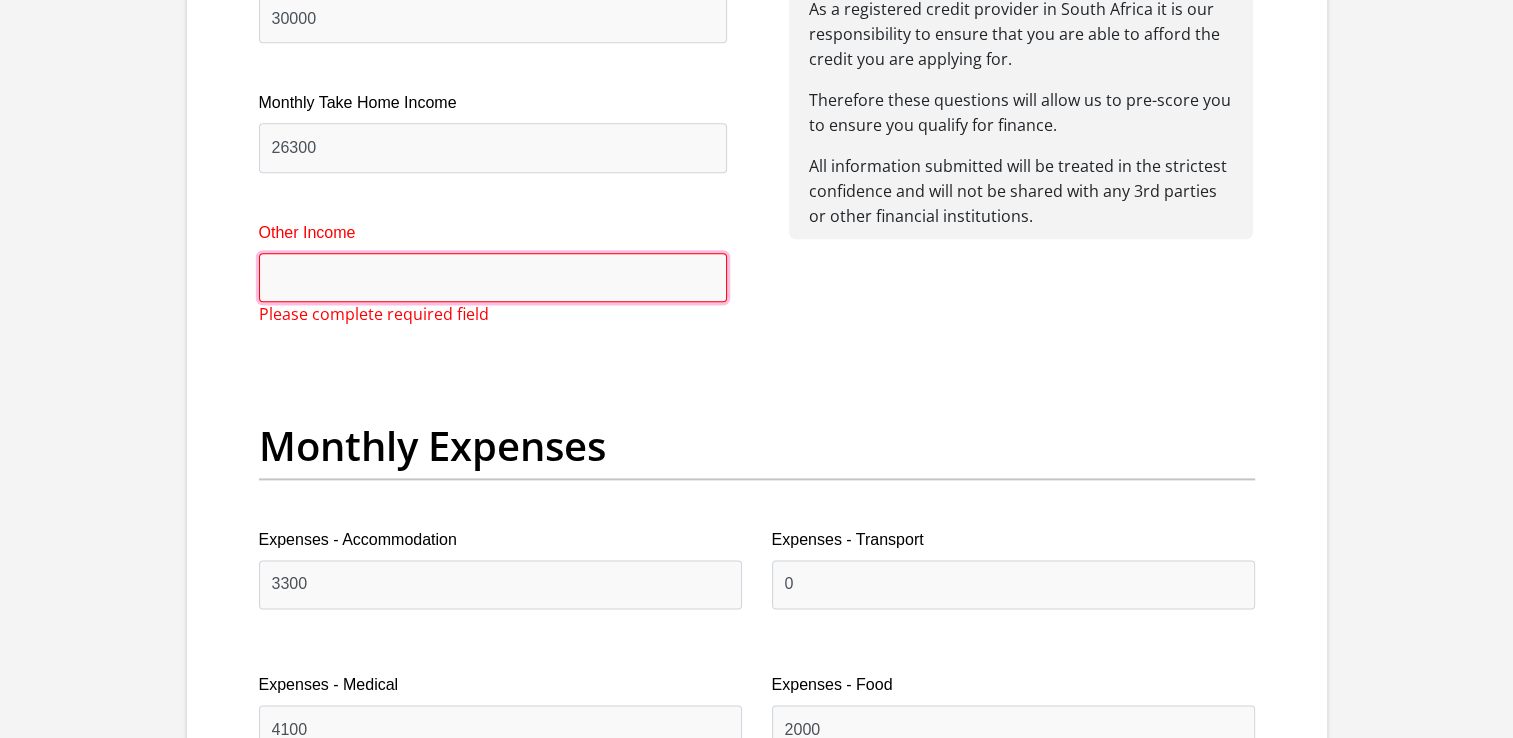 click on "Other Income" at bounding box center (493, 277) 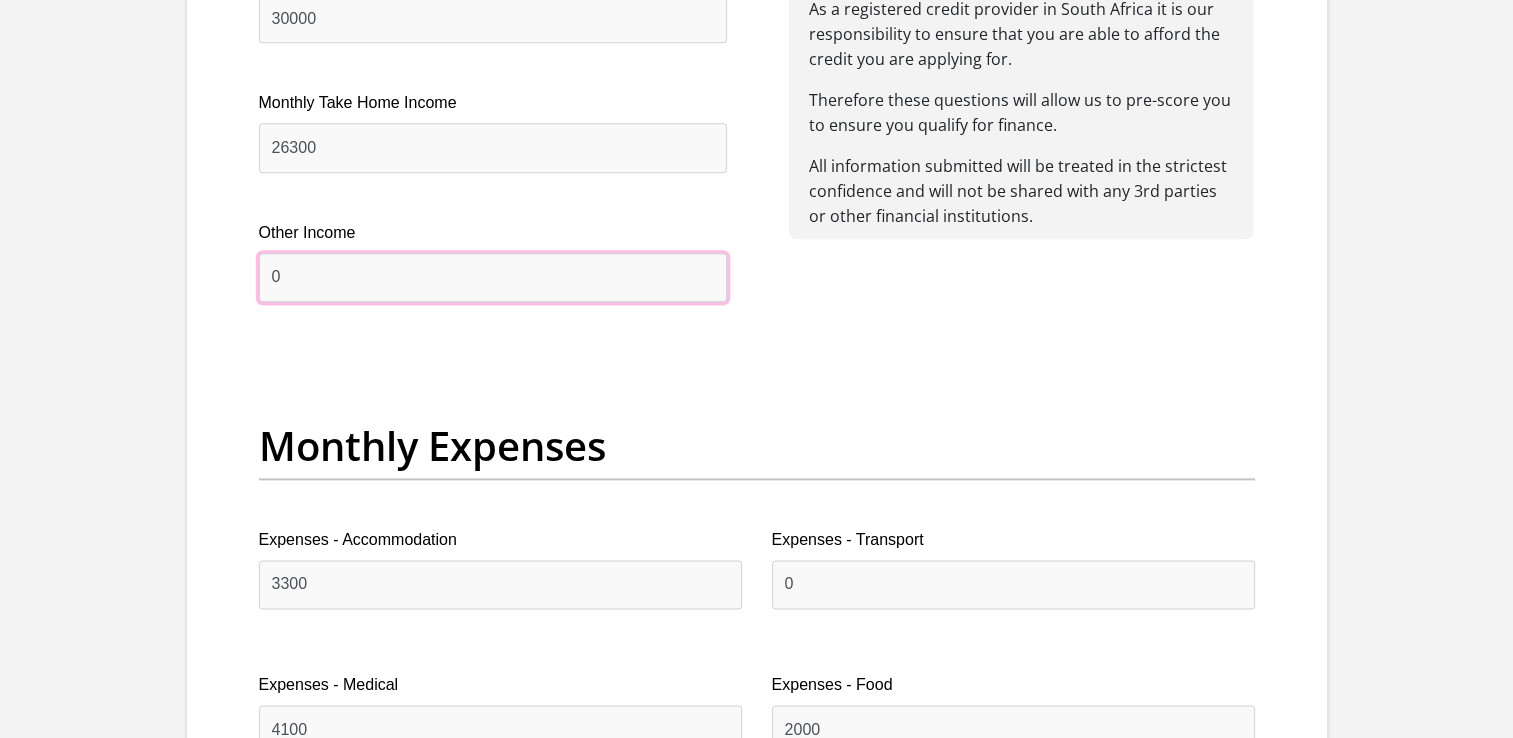 type on "0" 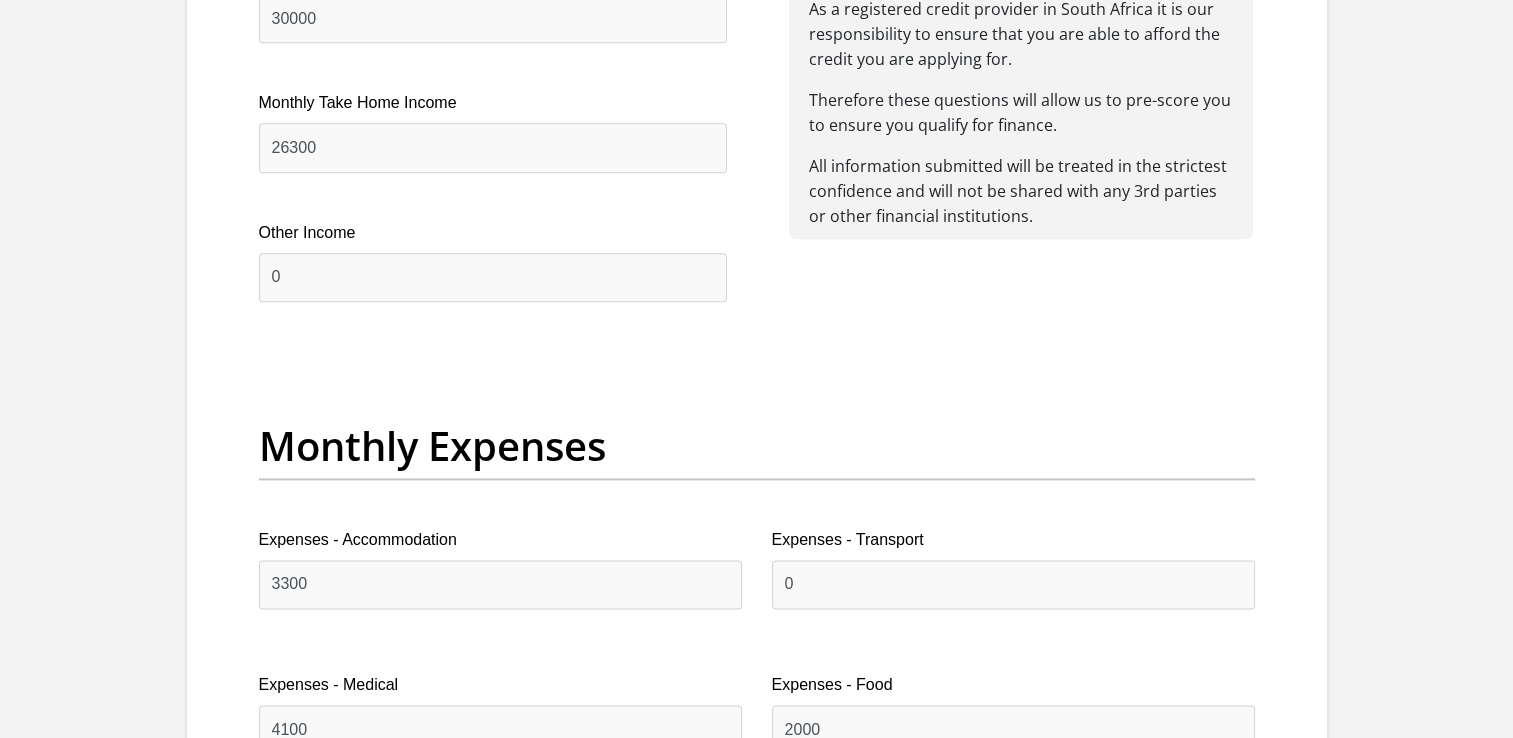 click on "Why do we need to know this information?
As a registered credit provider in South Africa it is our responsibility
to ensure that you are able to afford the credit you are applying for.
Therefore these questions will allow us to pre-score you to ensure you qualify for finance.
All information submitted will be treated in the strictest confidence
and will not be shared with any 3rd parties or other financial institutions." at bounding box center [1021, 156] 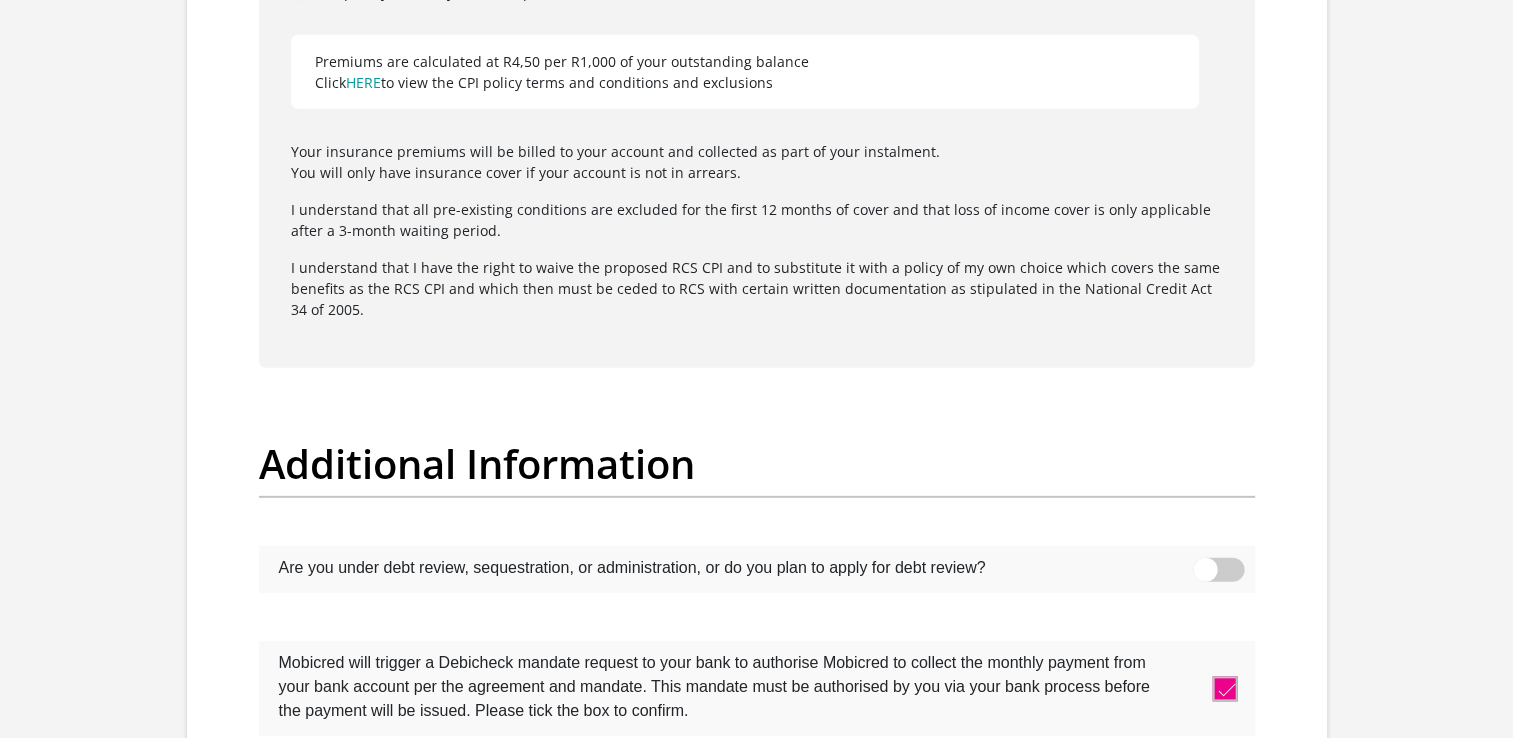 scroll, scrollTop: 6502, scrollLeft: 0, axis: vertical 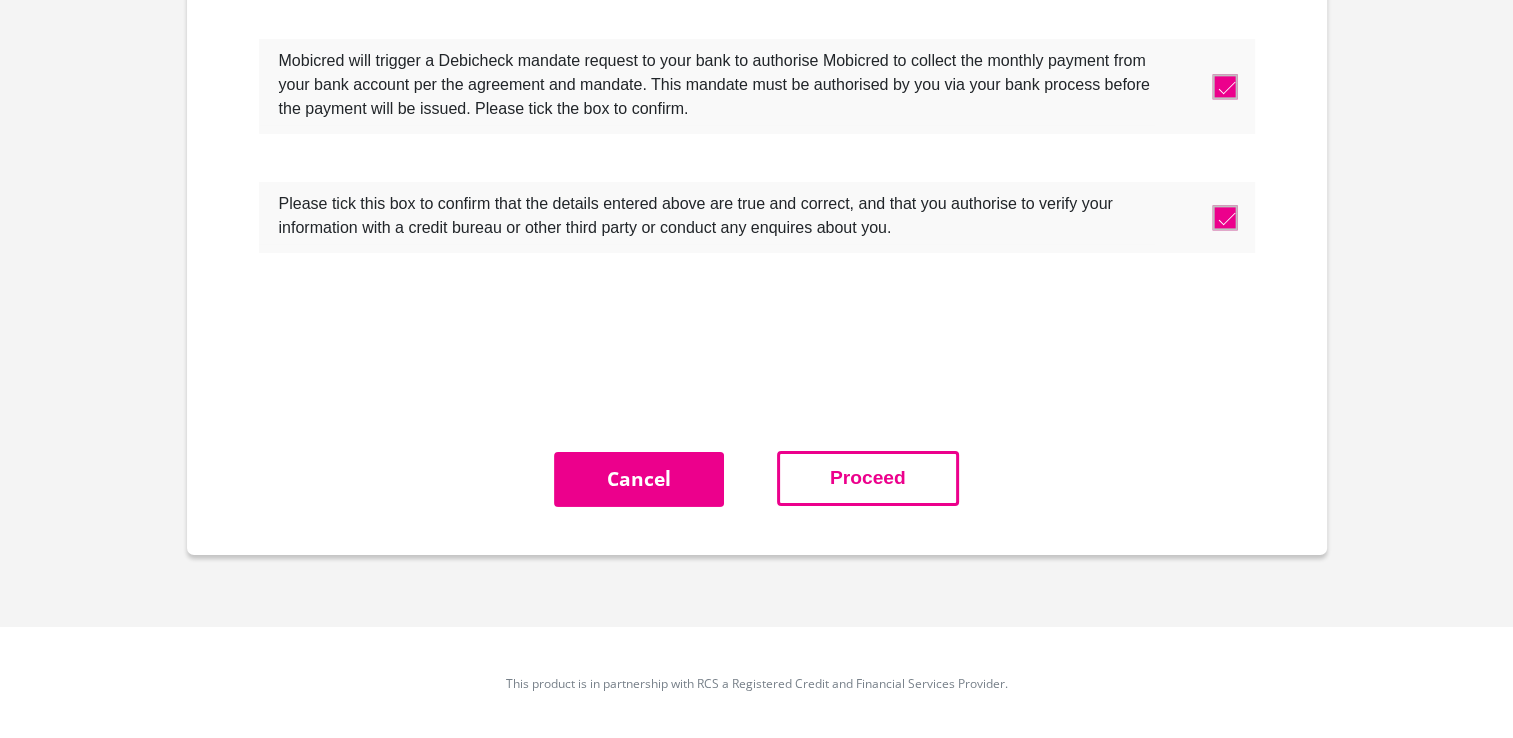 click on "Proceed" at bounding box center (868, 478) 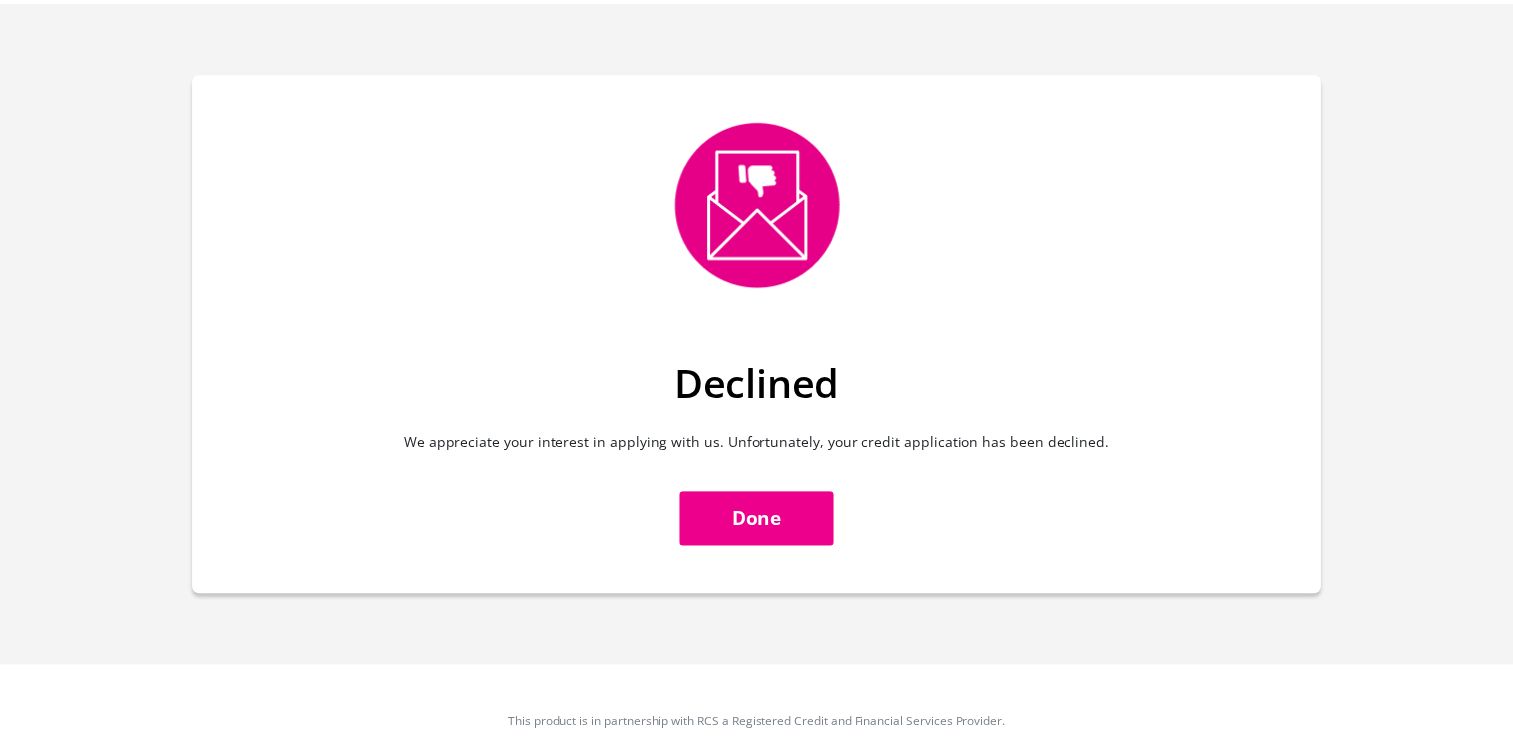 scroll, scrollTop: 0, scrollLeft: 0, axis: both 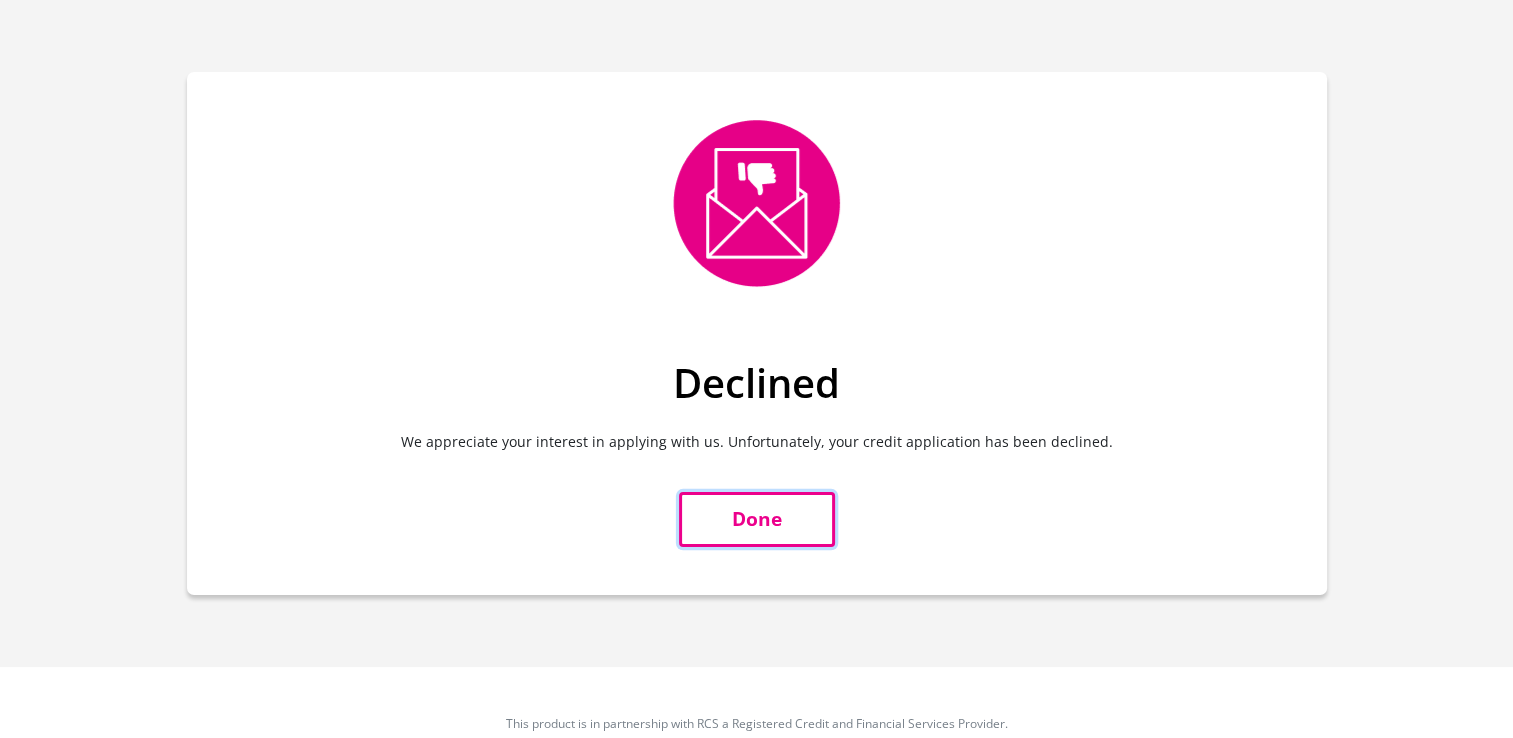 click on "Done" at bounding box center [757, 519] 